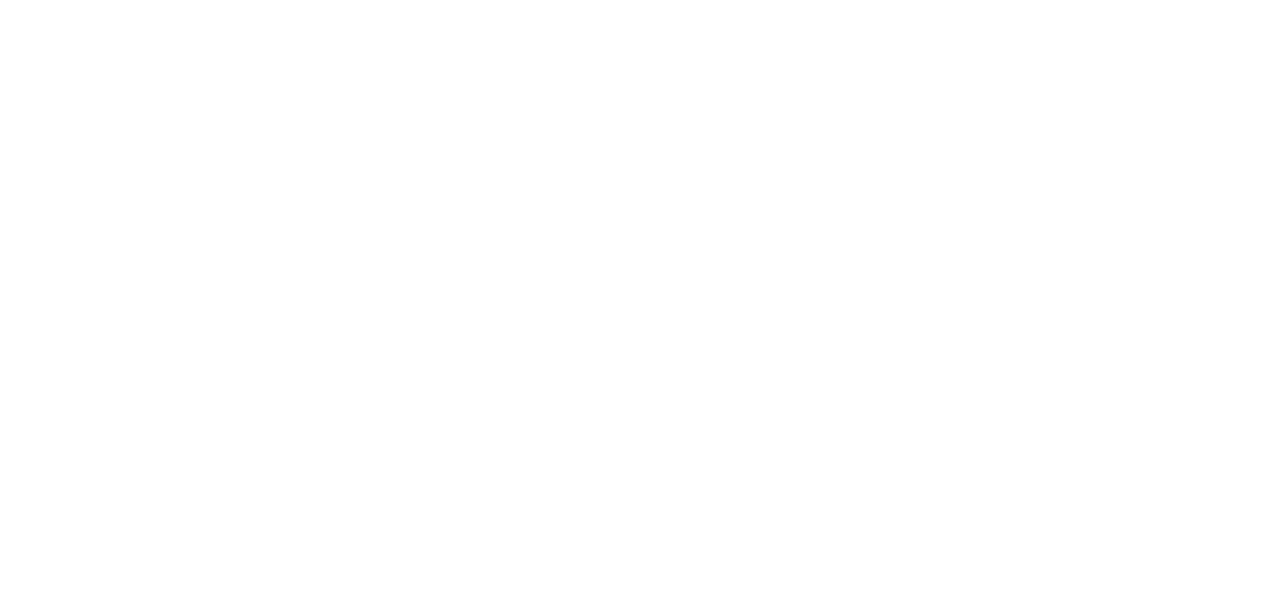 scroll, scrollTop: 0, scrollLeft: 0, axis: both 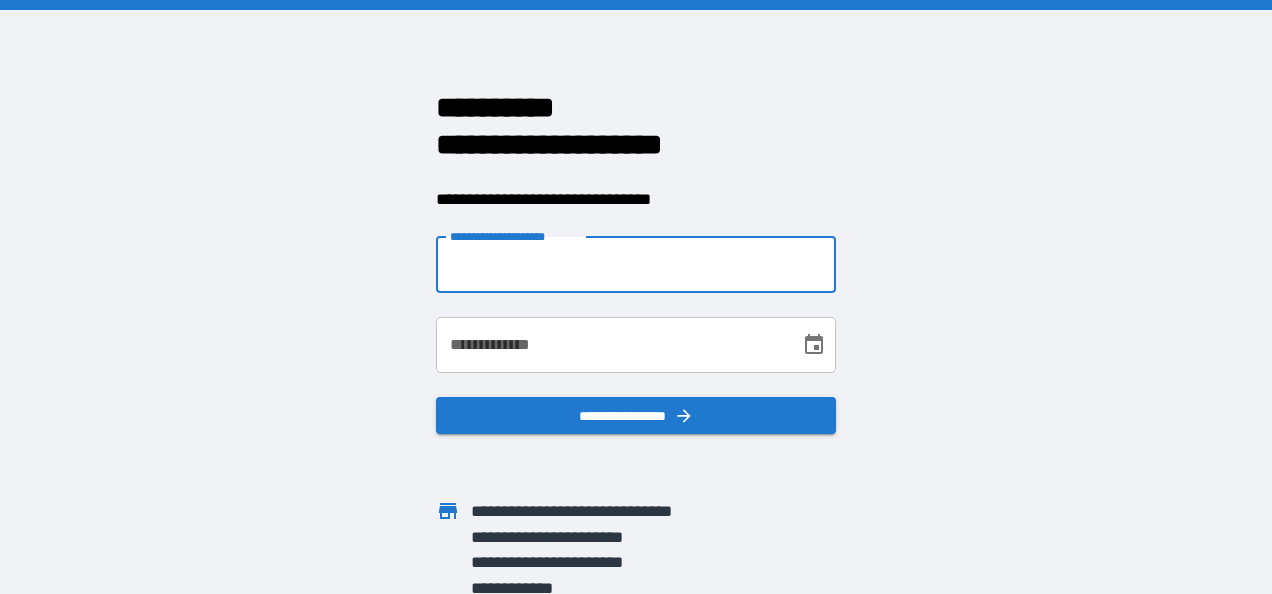 click on "**********" at bounding box center (636, 265) 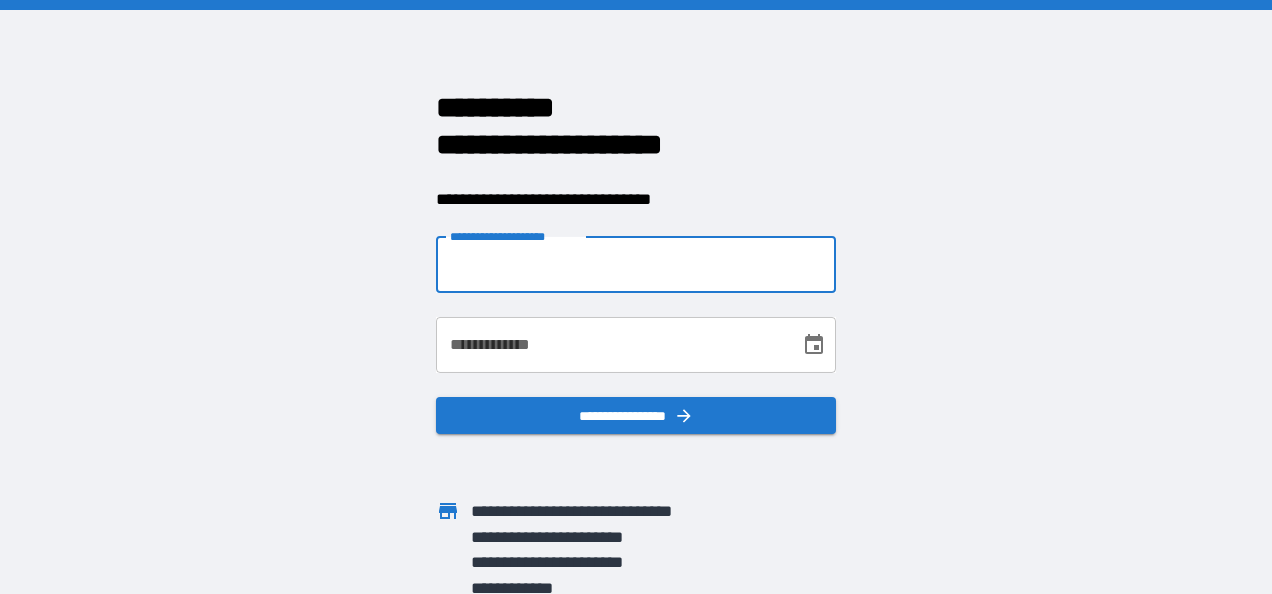type on "**********" 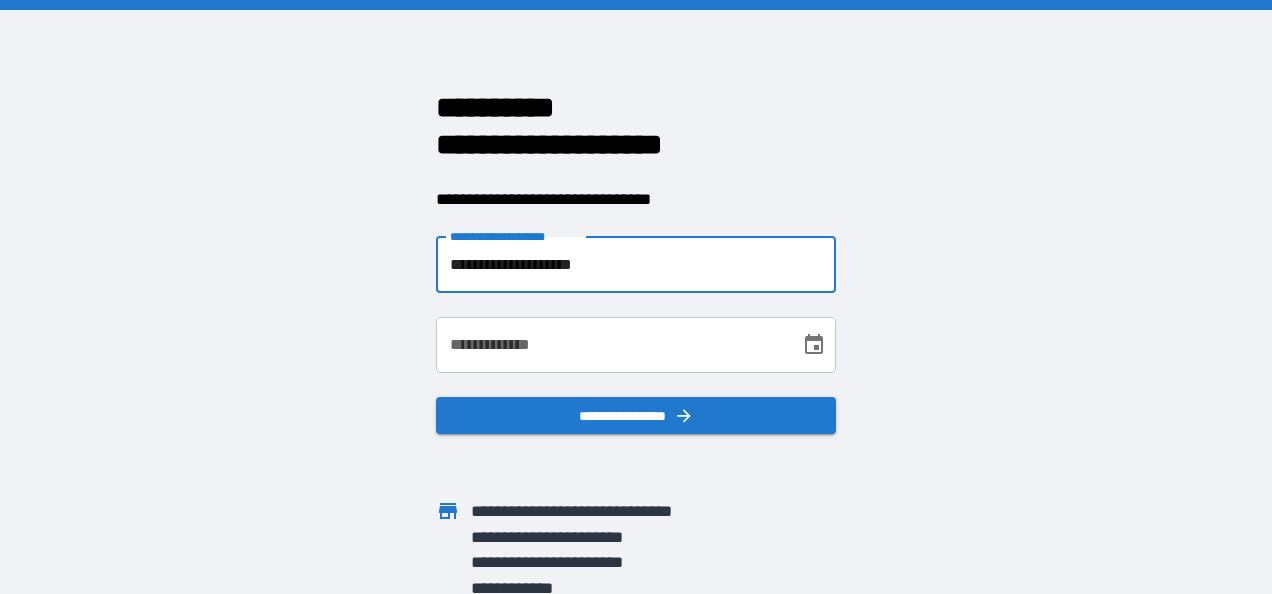type on "**********" 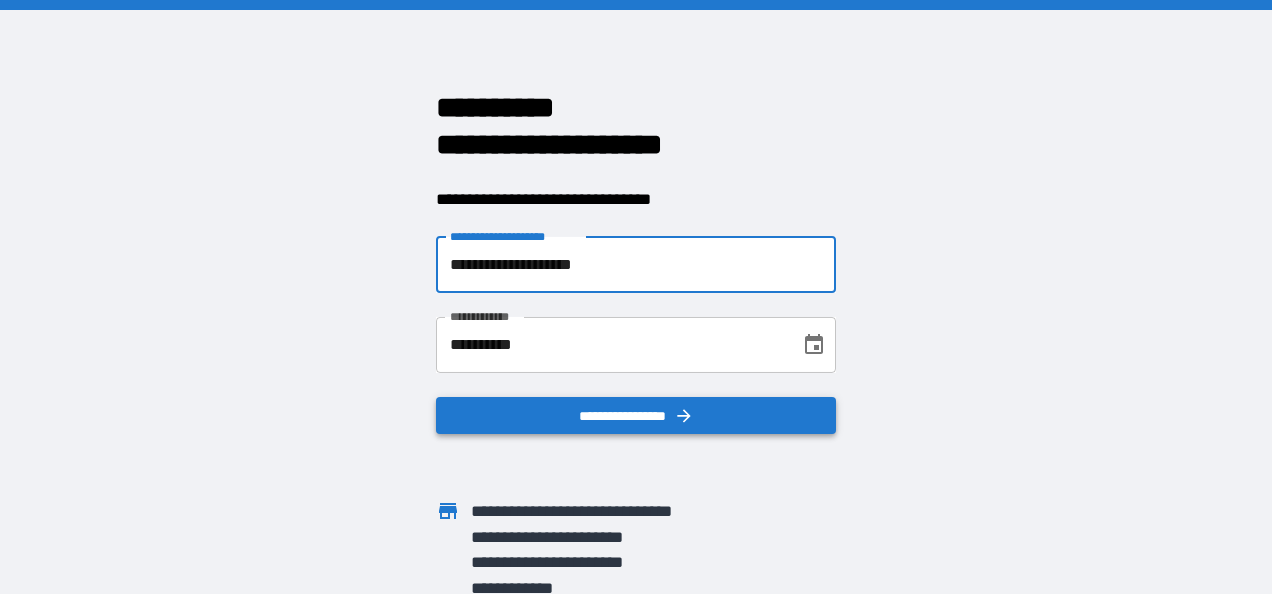click on "**********" at bounding box center (636, 416) 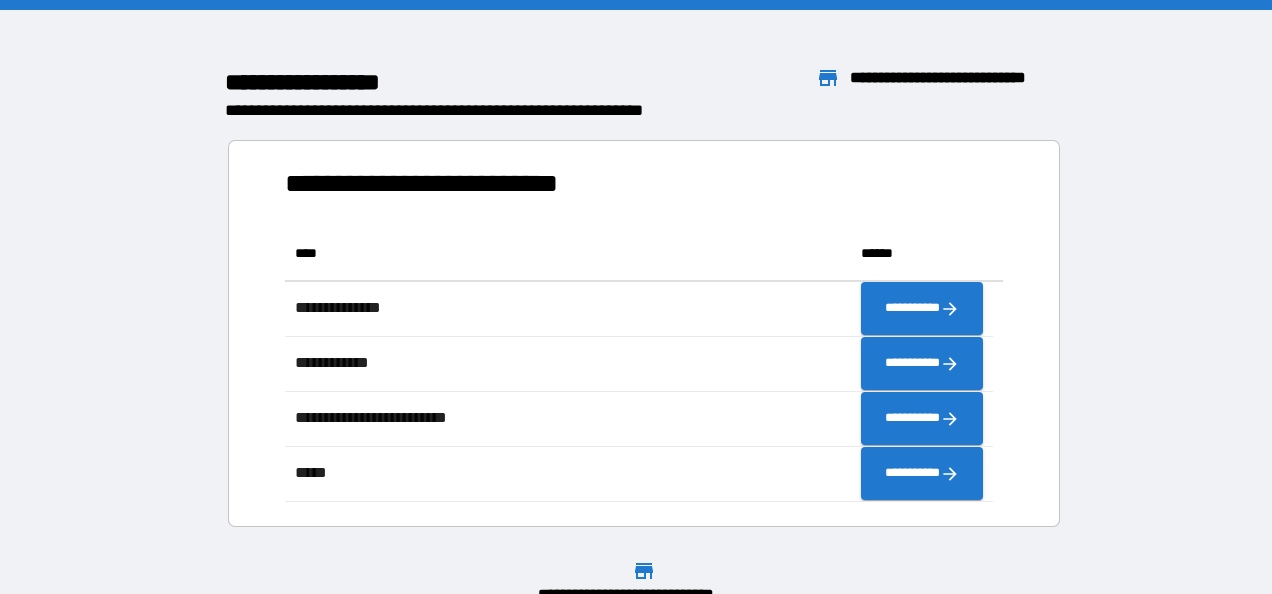 scroll, scrollTop: 260, scrollLeft: 692, axis: both 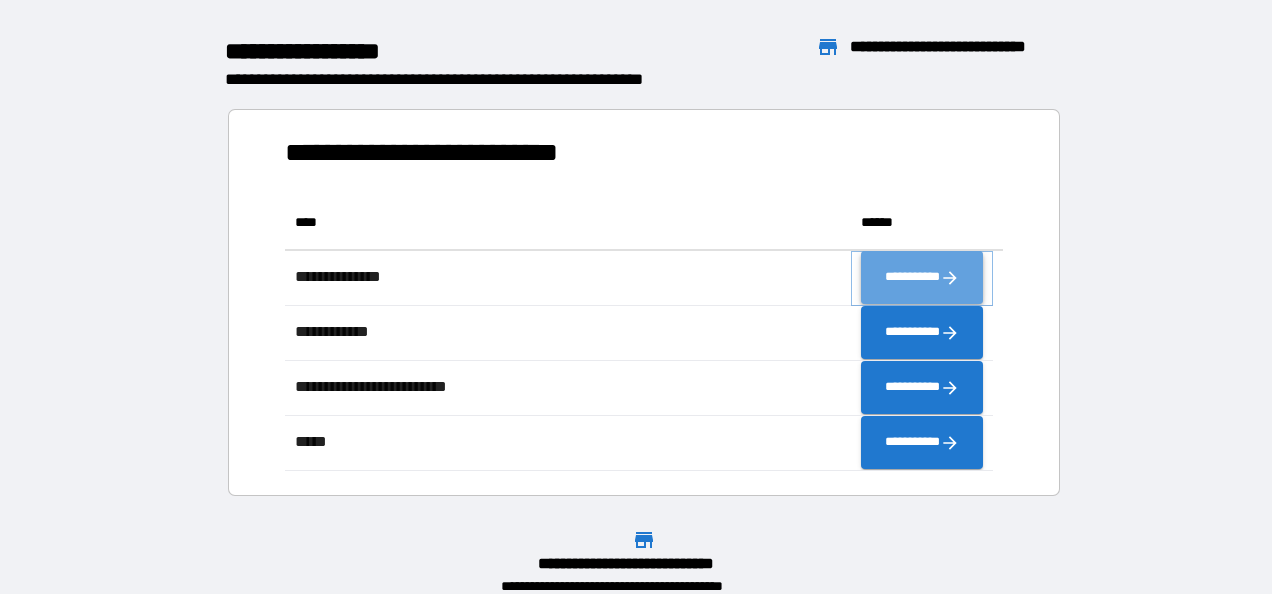 click on "**********" at bounding box center [922, 278] 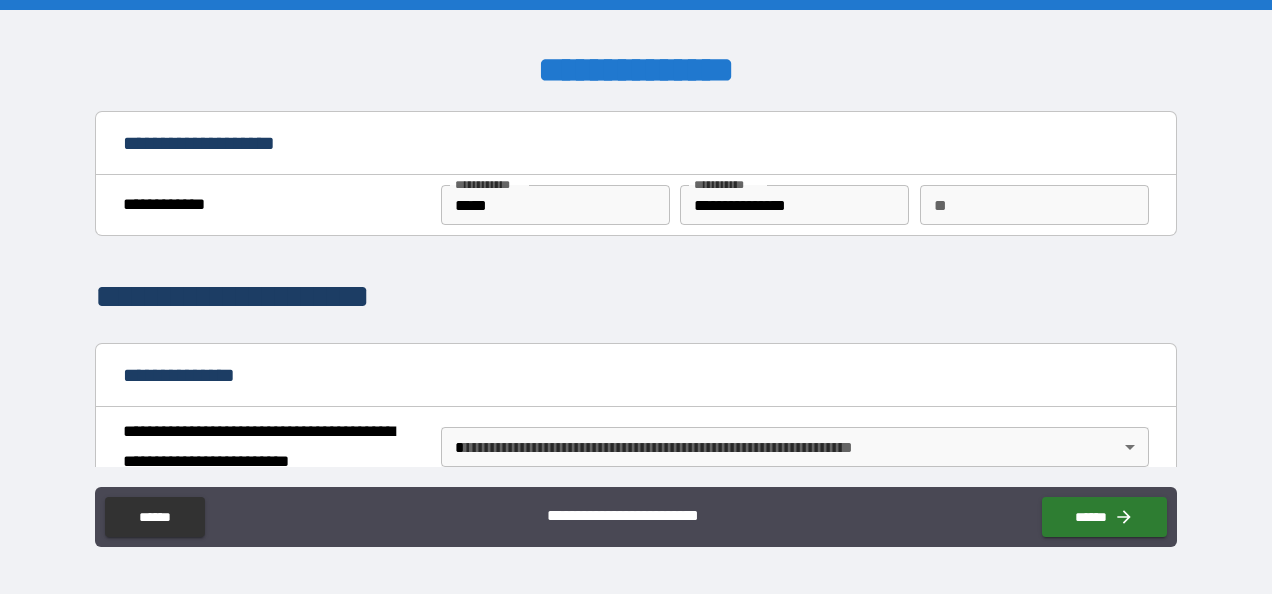 click on "**********" at bounding box center (794, 205) 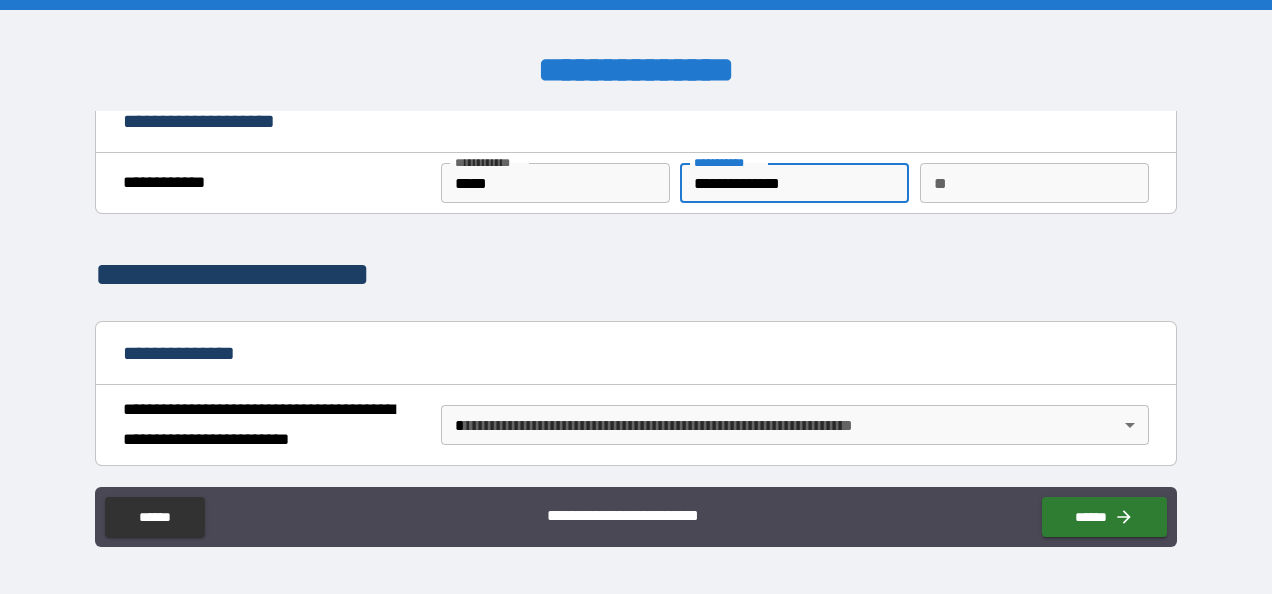 scroll, scrollTop: 16, scrollLeft: 0, axis: vertical 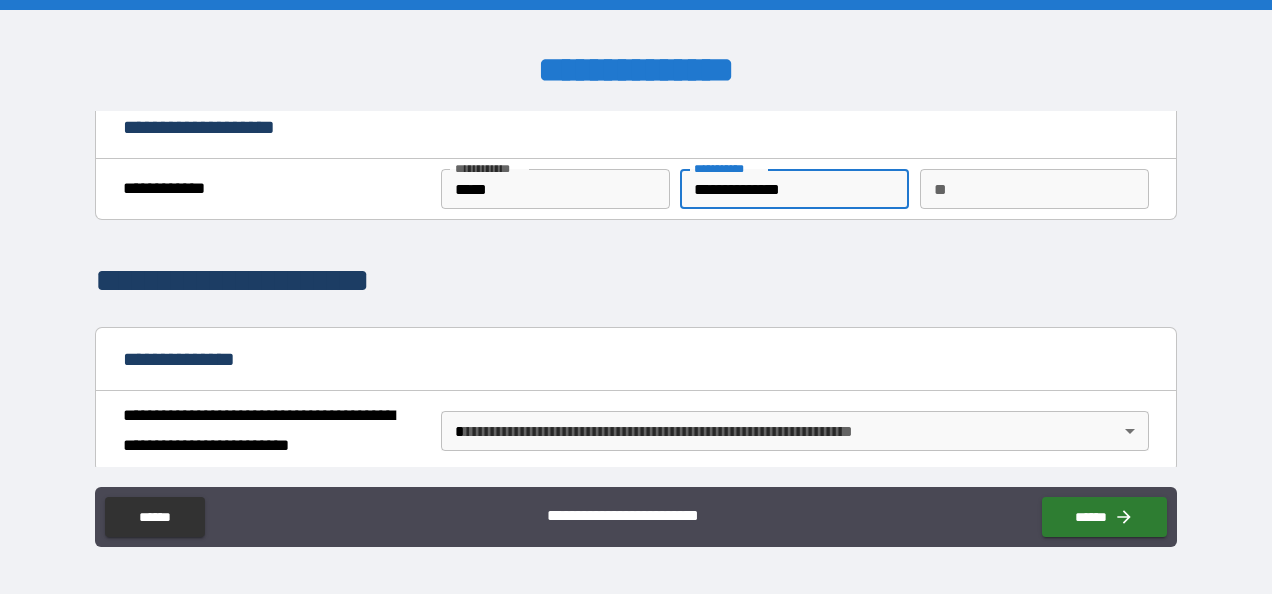 type on "**********" 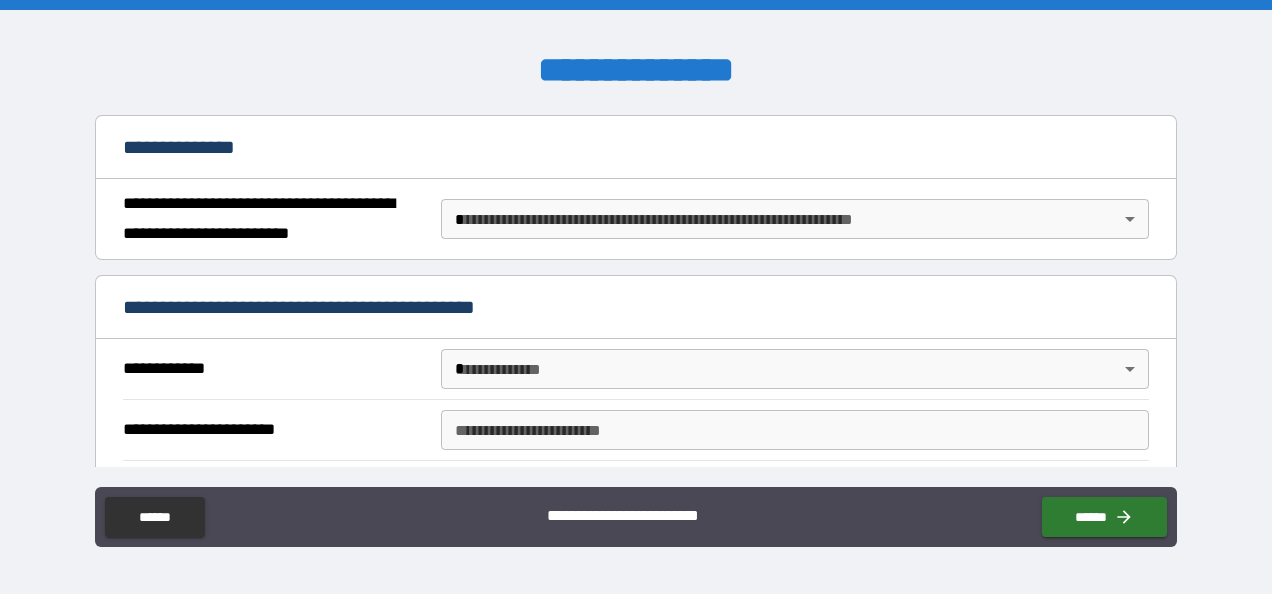 scroll, scrollTop: 230, scrollLeft: 0, axis: vertical 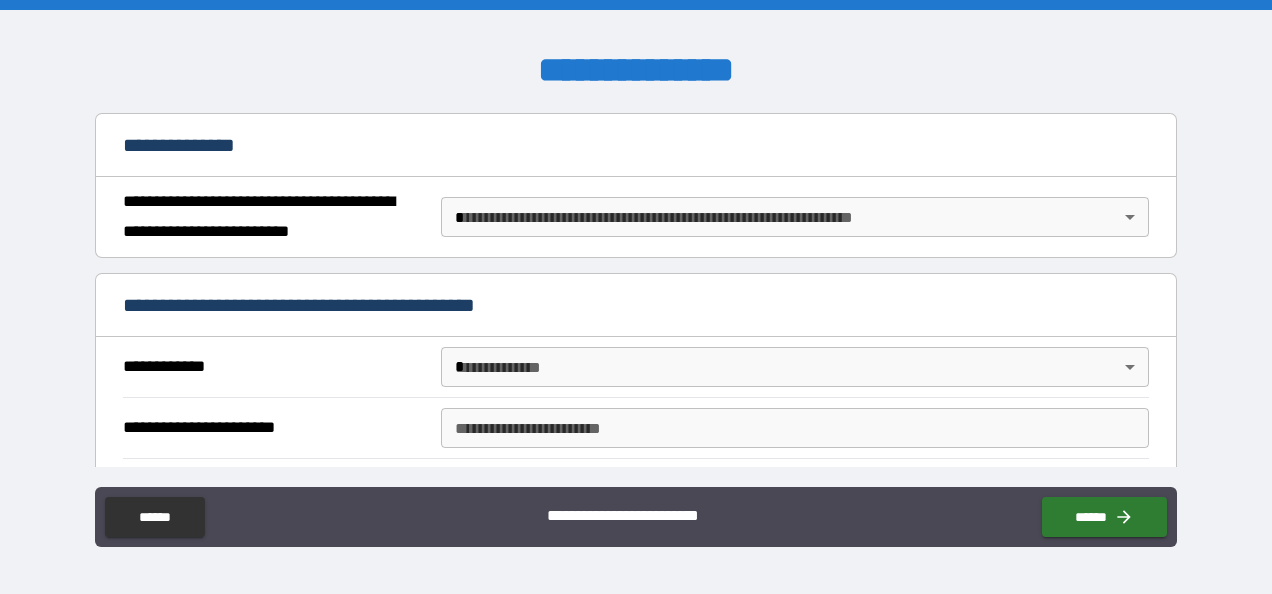 type on "*" 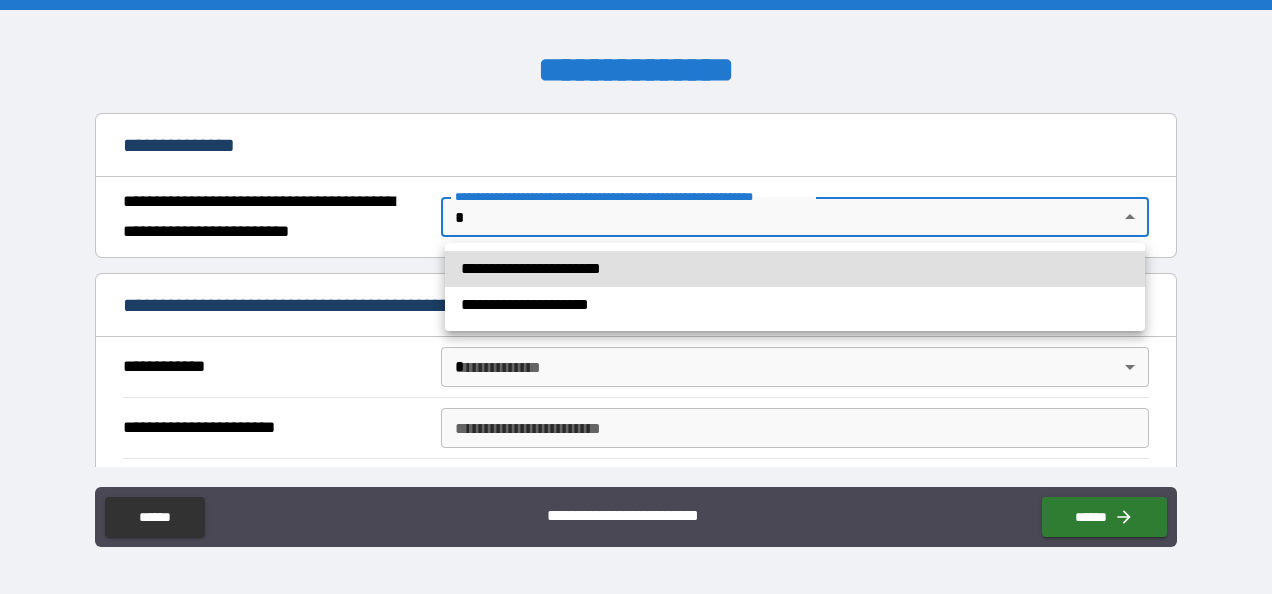 click on "**********" at bounding box center [795, 269] 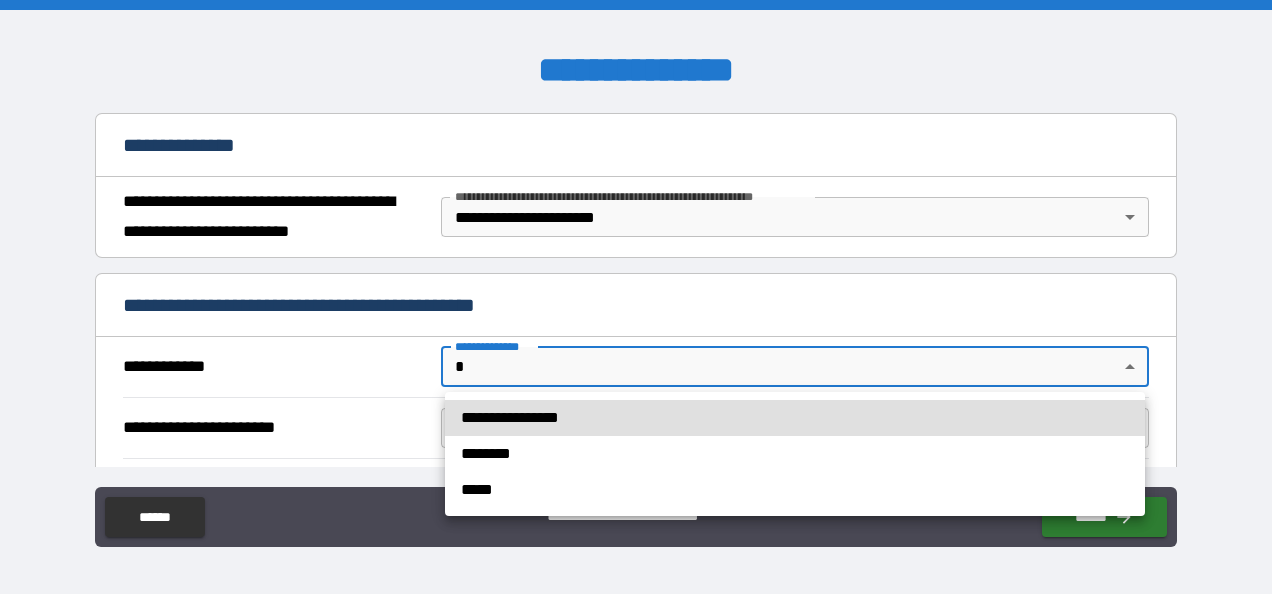click on "**********" at bounding box center (636, 297) 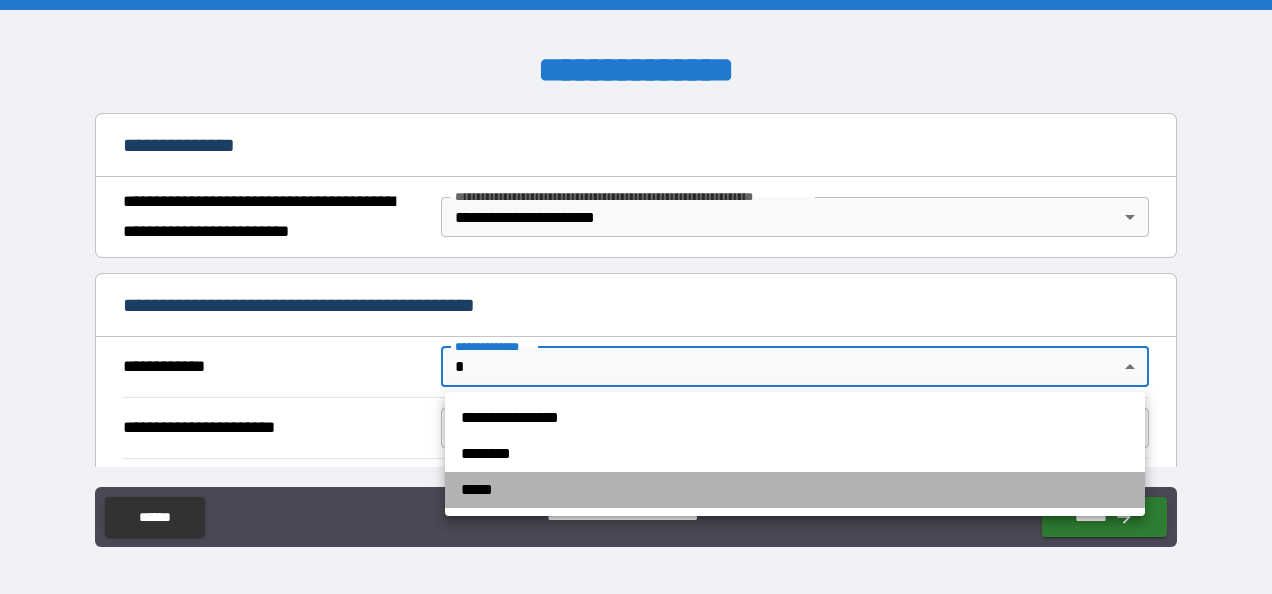 click on "*****" at bounding box center (795, 490) 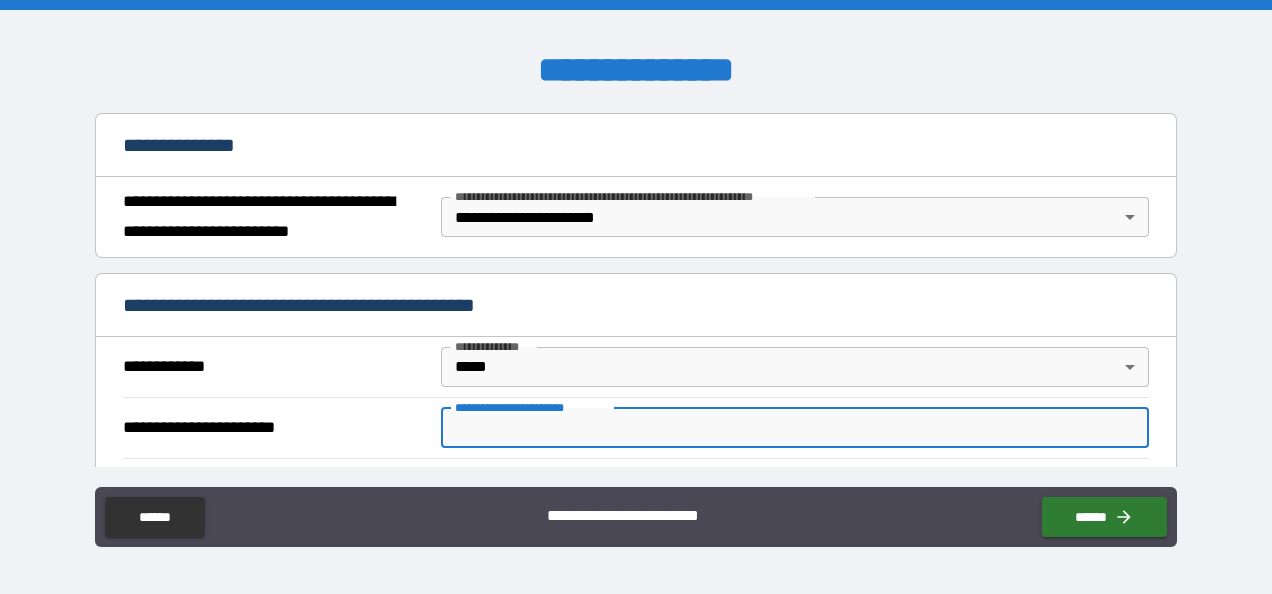 click on "**********" at bounding box center [794, 428] 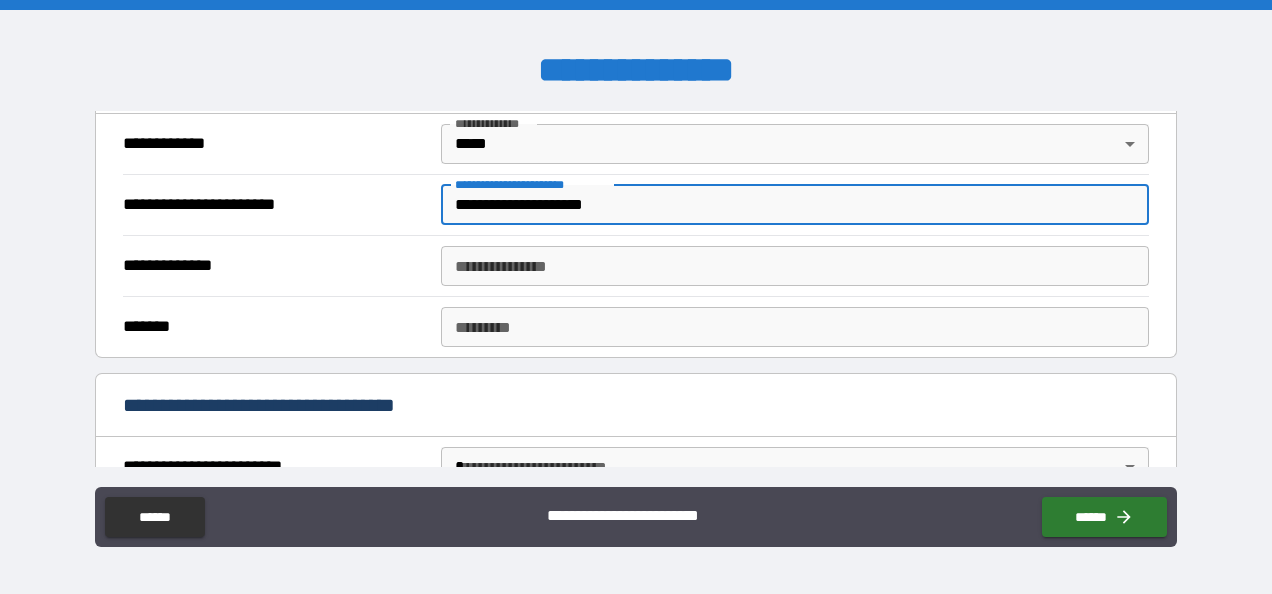 scroll, scrollTop: 454, scrollLeft: 0, axis: vertical 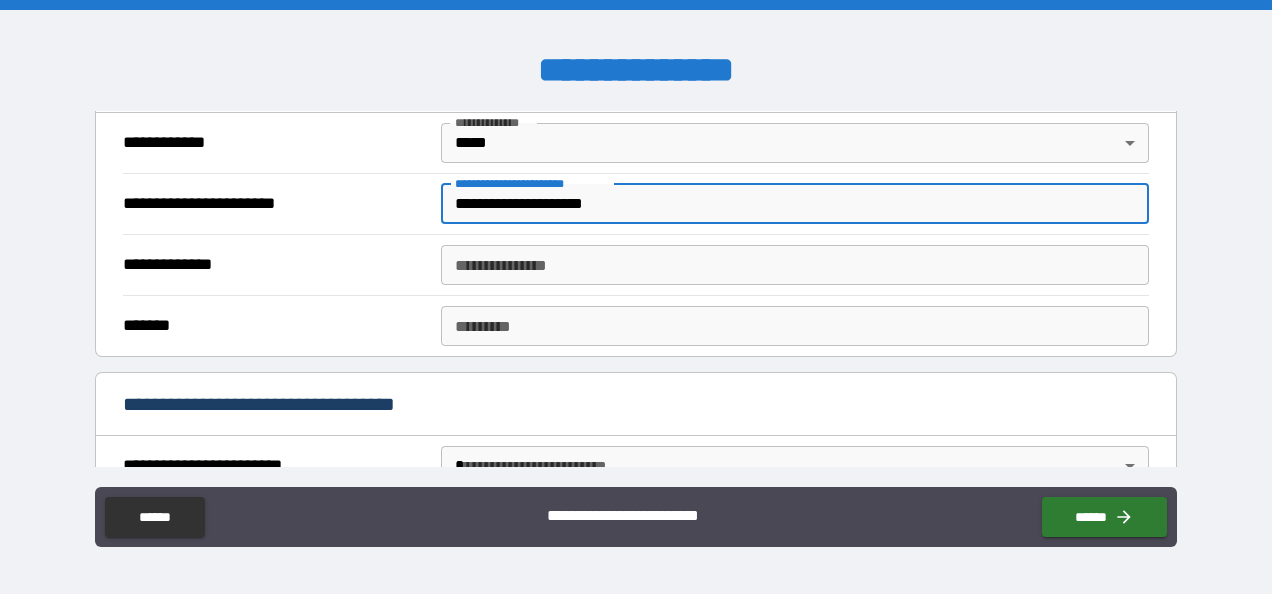 type on "**********" 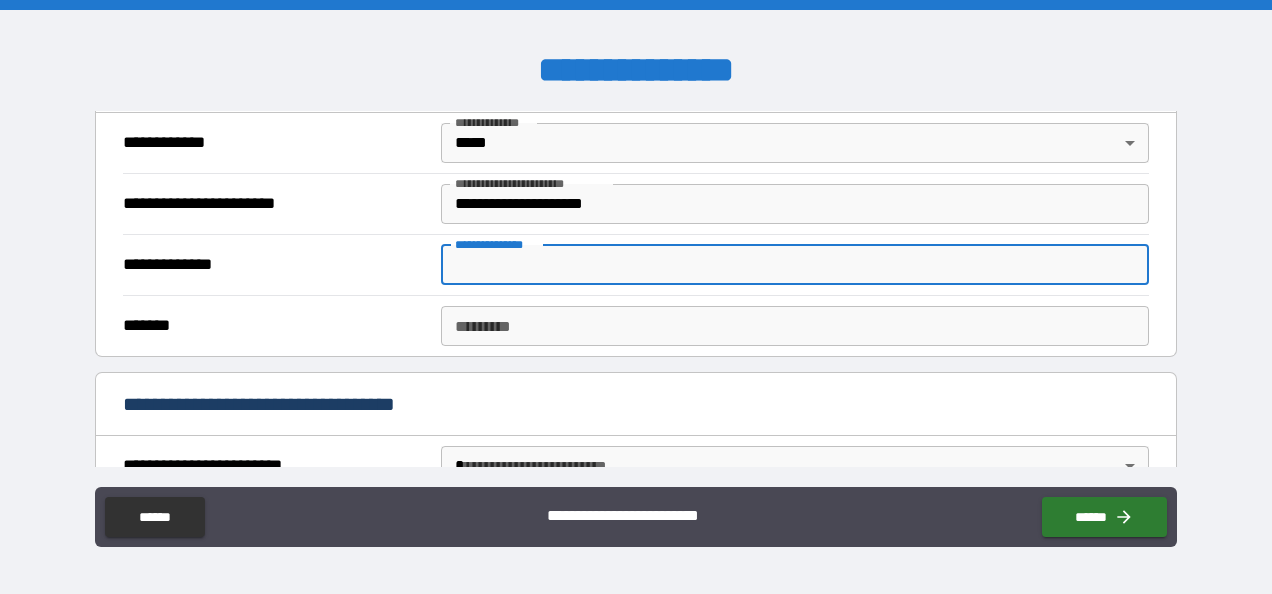 click on "**********" at bounding box center [794, 265] 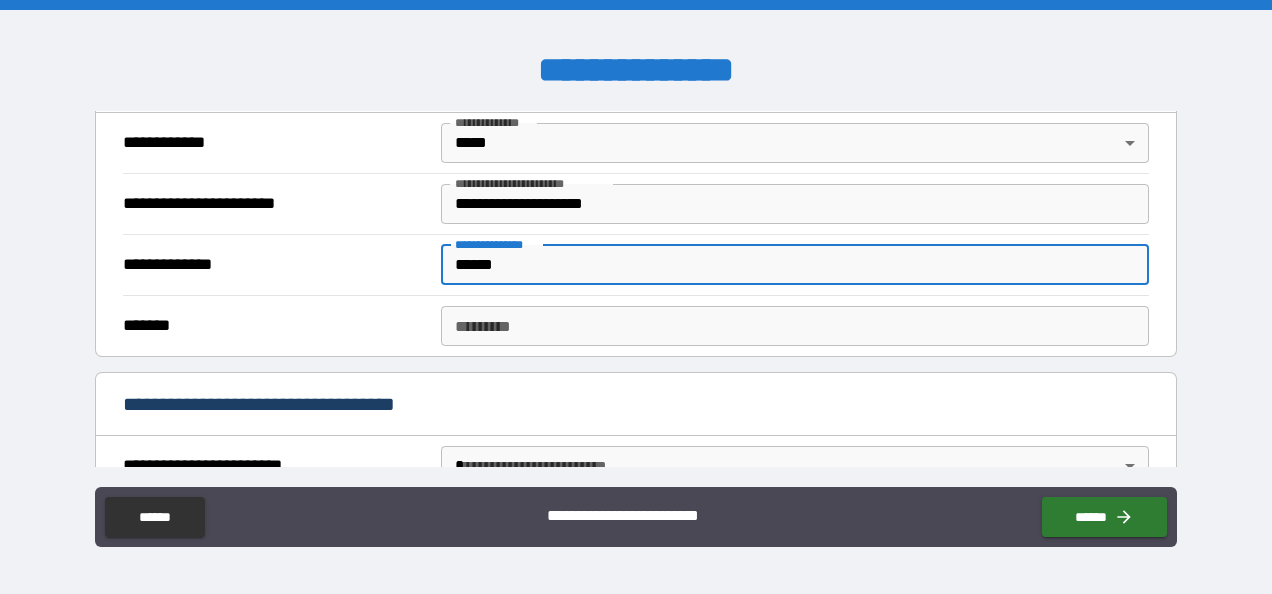 type on "******" 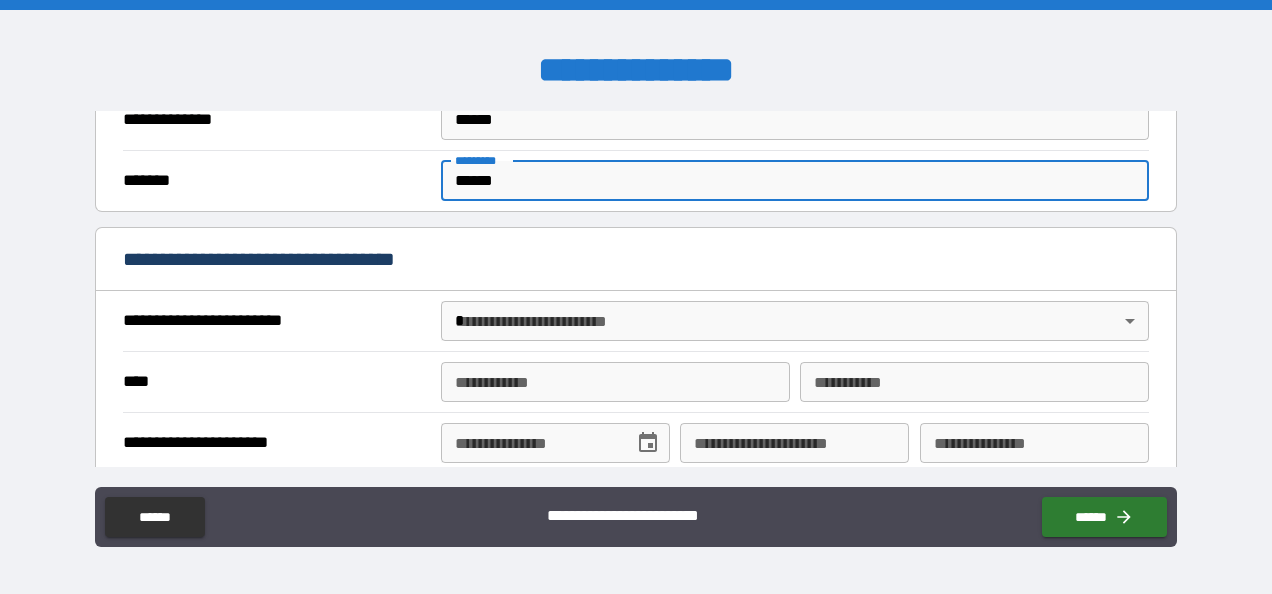 scroll, scrollTop: 601, scrollLeft: 0, axis: vertical 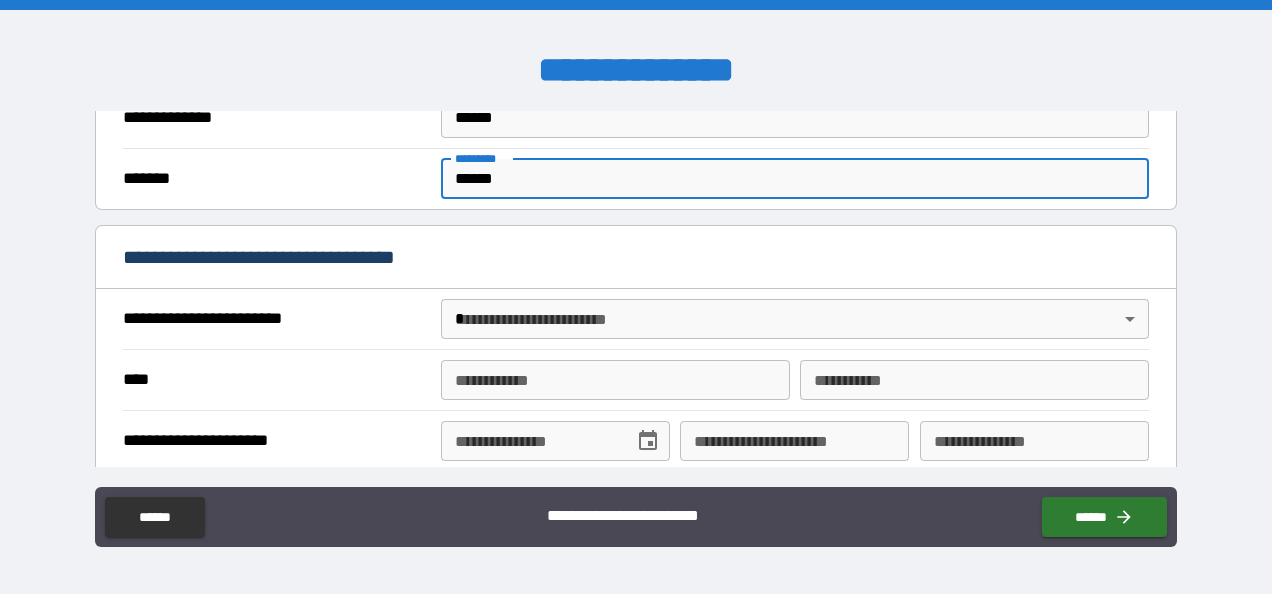 type on "******" 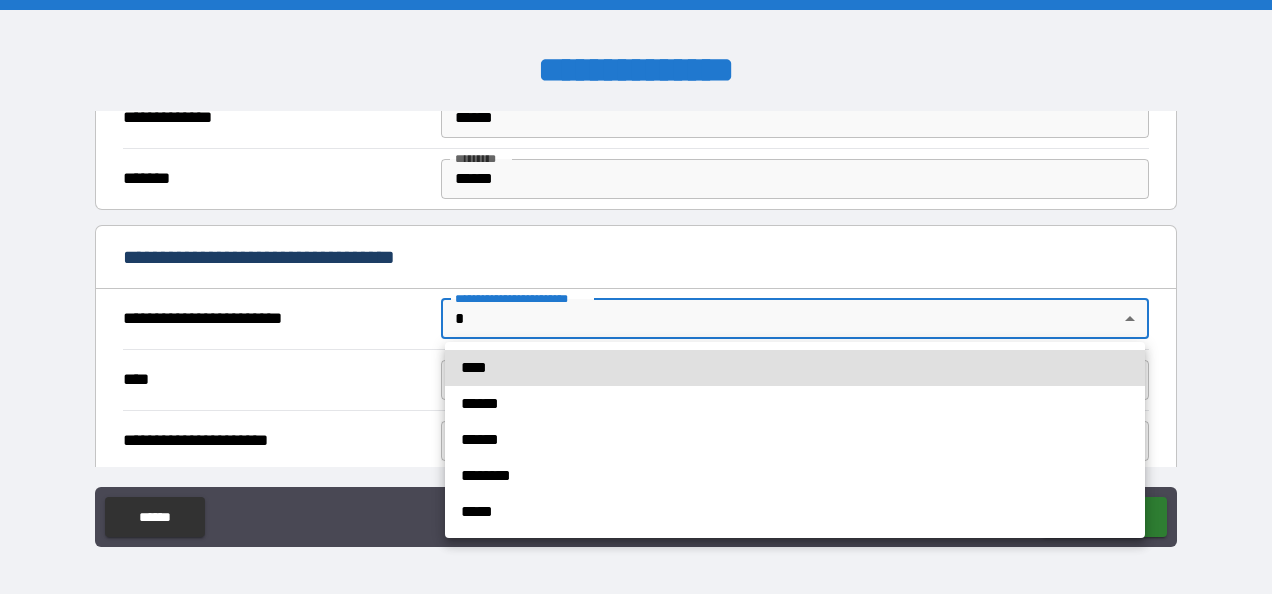 click on "****" at bounding box center [795, 368] 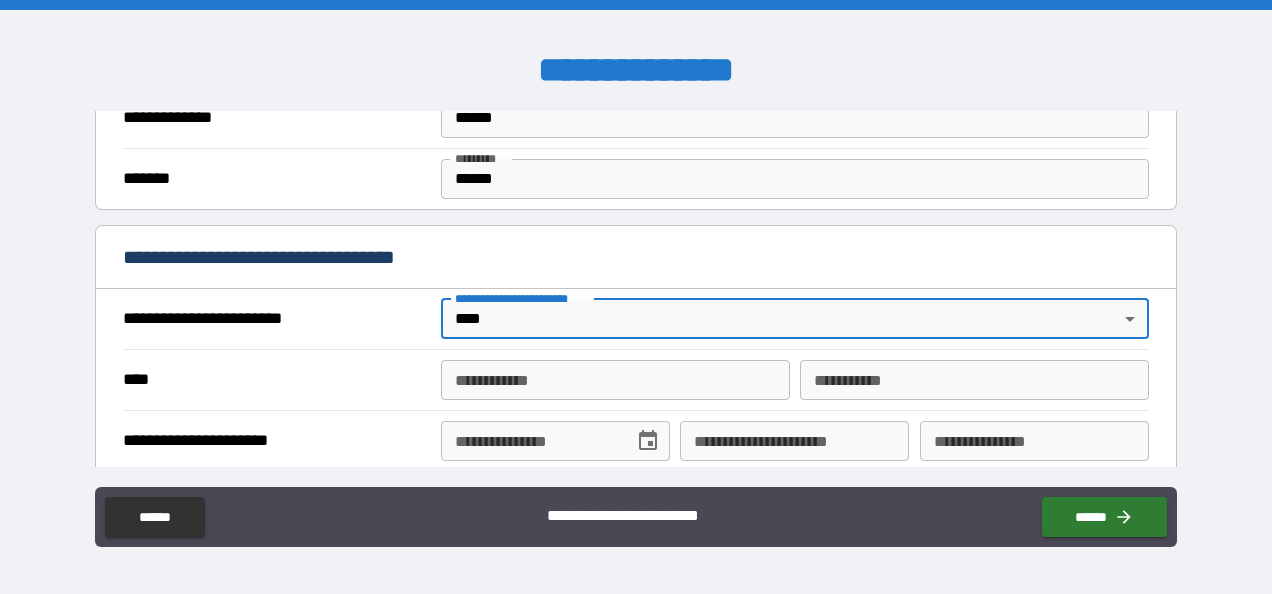 click on "**********" at bounding box center [615, 380] 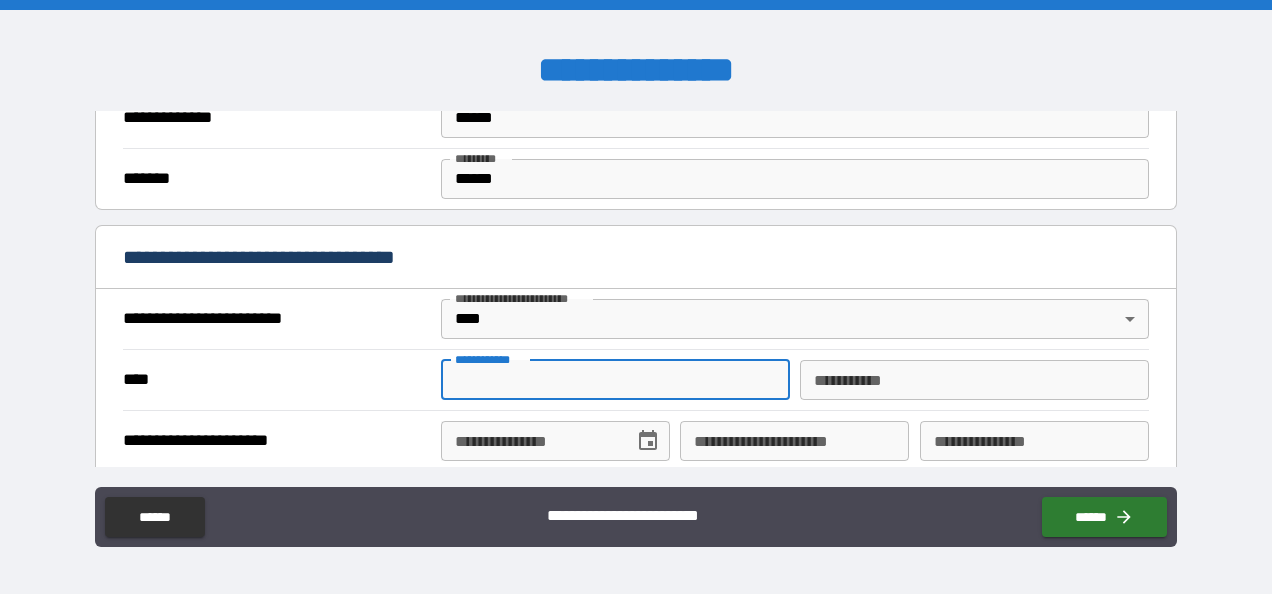 type on "*****" 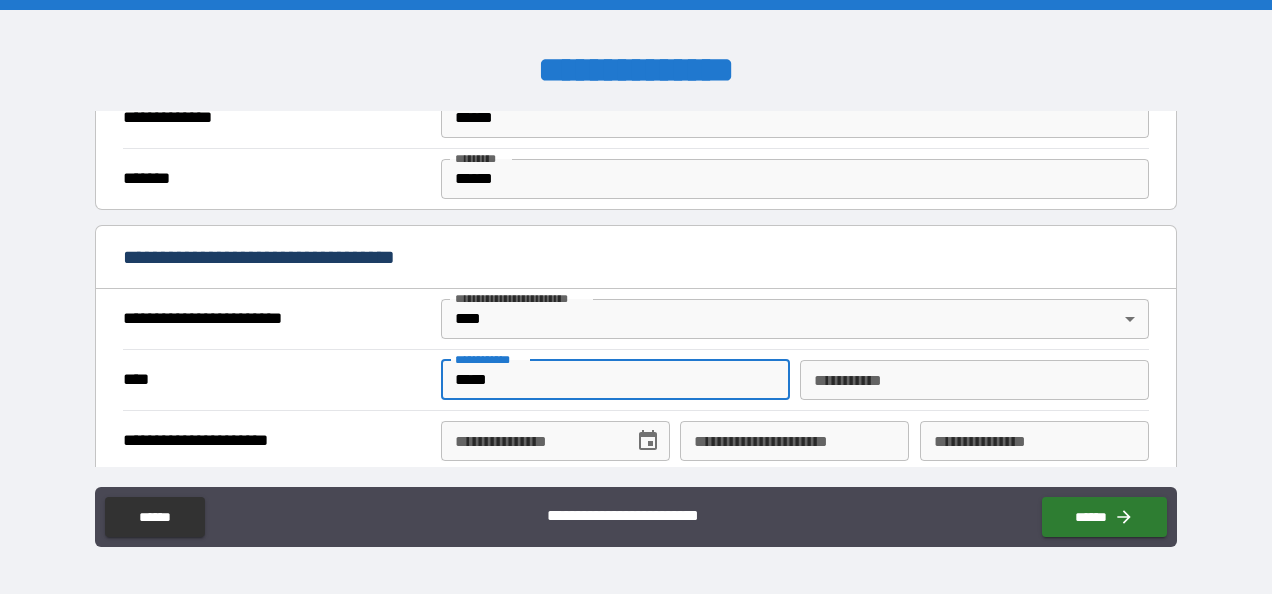 type on "**********" 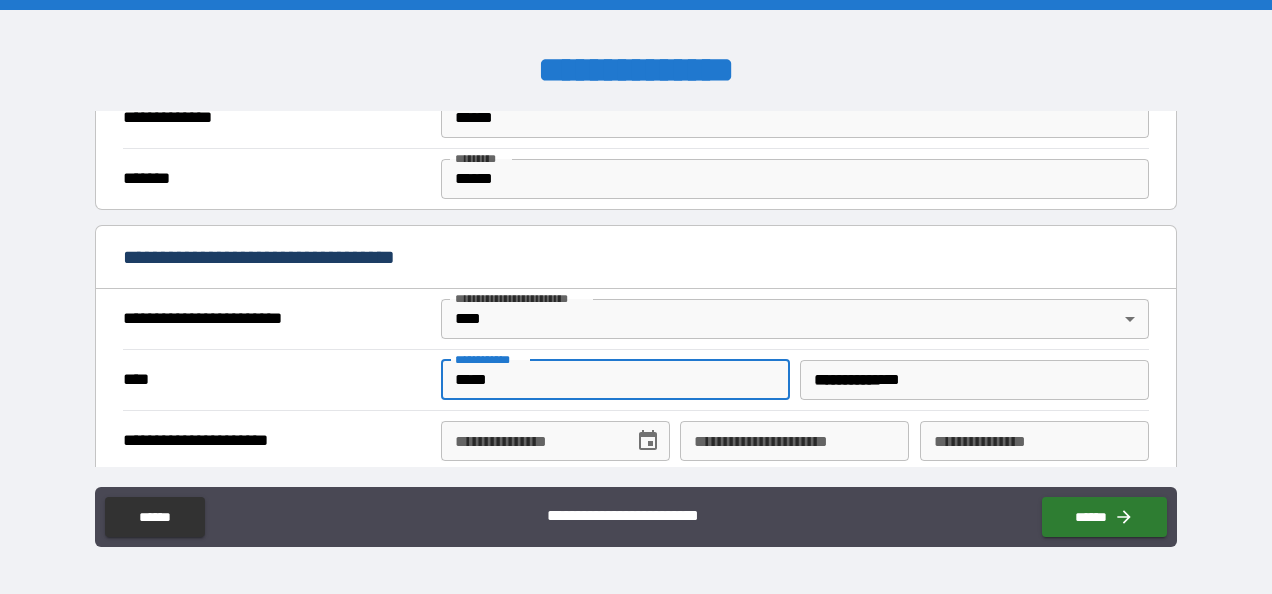 type on "**********" 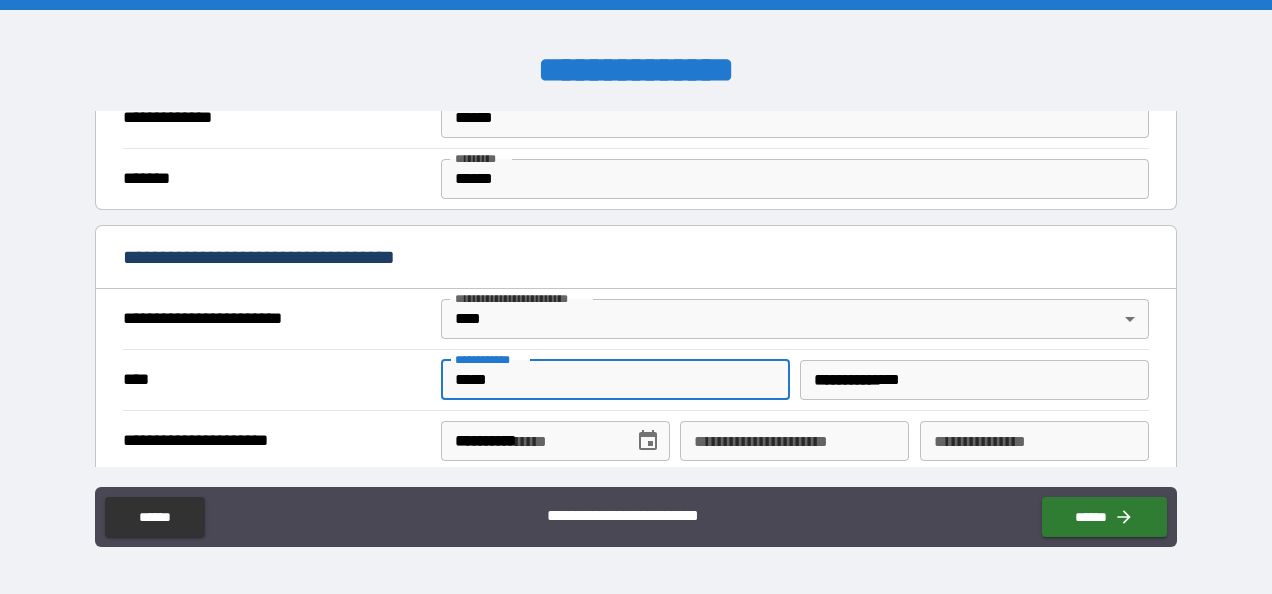type on "**********" 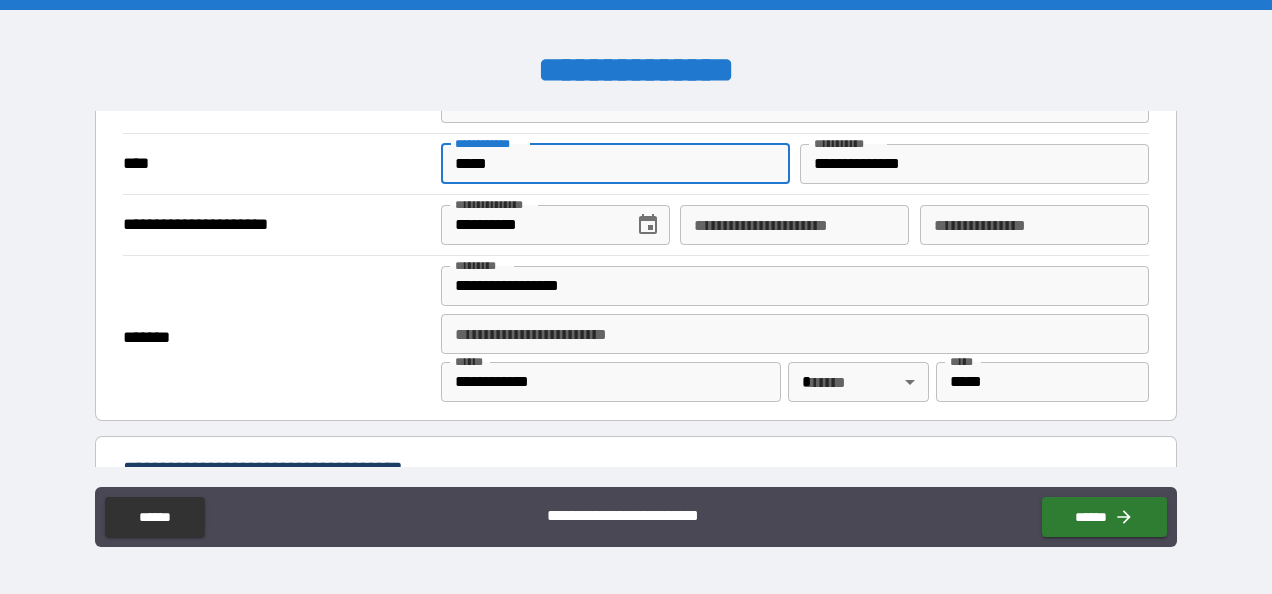 scroll, scrollTop: 822, scrollLeft: 0, axis: vertical 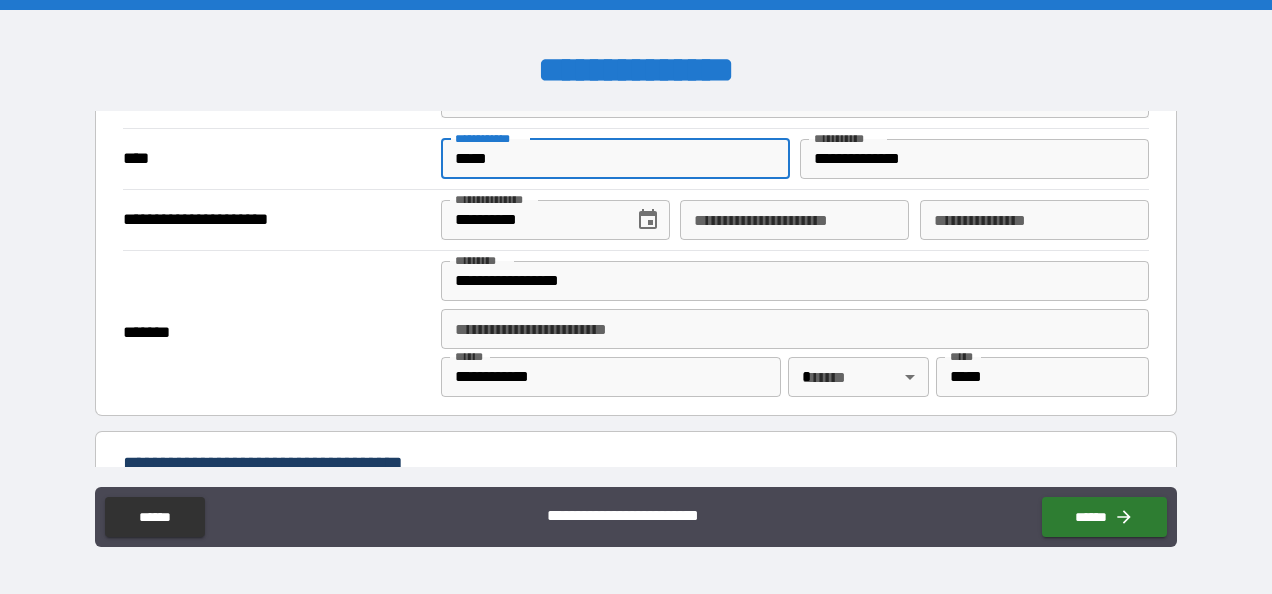 click on "**********" at bounding box center (794, 220) 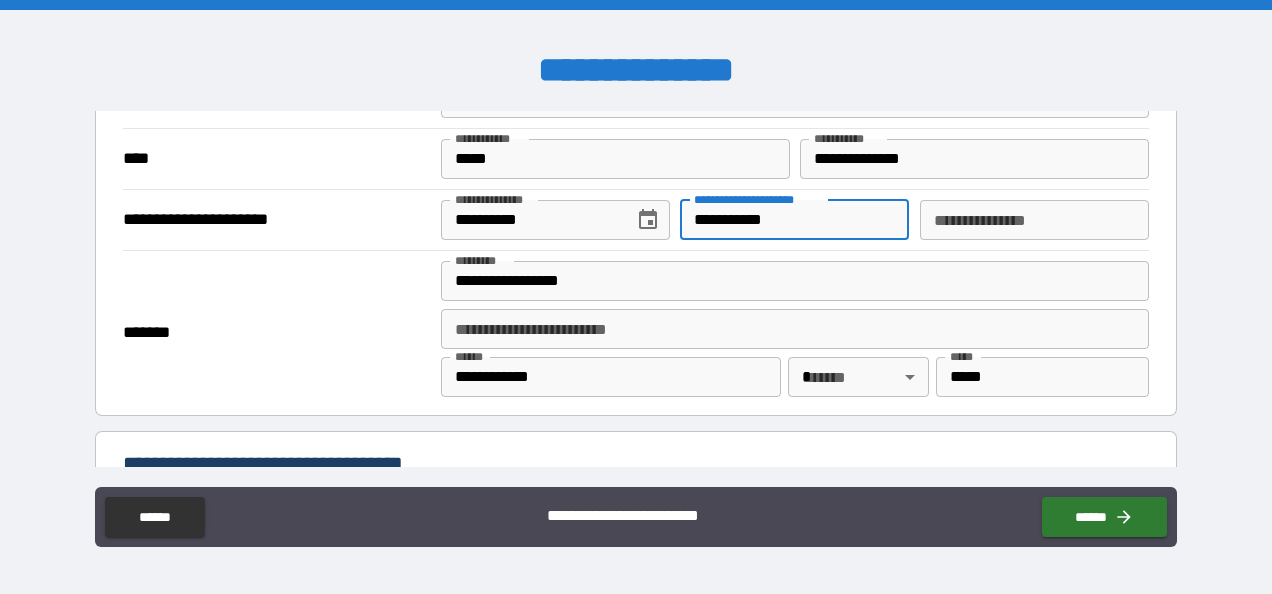 type on "**********" 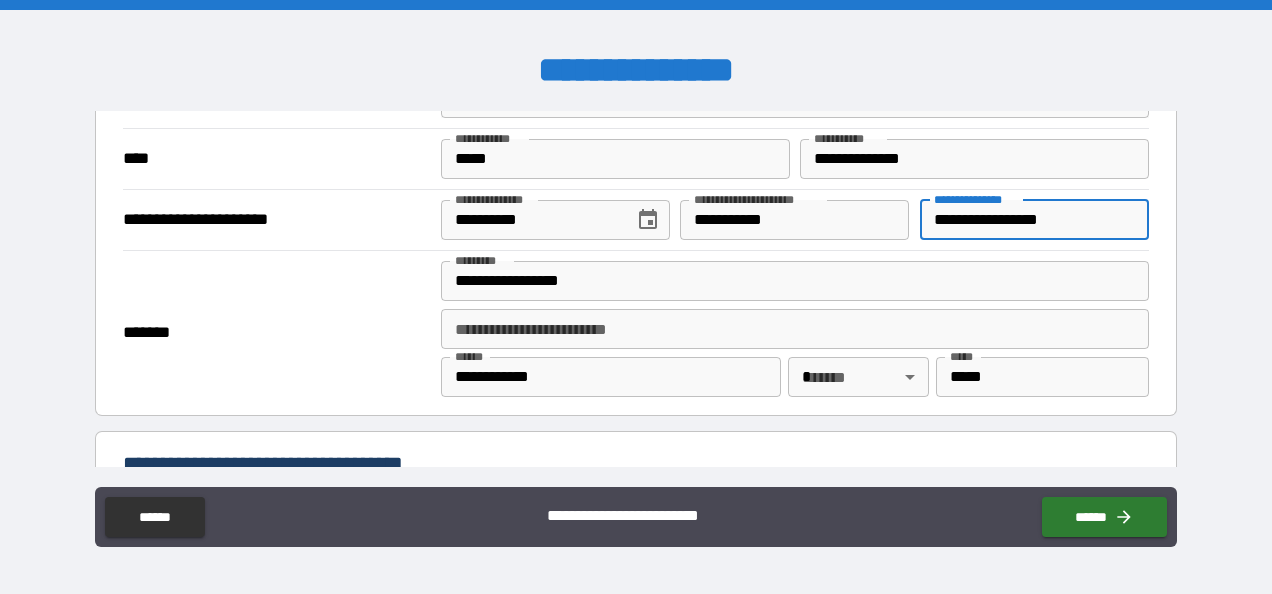 type on "**********" 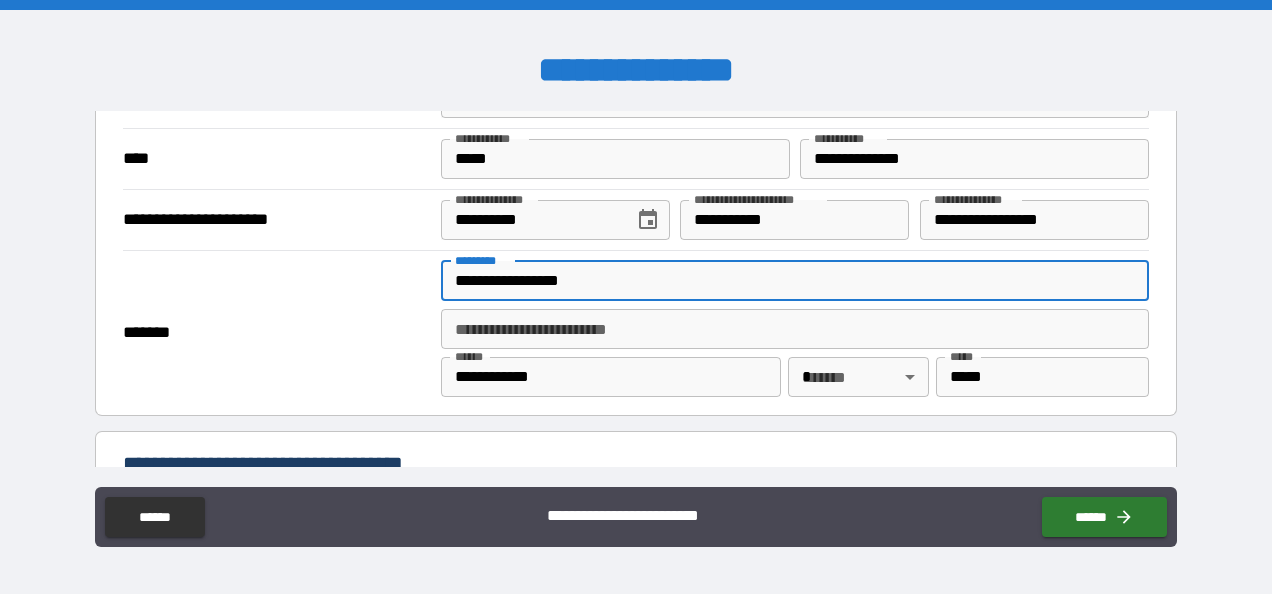 click on "**********" at bounding box center [794, 281] 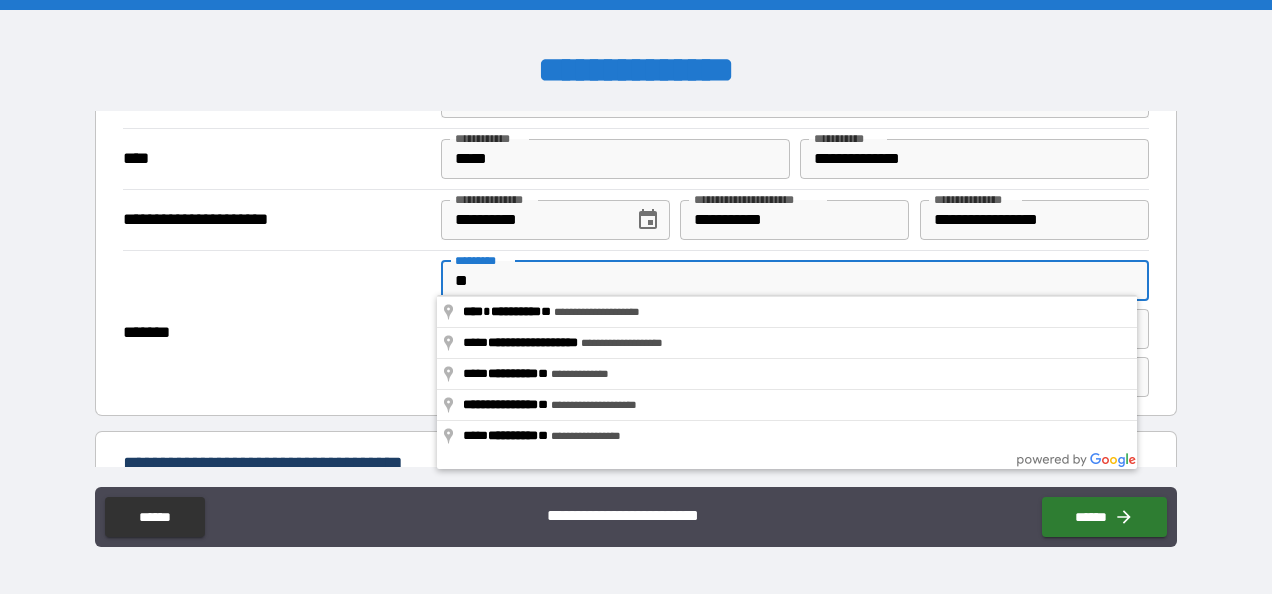 type on "*" 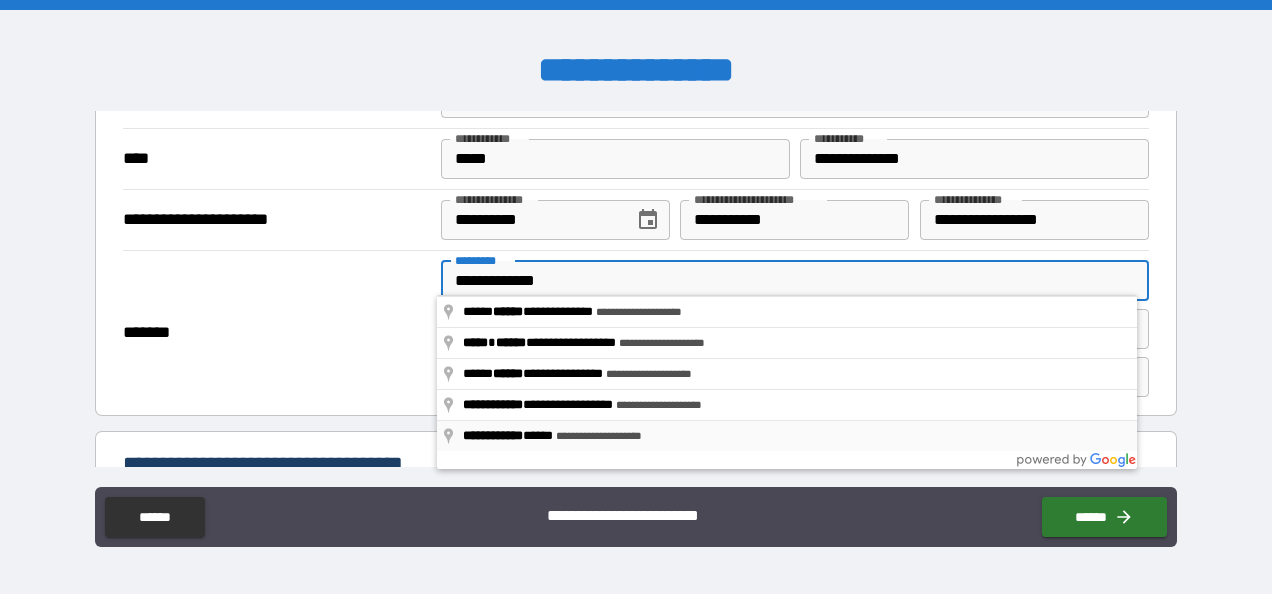 type on "**********" 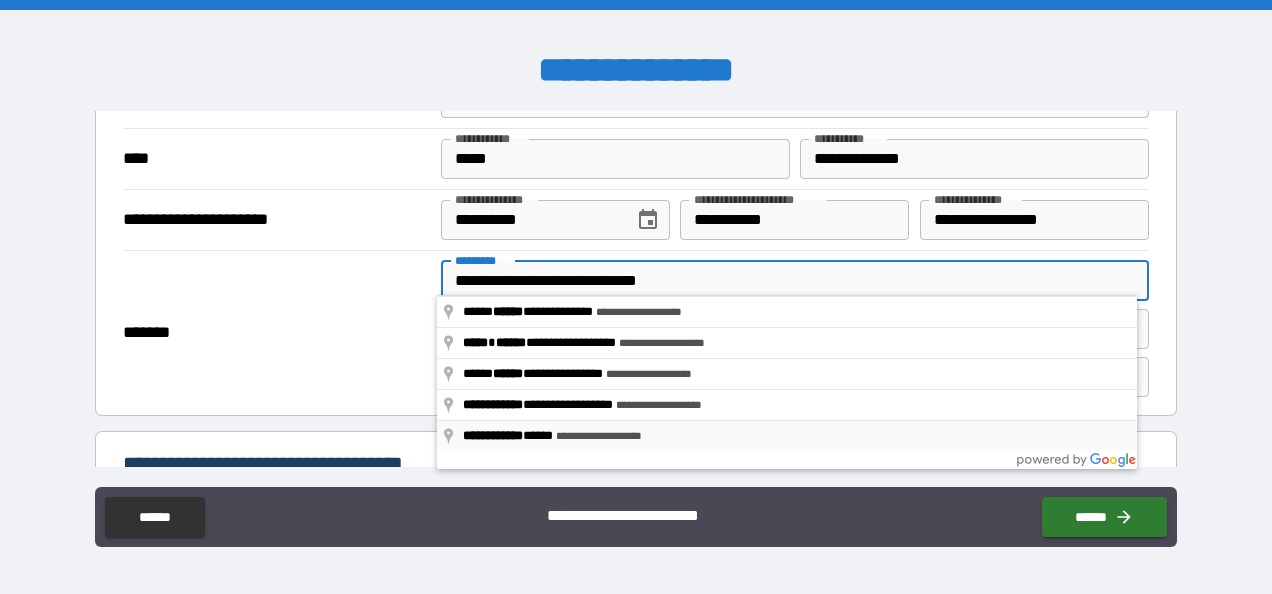 type on "**********" 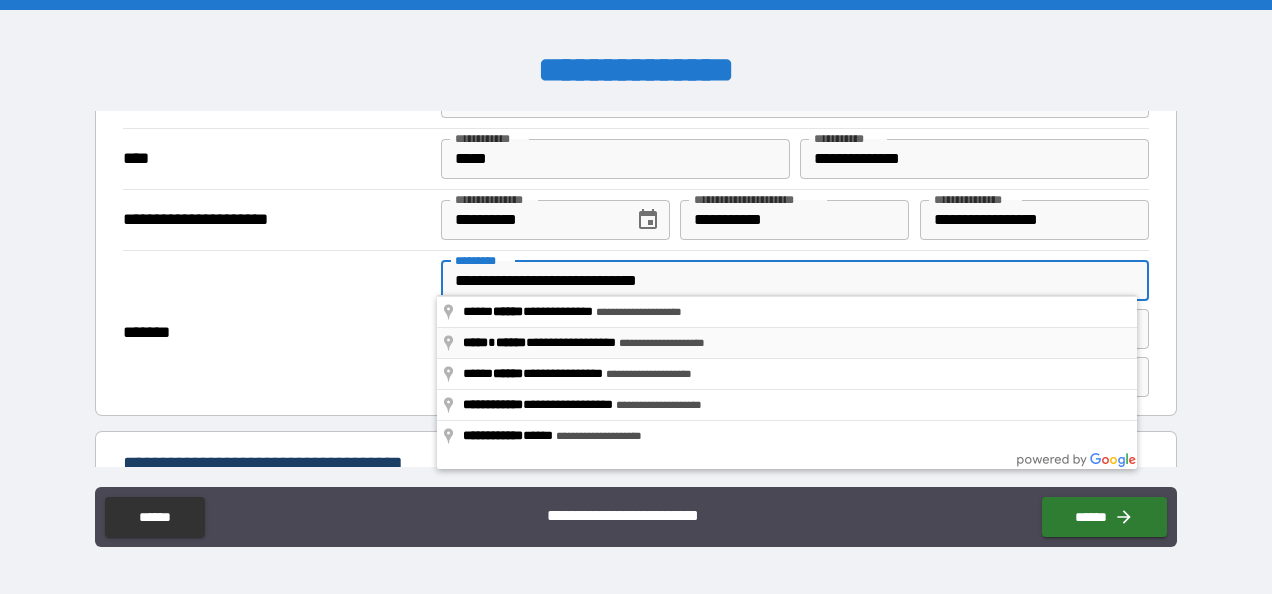 type on "**********" 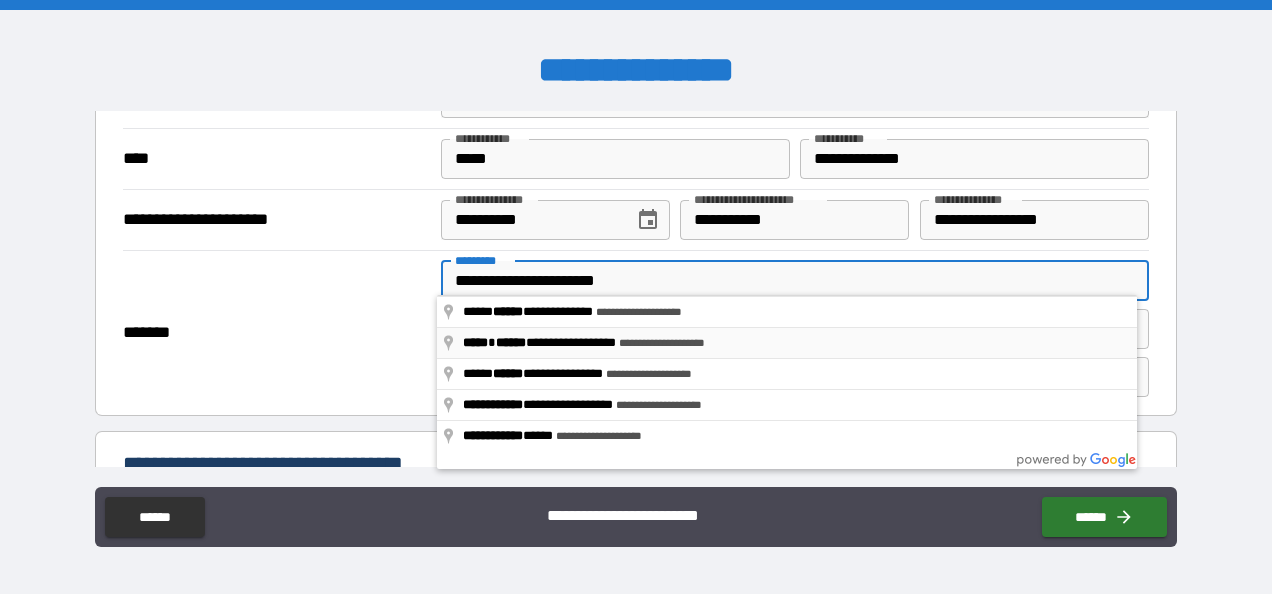 type on "**" 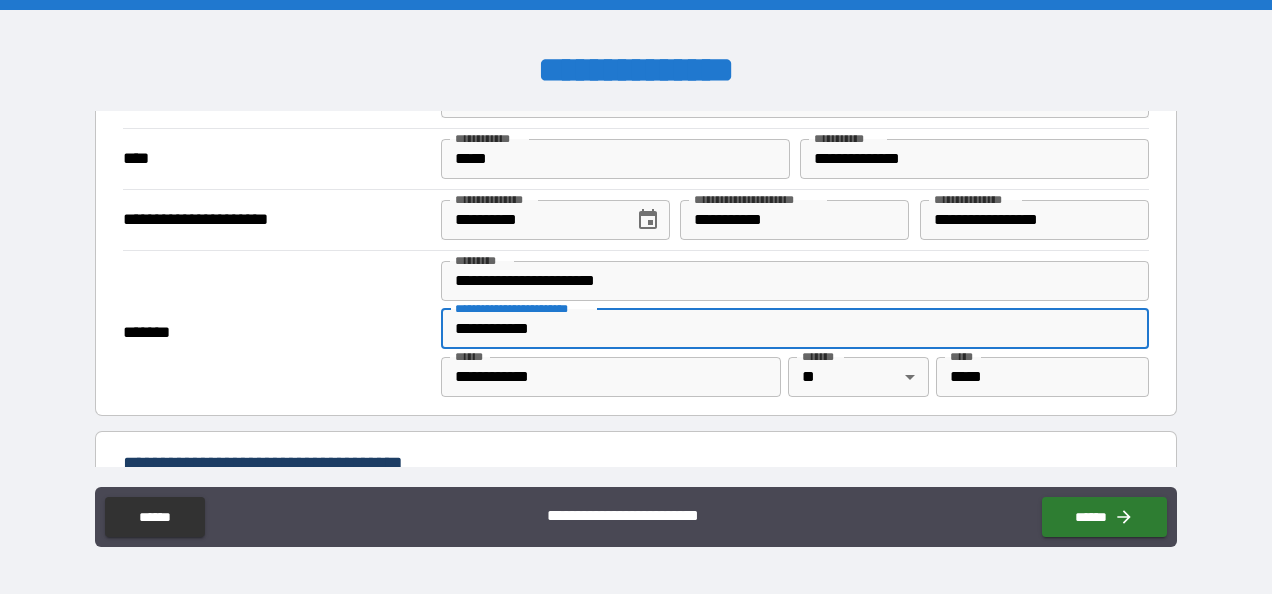 click on "**********" at bounding box center (794, 329) 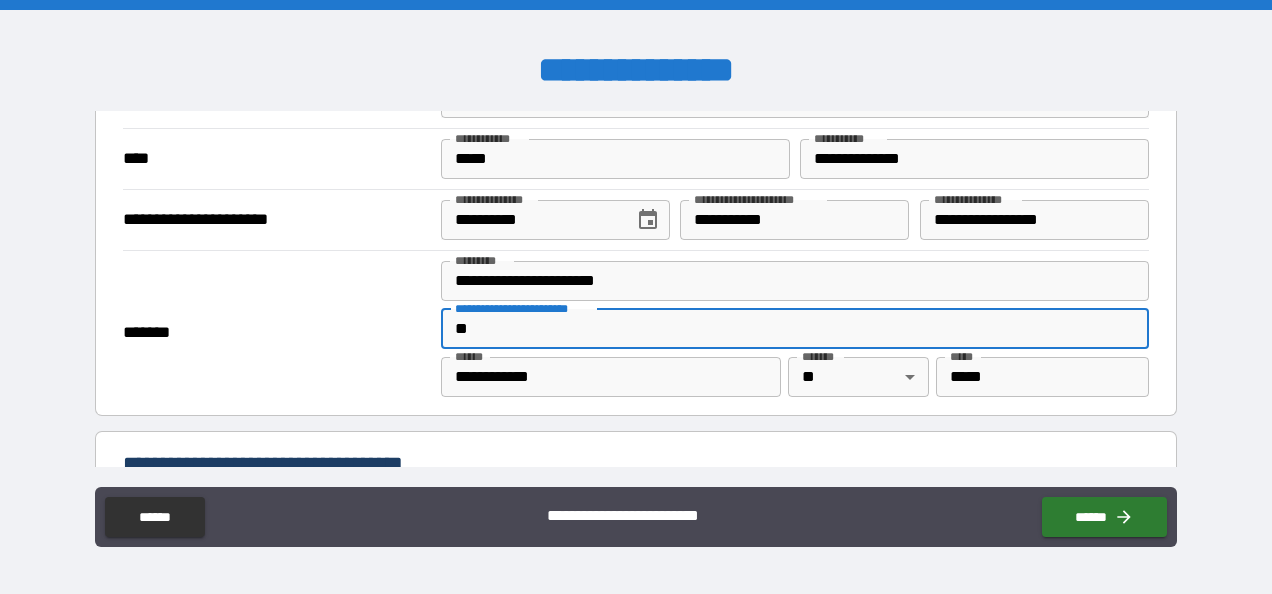 type on "*" 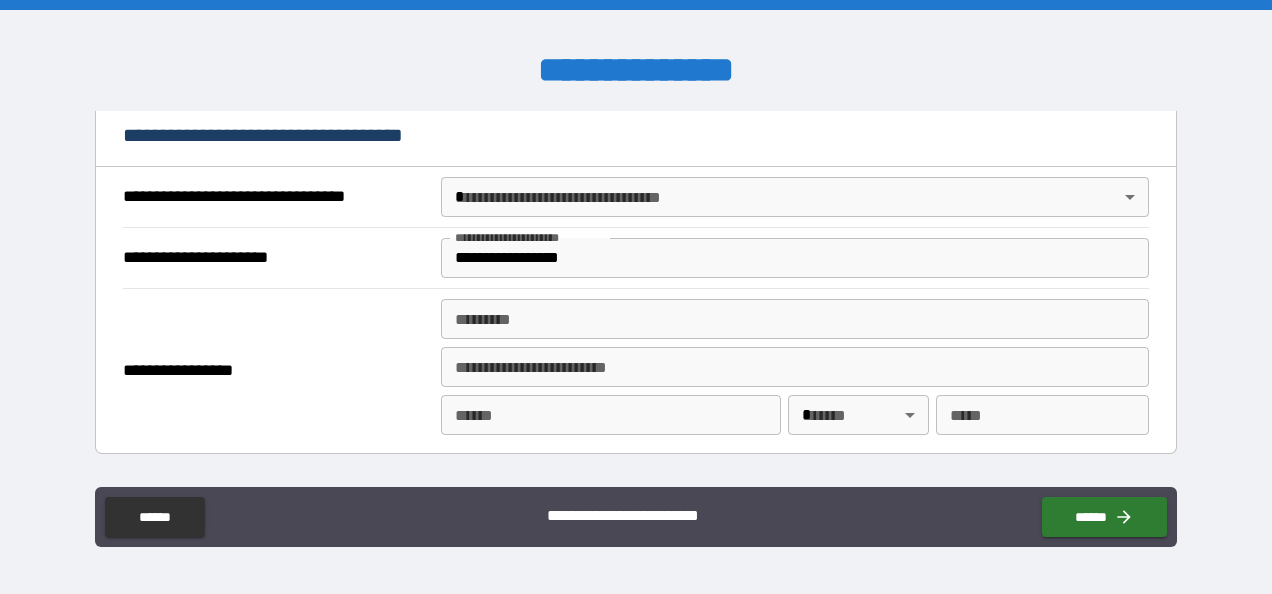 scroll, scrollTop: 1154, scrollLeft: 0, axis: vertical 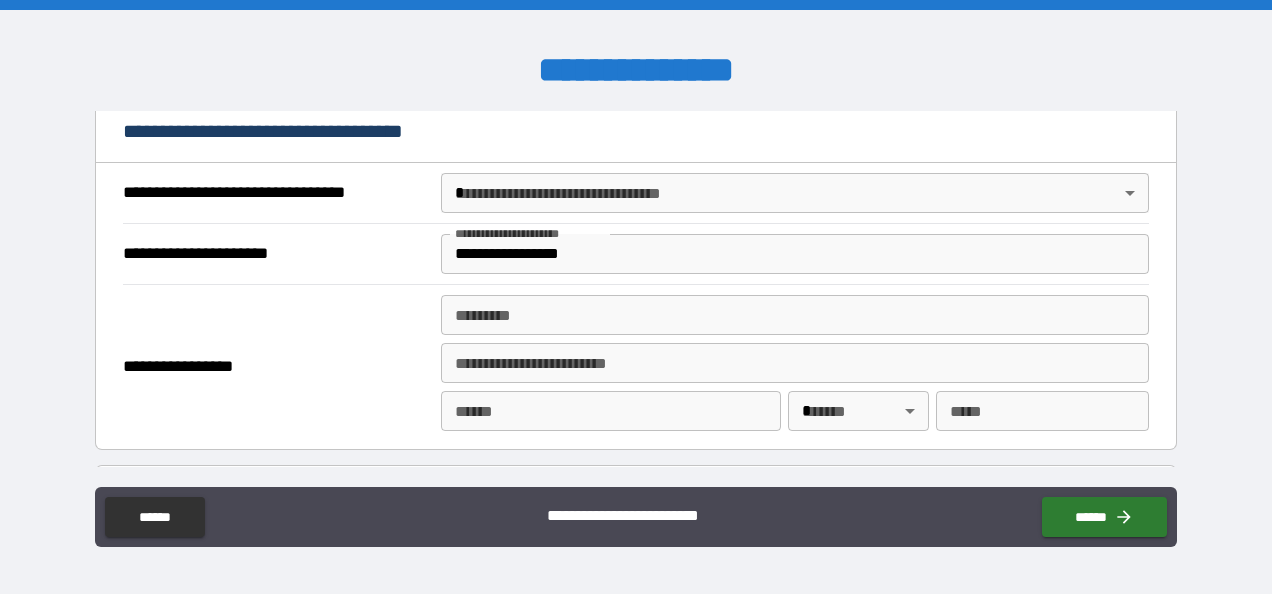 type 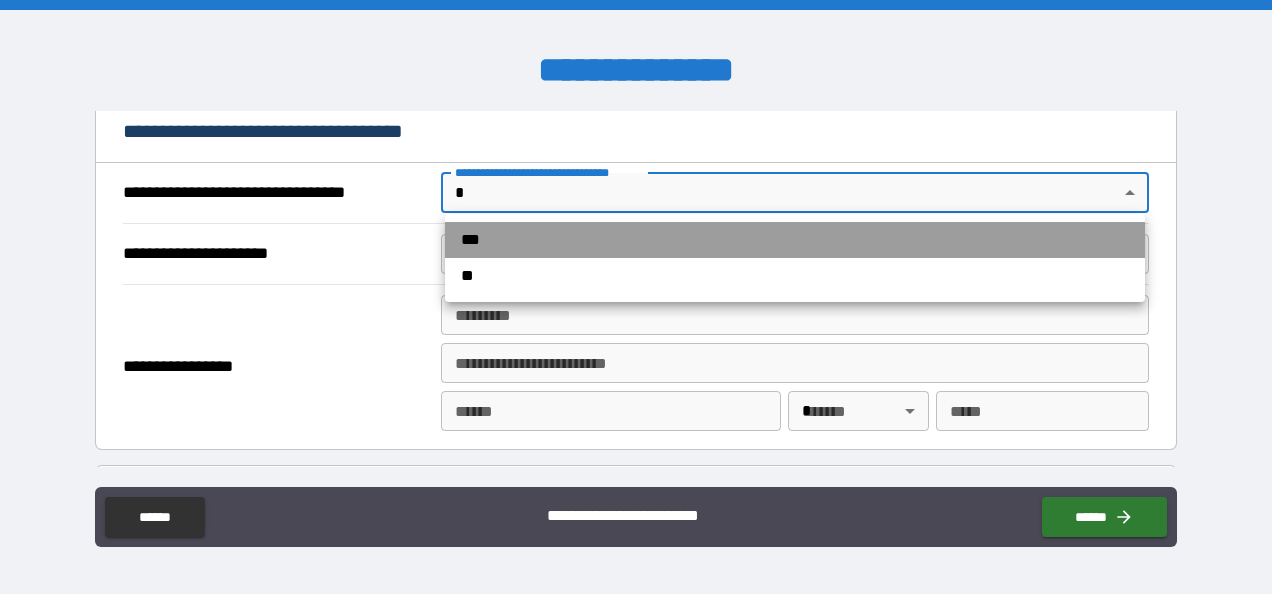 click on "***" at bounding box center (795, 240) 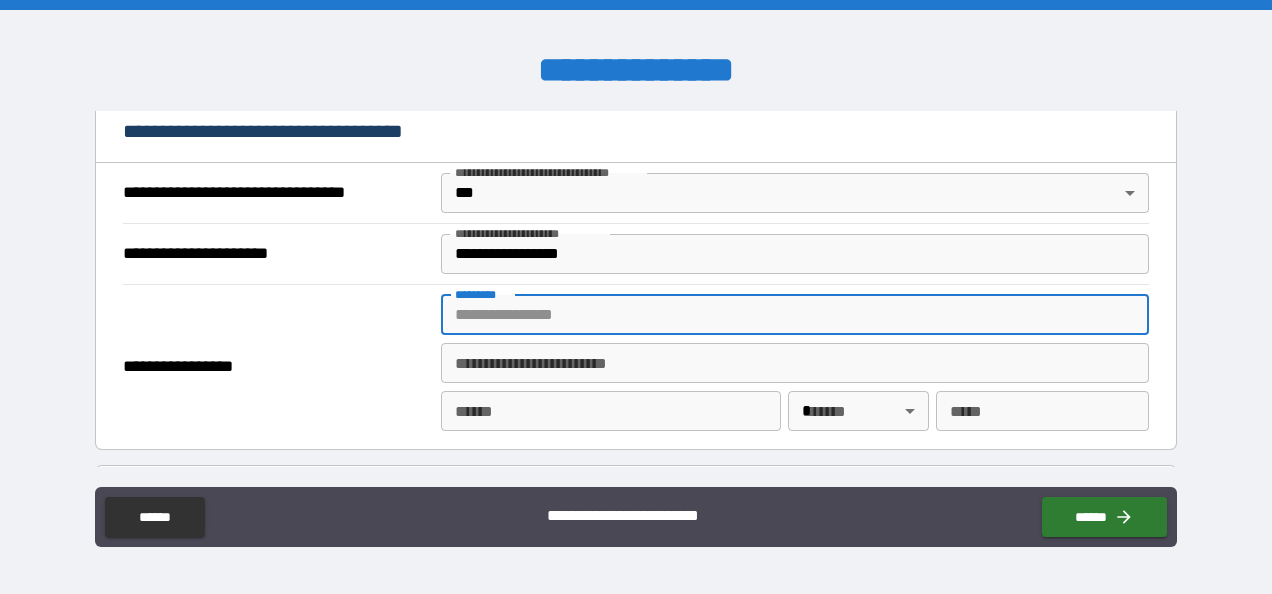 click on "*******   *" at bounding box center (794, 315) 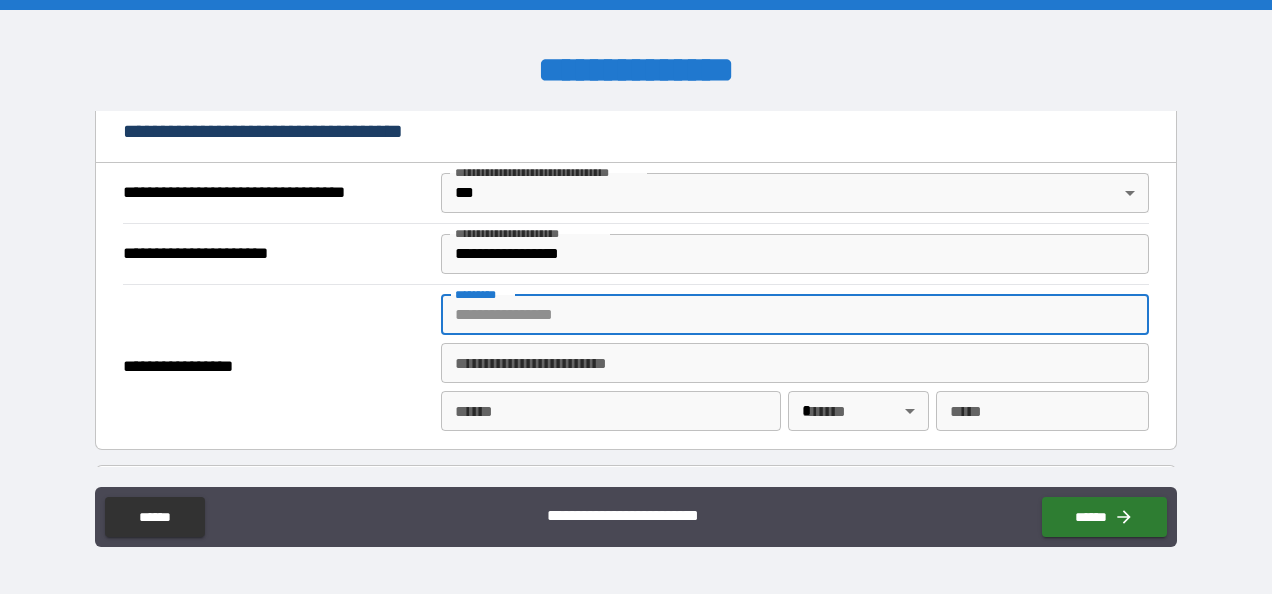 scroll, scrollTop: 1464, scrollLeft: 0, axis: vertical 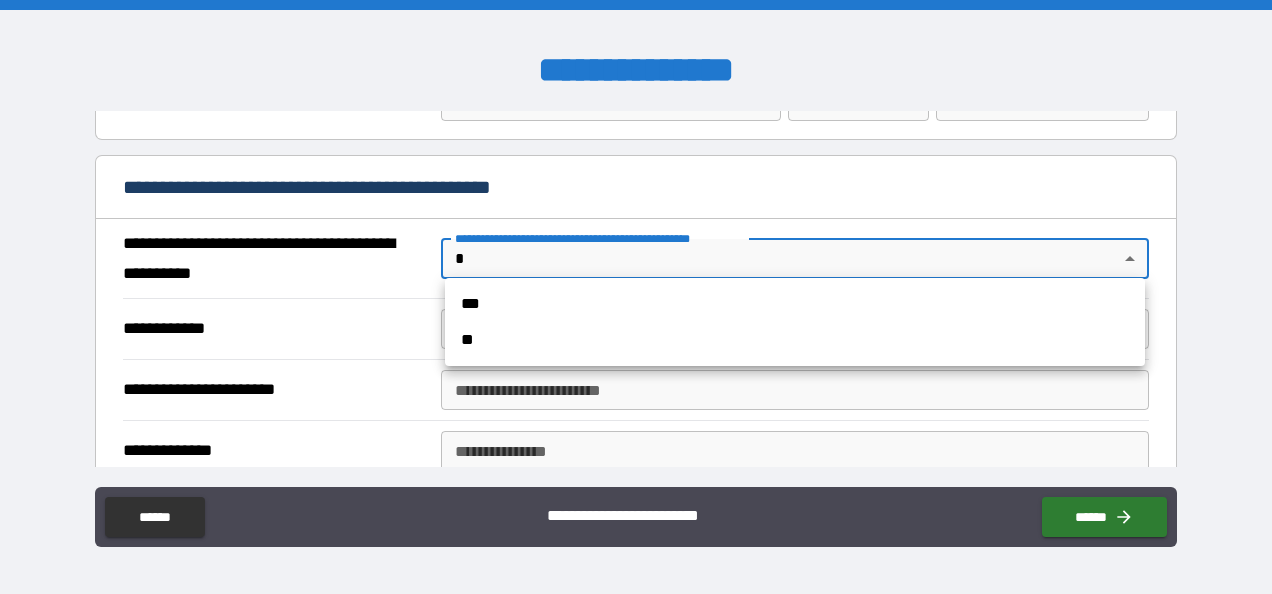 click on "**********" at bounding box center [636, 297] 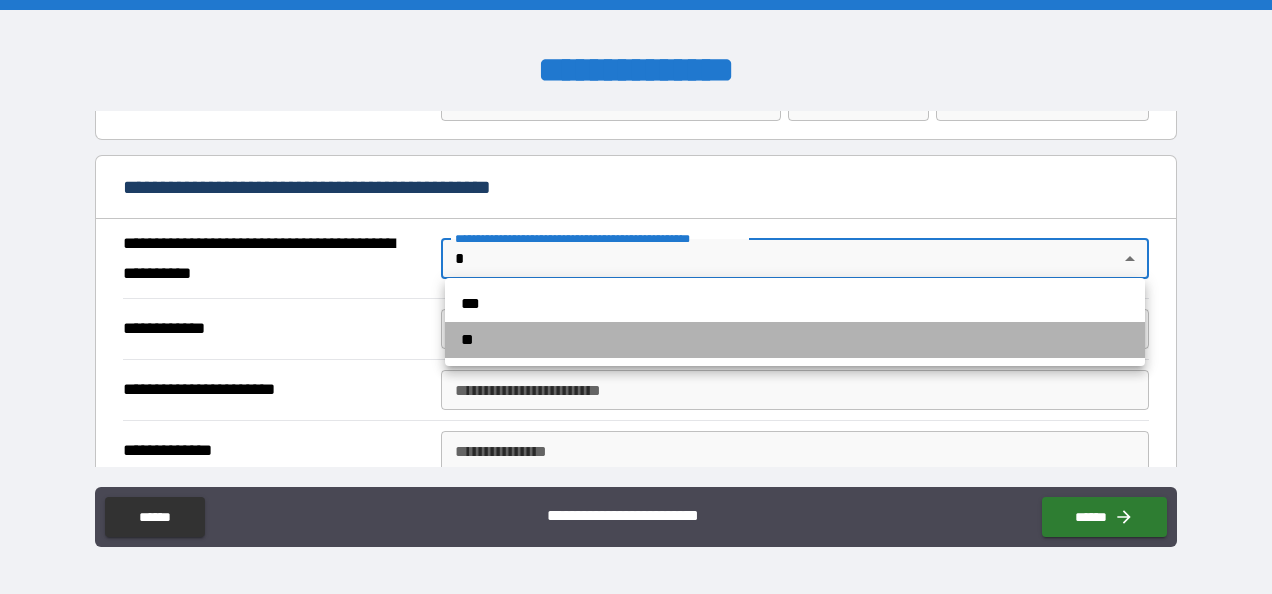 click on "**" at bounding box center [795, 340] 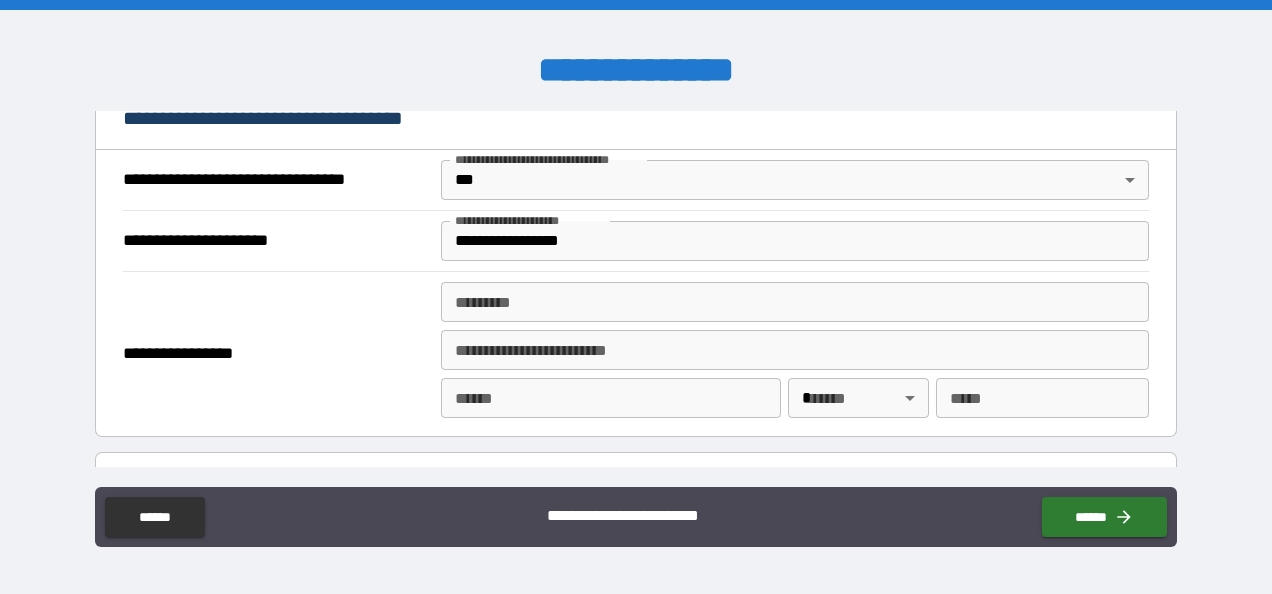 scroll, scrollTop: 1141, scrollLeft: 0, axis: vertical 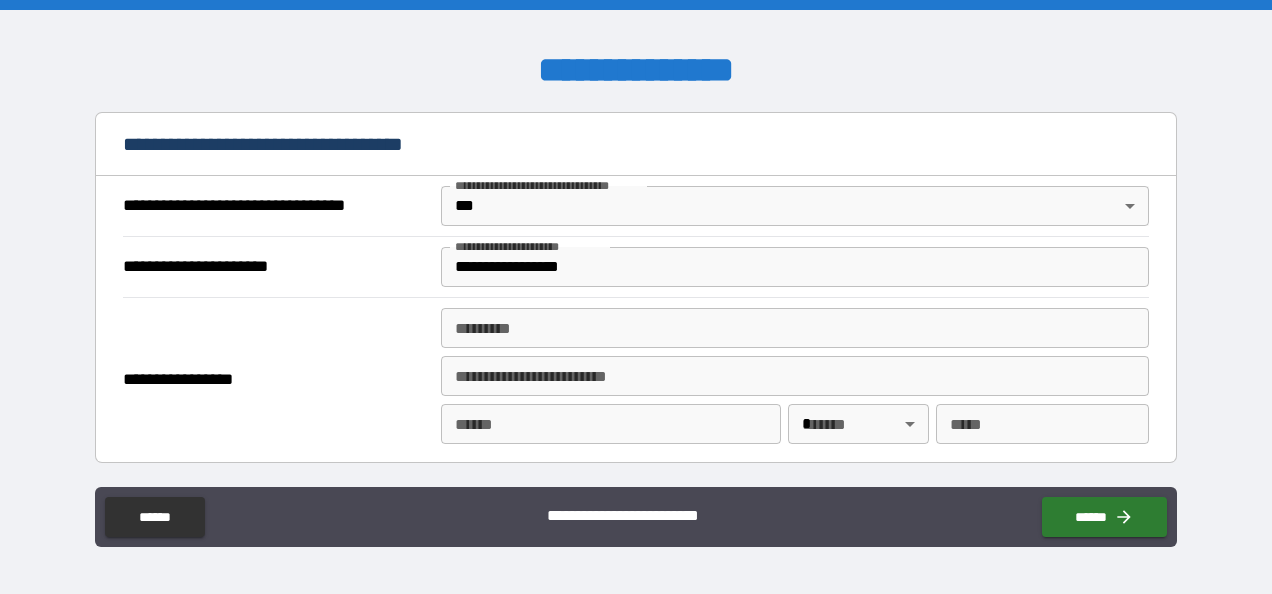 click on "*******   *" at bounding box center [794, 328] 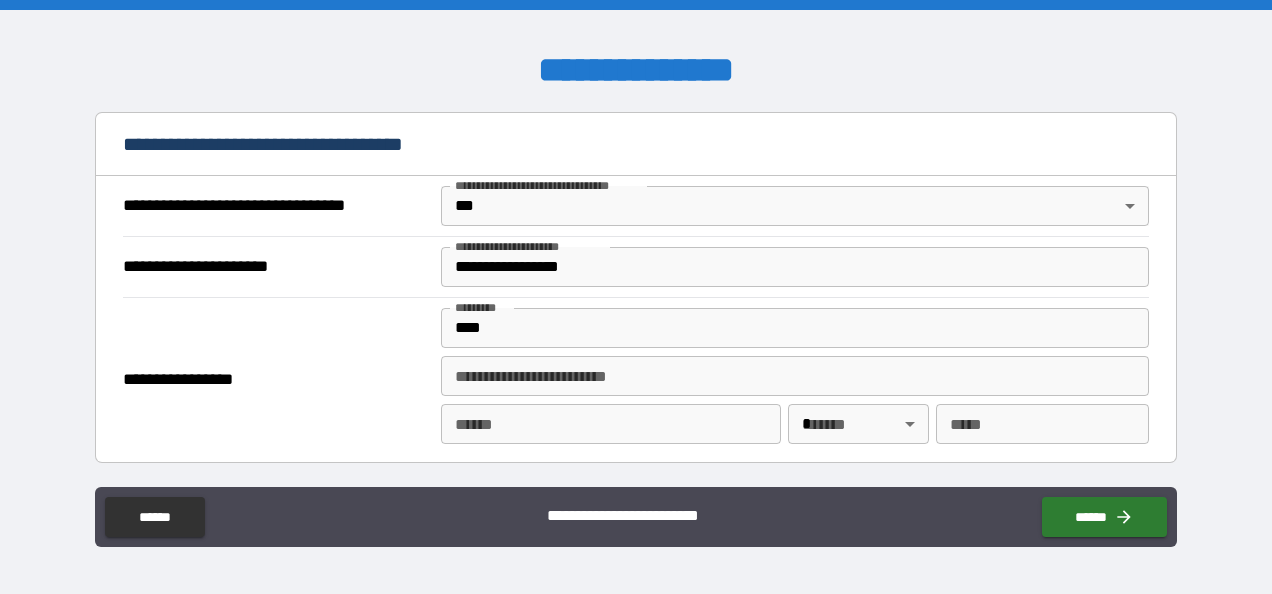 type on "**********" 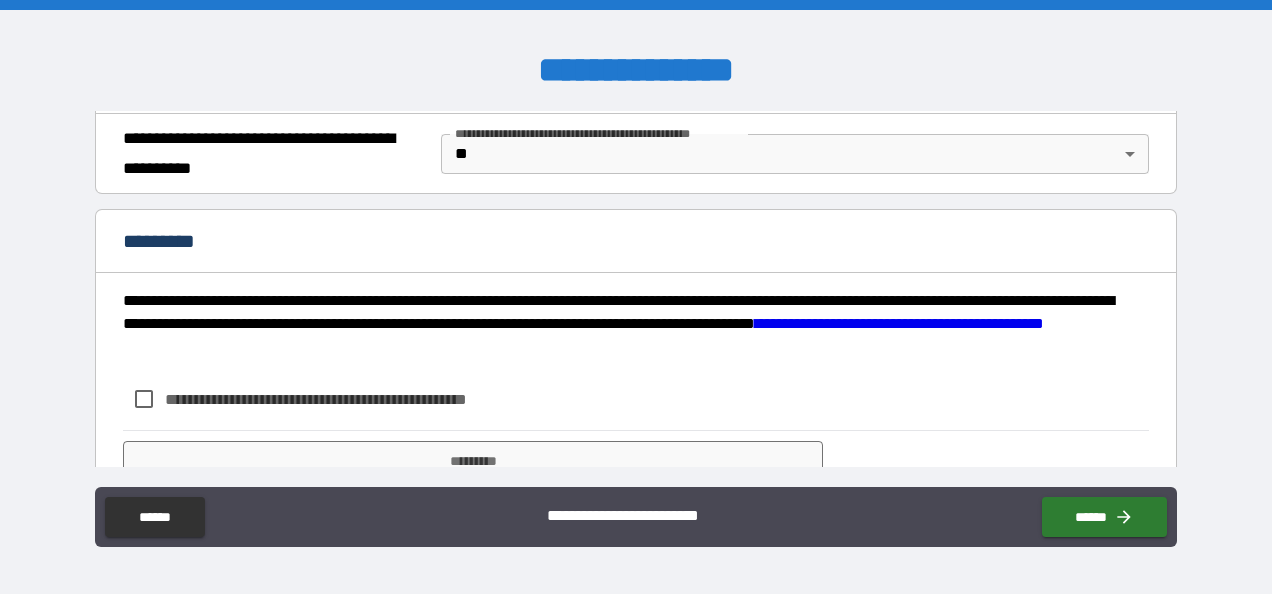 scroll, scrollTop: 1644, scrollLeft: 0, axis: vertical 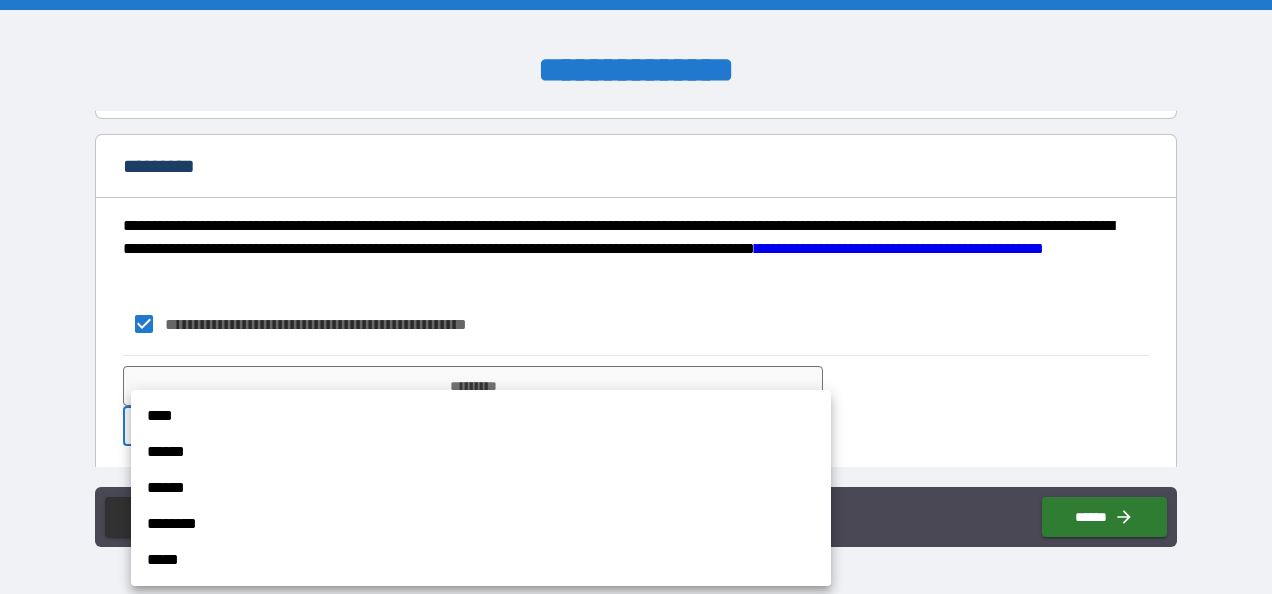 click on "**********" at bounding box center [636, 297] 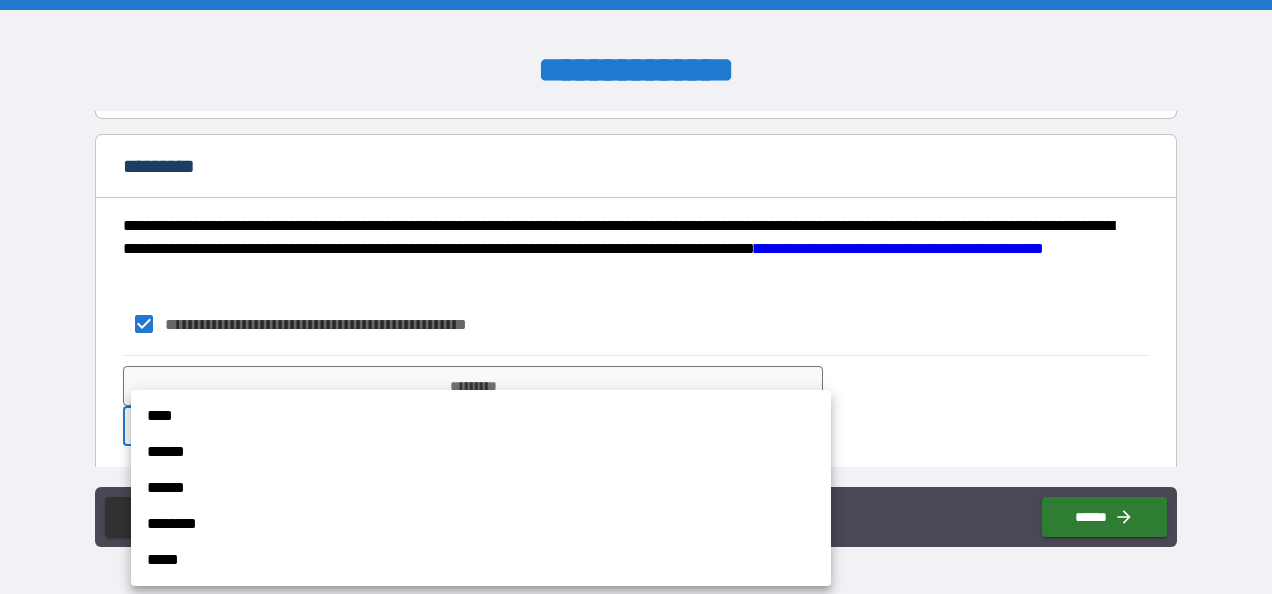click on "****" at bounding box center [481, 416] 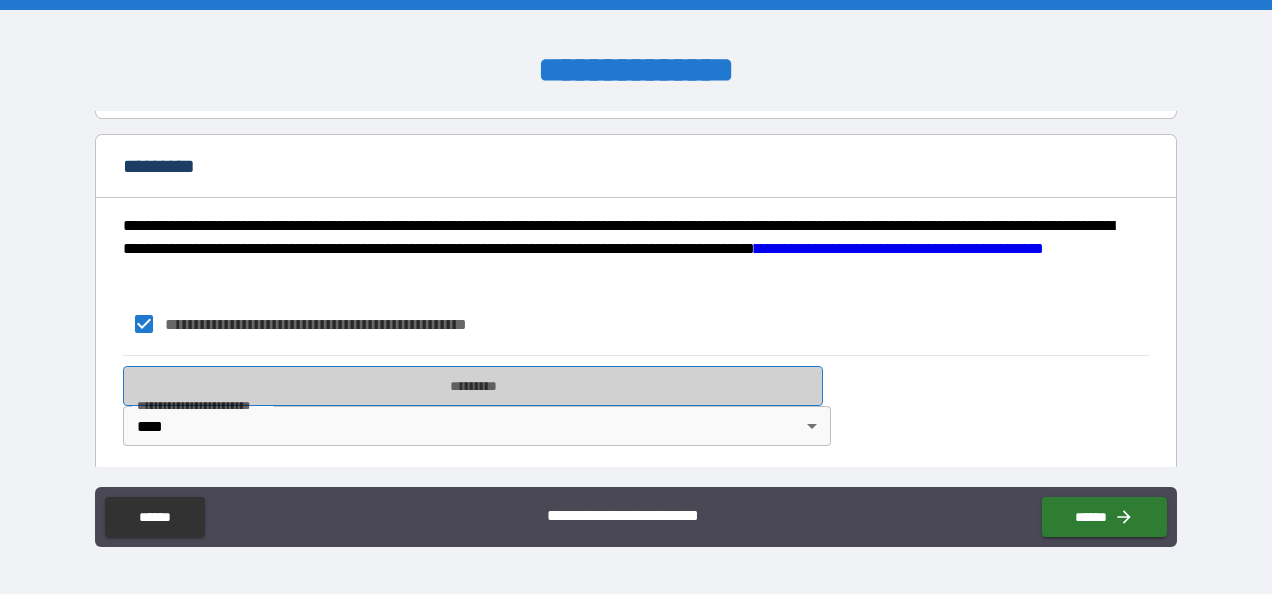 click on "*********" at bounding box center (473, 386) 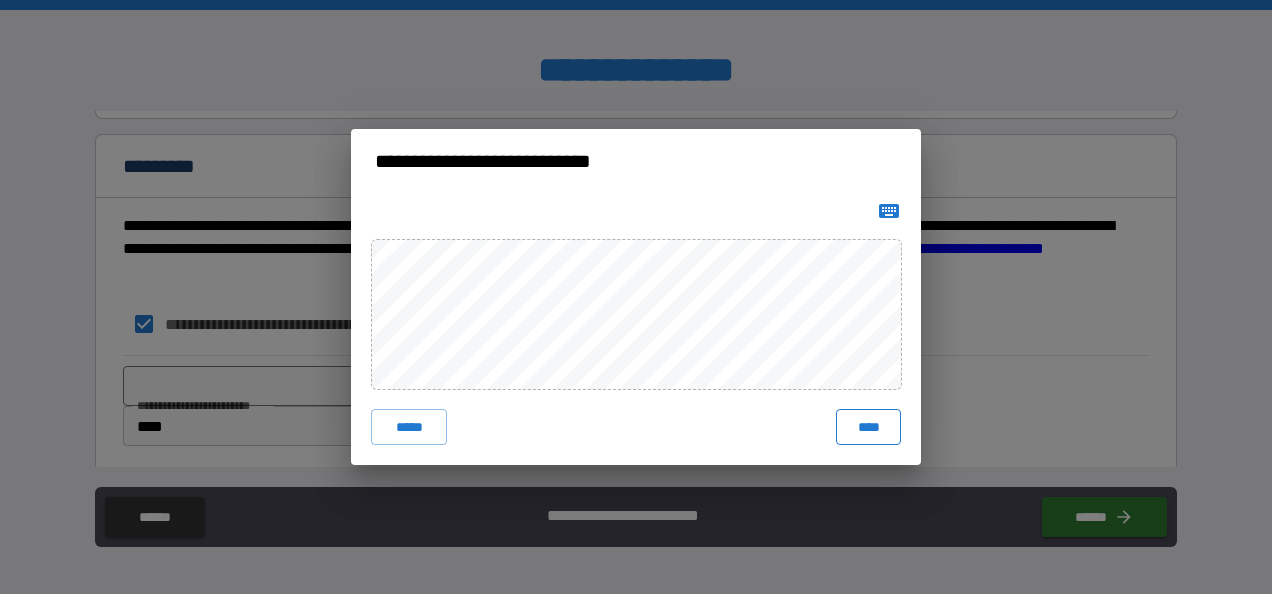 click on "****" at bounding box center [868, 427] 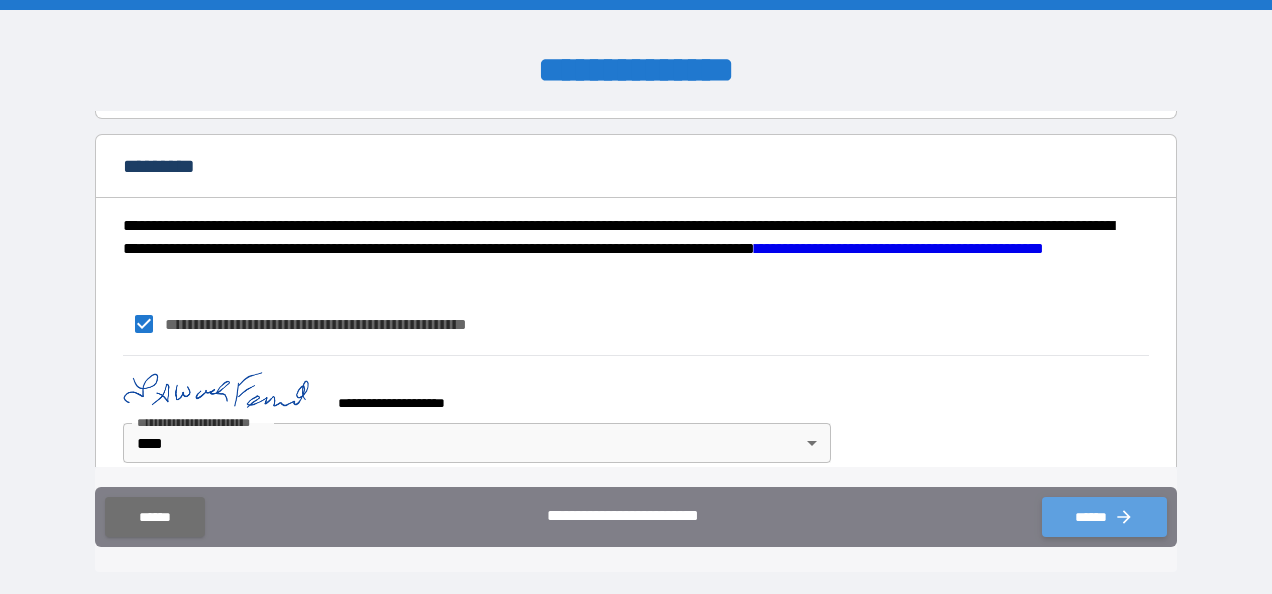 click on "******" at bounding box center [1104, 517] 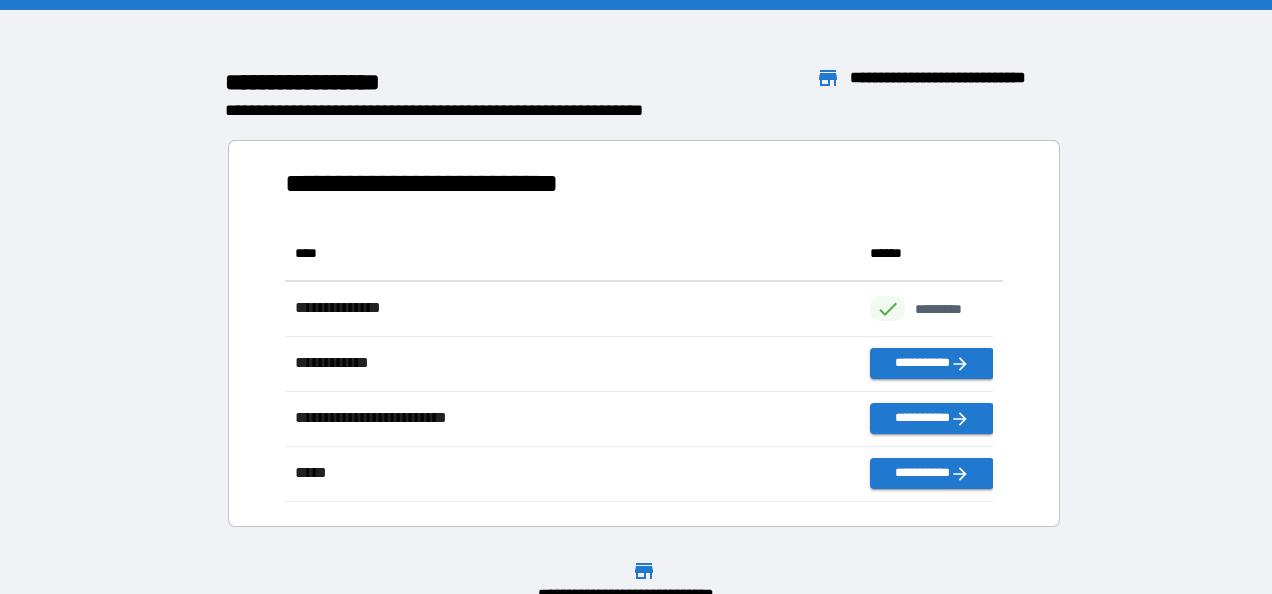 scroll, scrollTop: 260, scrollLeft: 692, axis: both 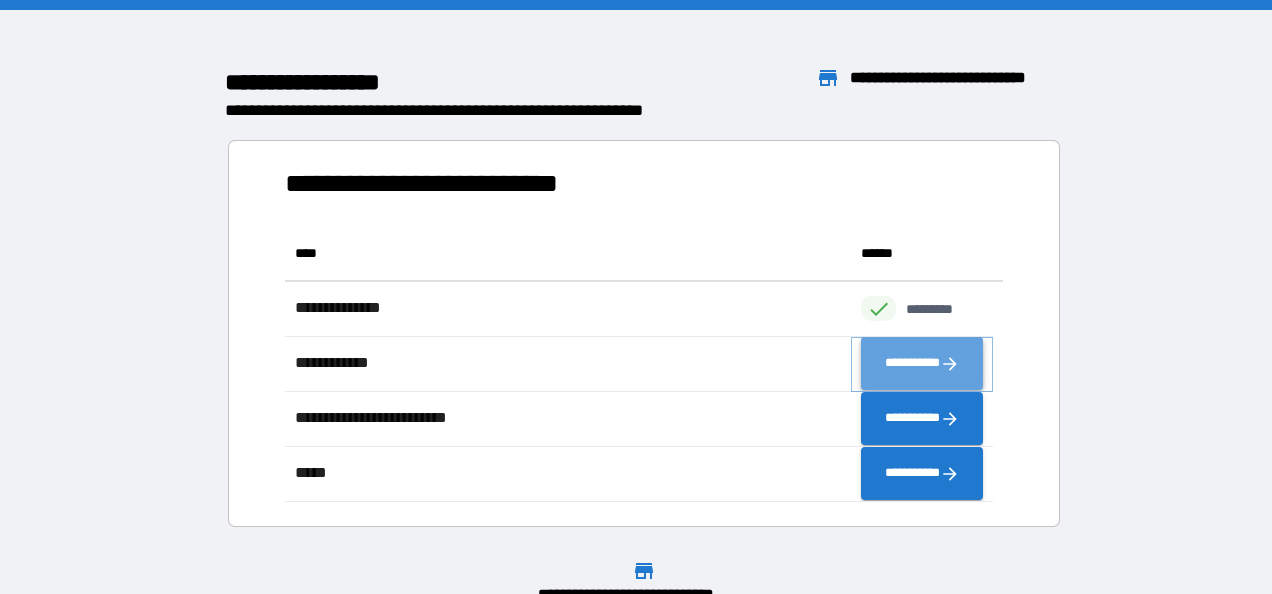 click on "**********" at bounding box center [922, 364] 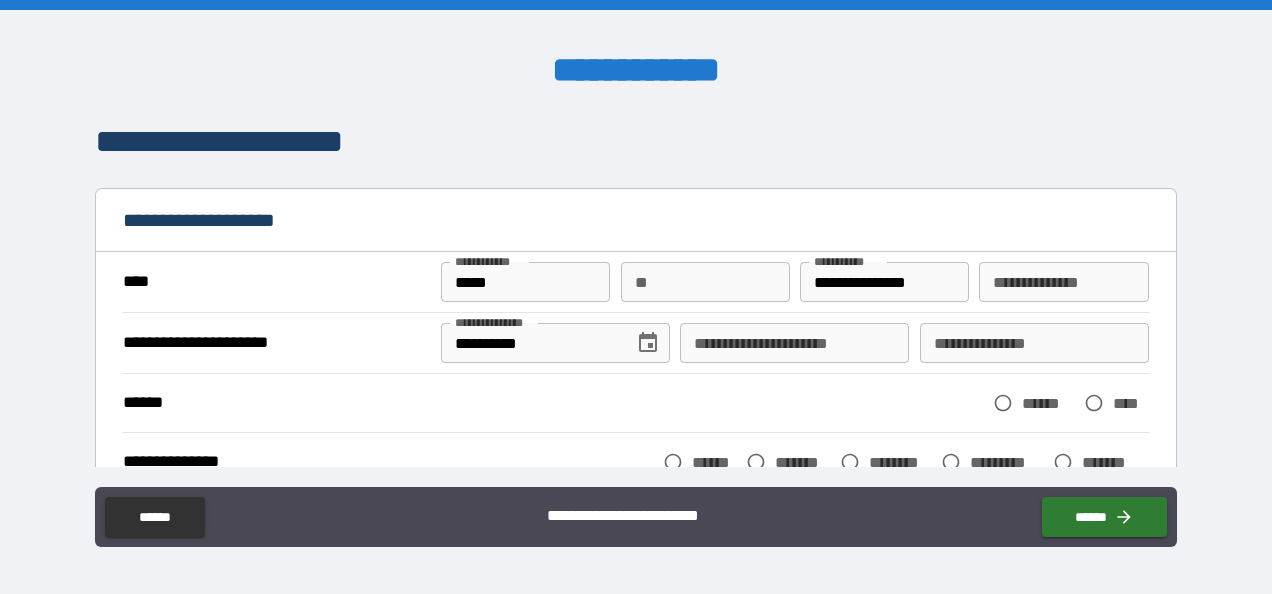 click on "**" at bounding box center [705, 282] 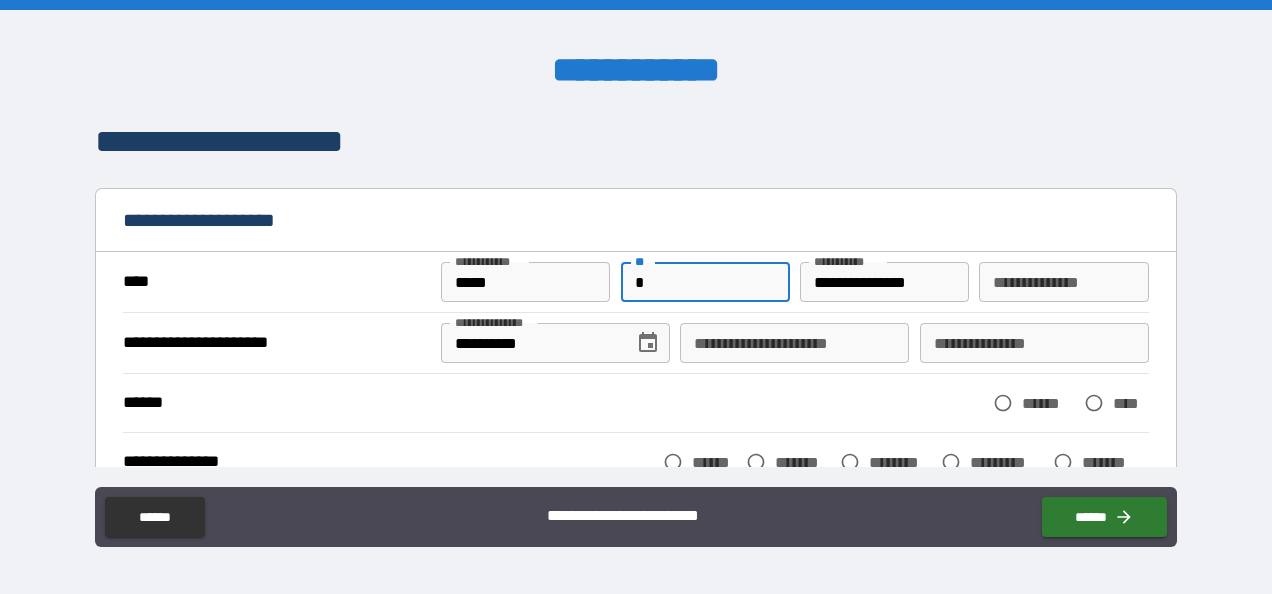 type on "*" 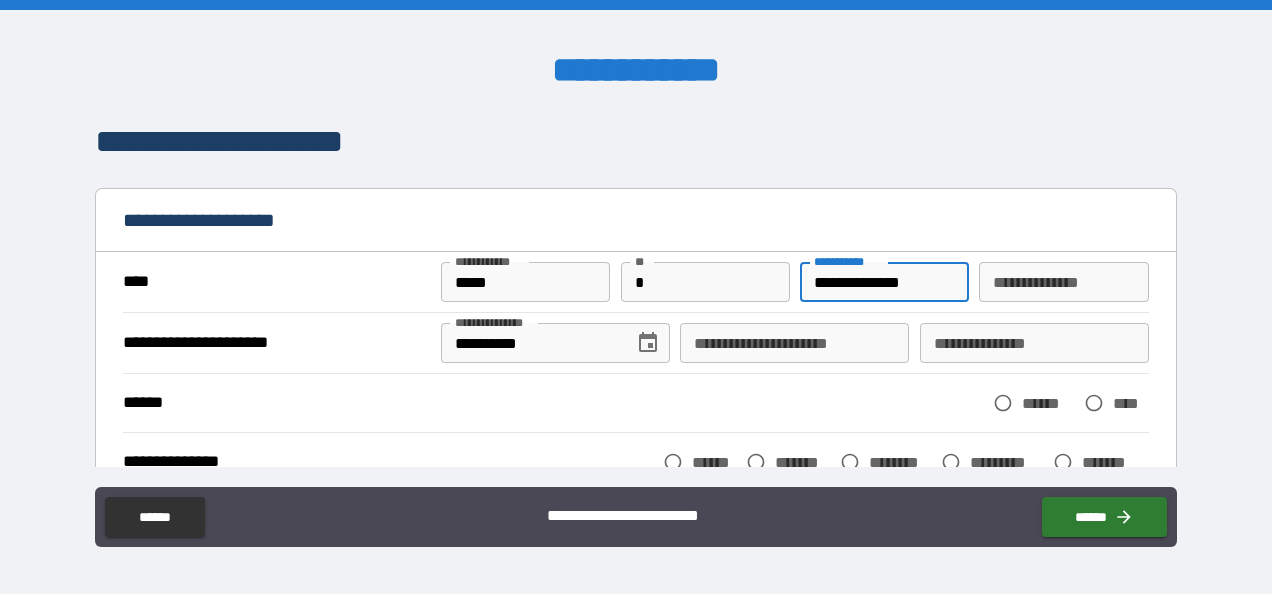 type on "**********" 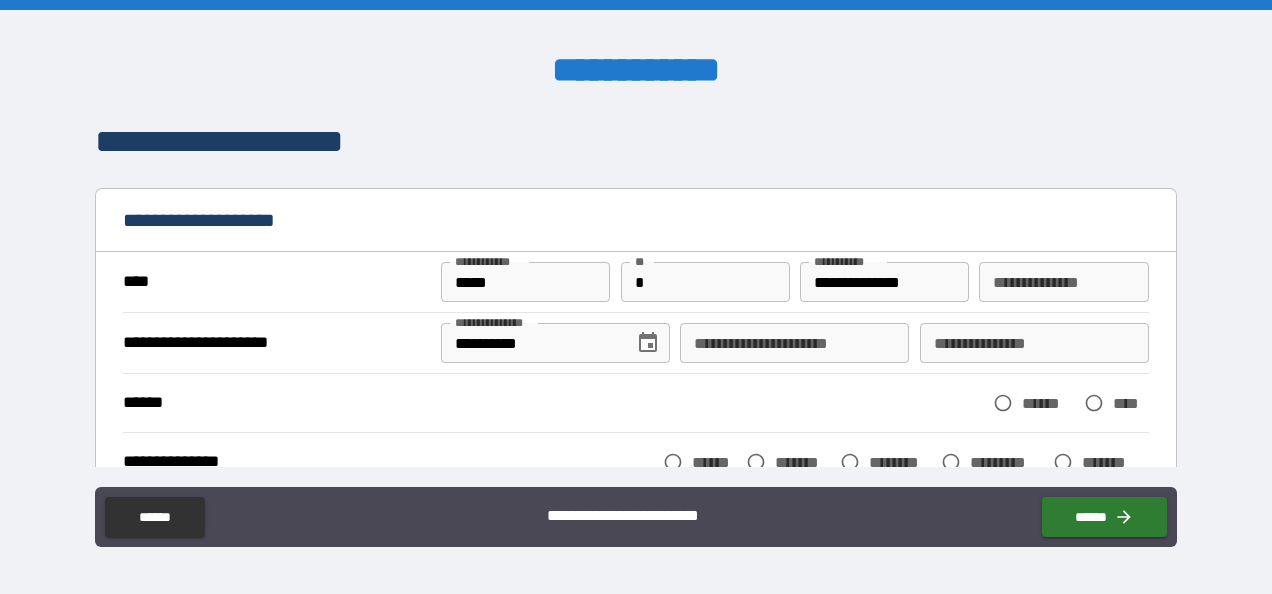 click on "**********" at bounding box center [635, 142] 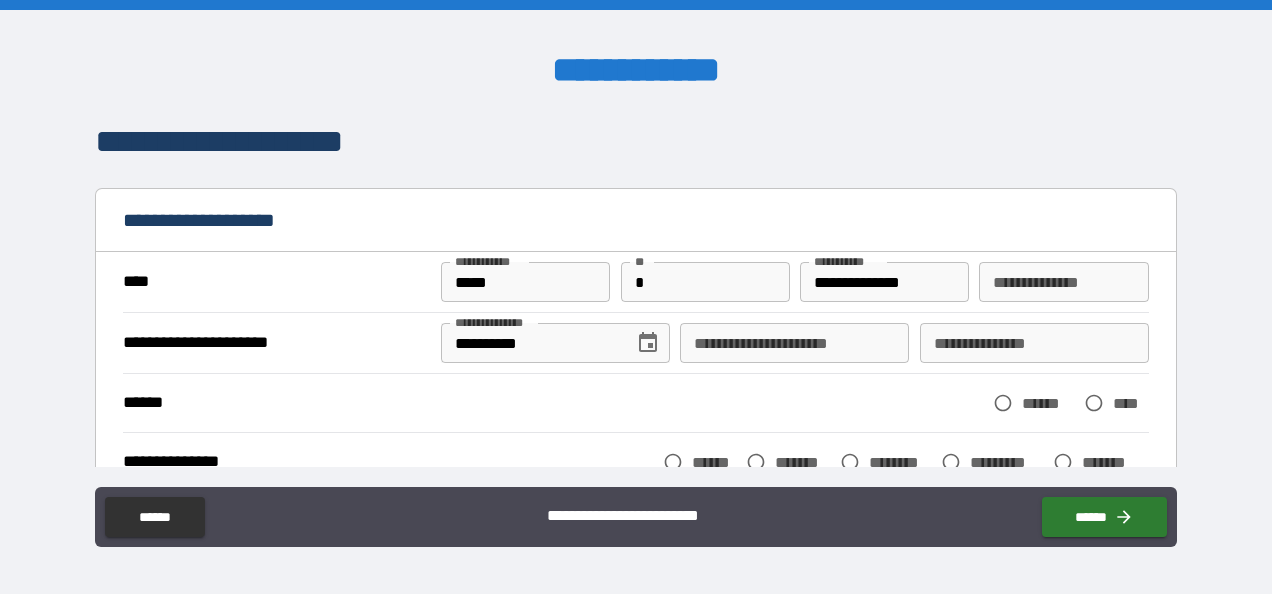 click on "**********" at bounding box center [794, 343] 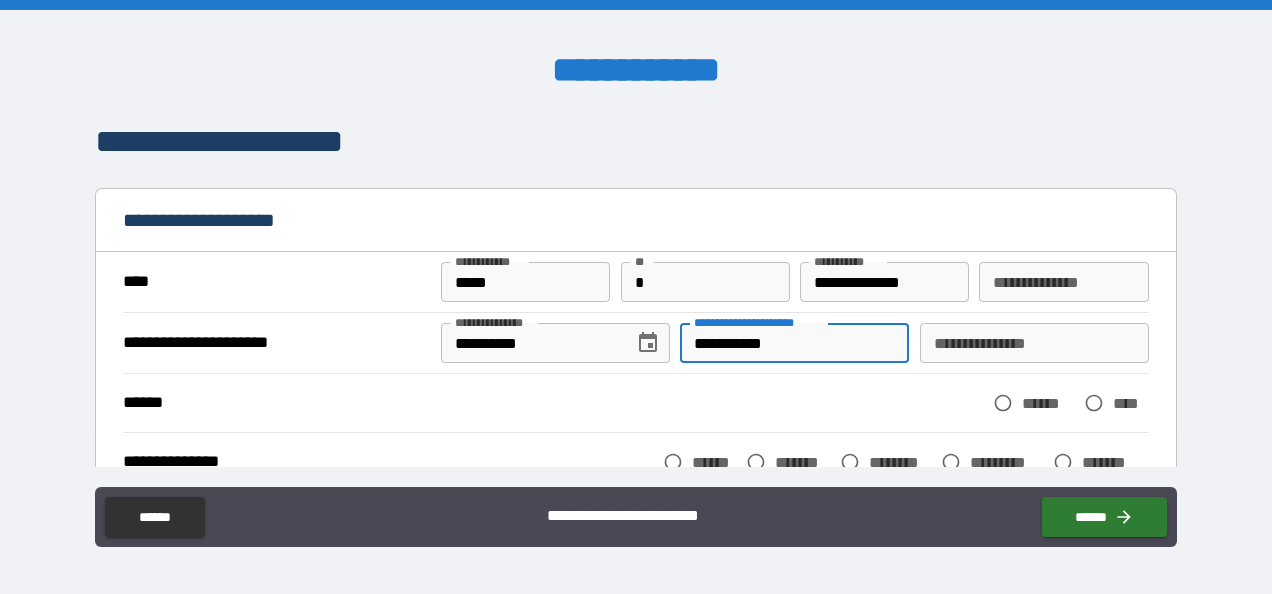 scroll, scrollTop: 20, scrollLeft: 0, axis: vertical 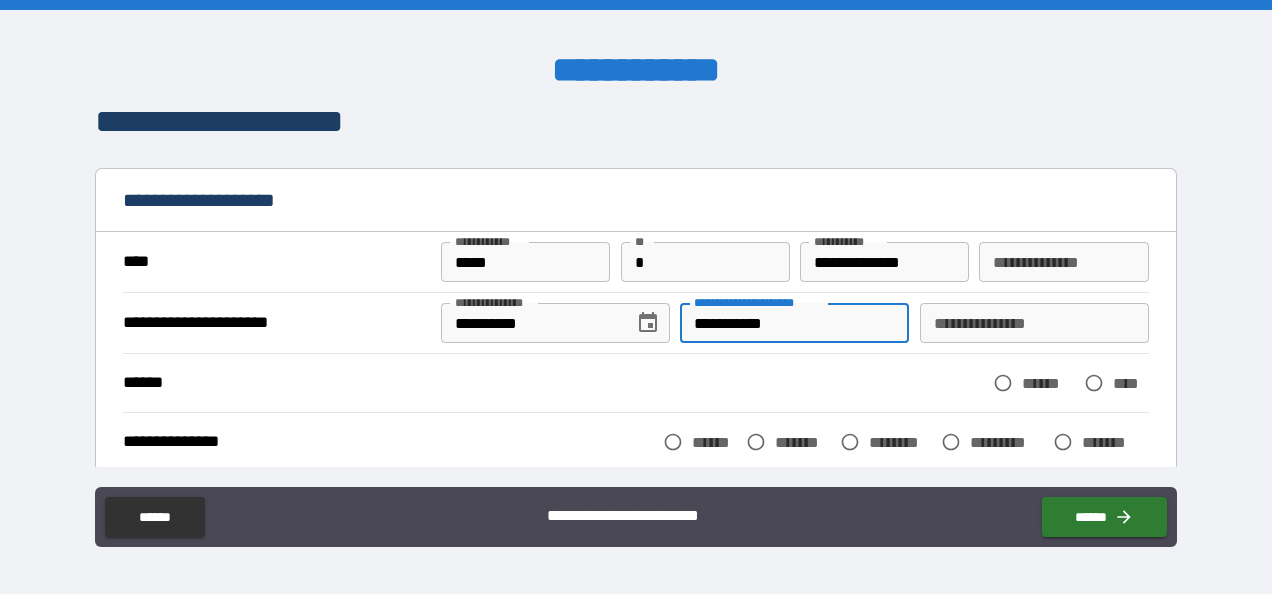 type on "**********" 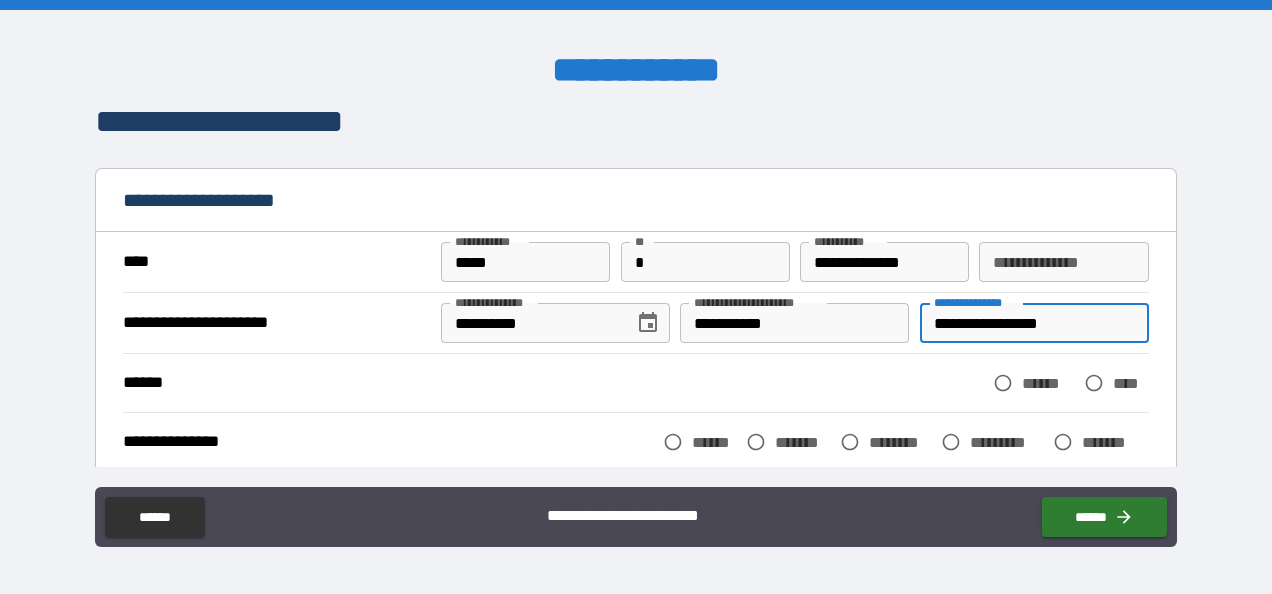 type on "**********" 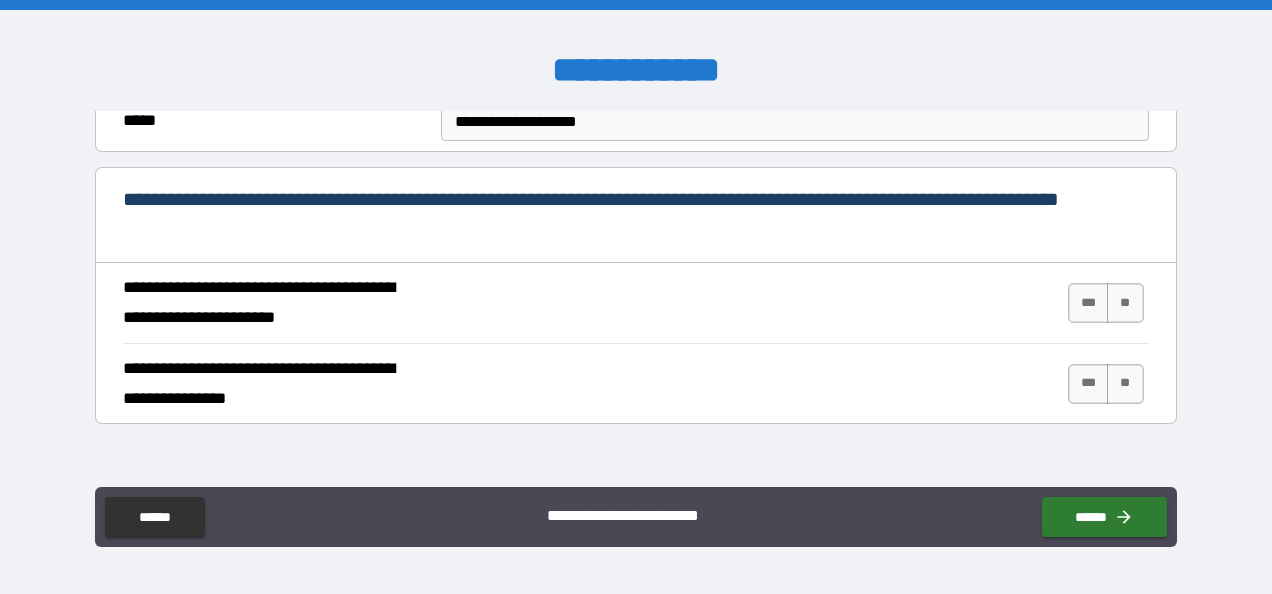 scroll, scrollTop: 709, scrollLeft: 0, axis: vertical 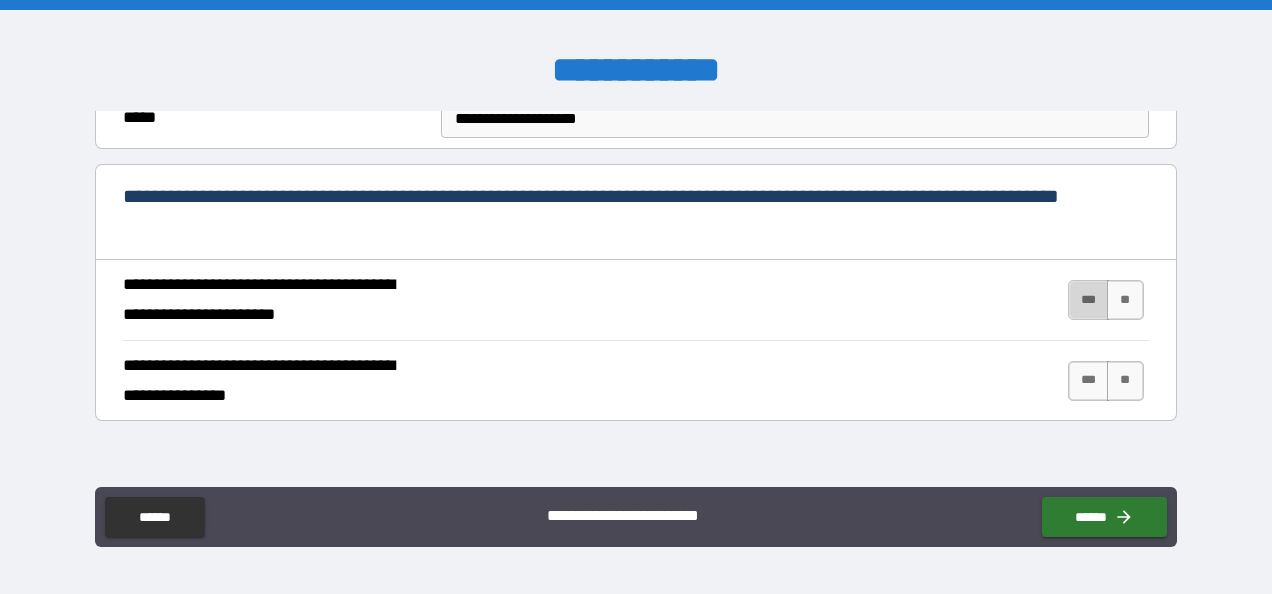 click on "***" at bounding box center (1089, 300) 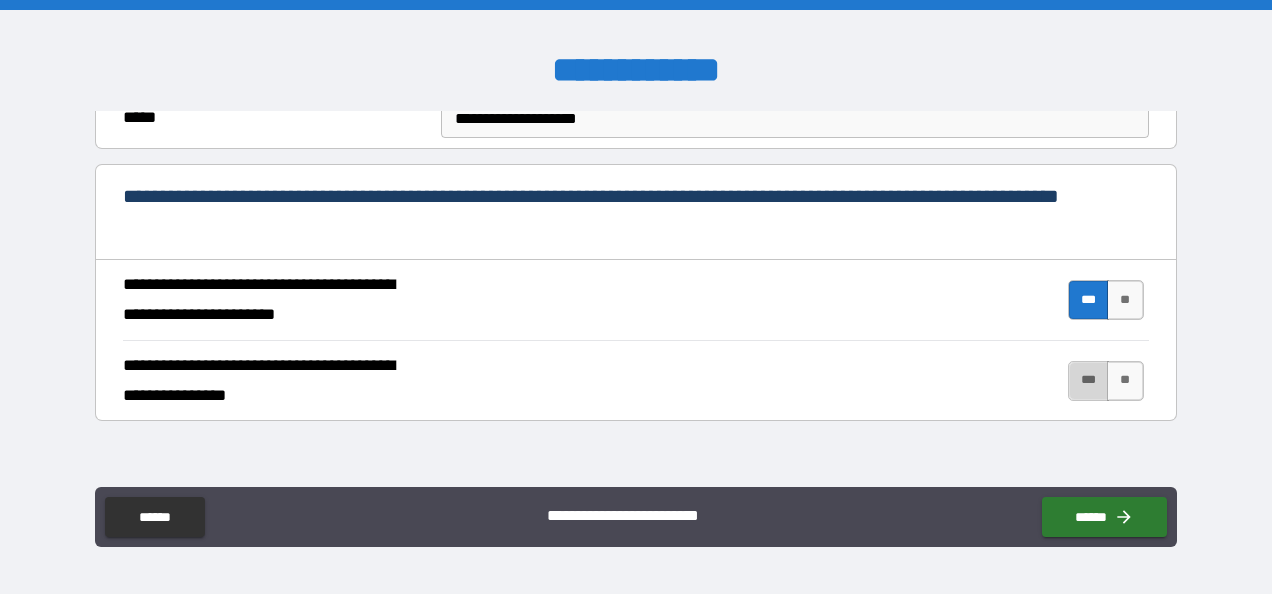 click on "***" at bounding box center (1089, 381) 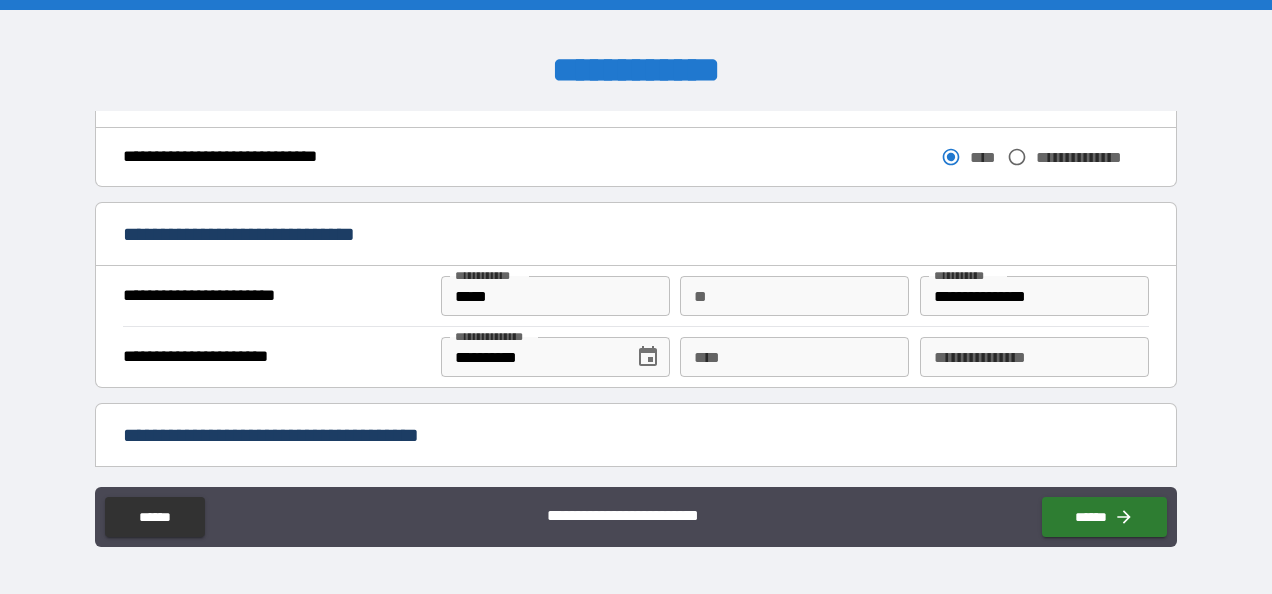 scroll, scrollTop: 1179, scrollLeft: 0, axis: vertical 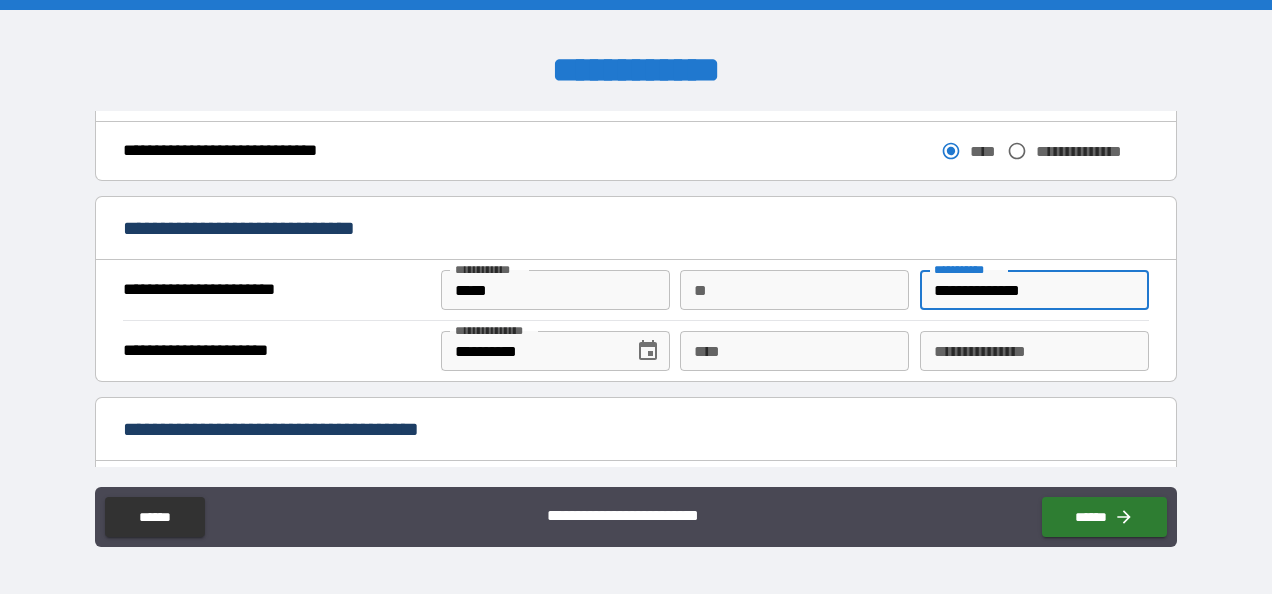 type on "**********" 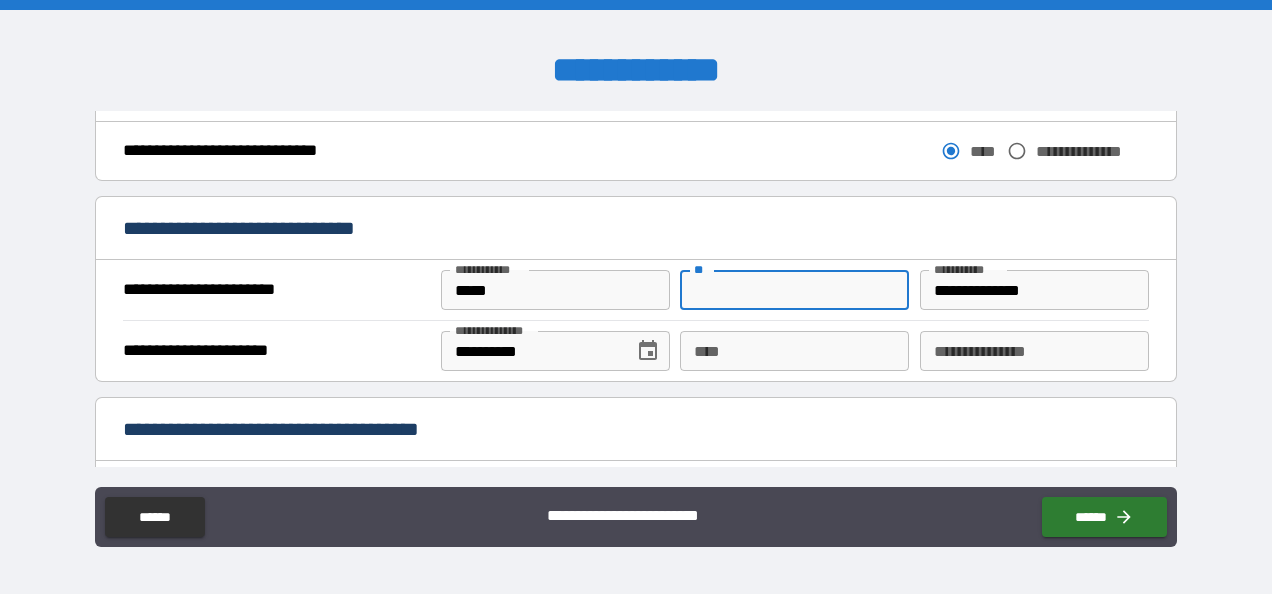 click on "**" at bounding box center (794, 290) 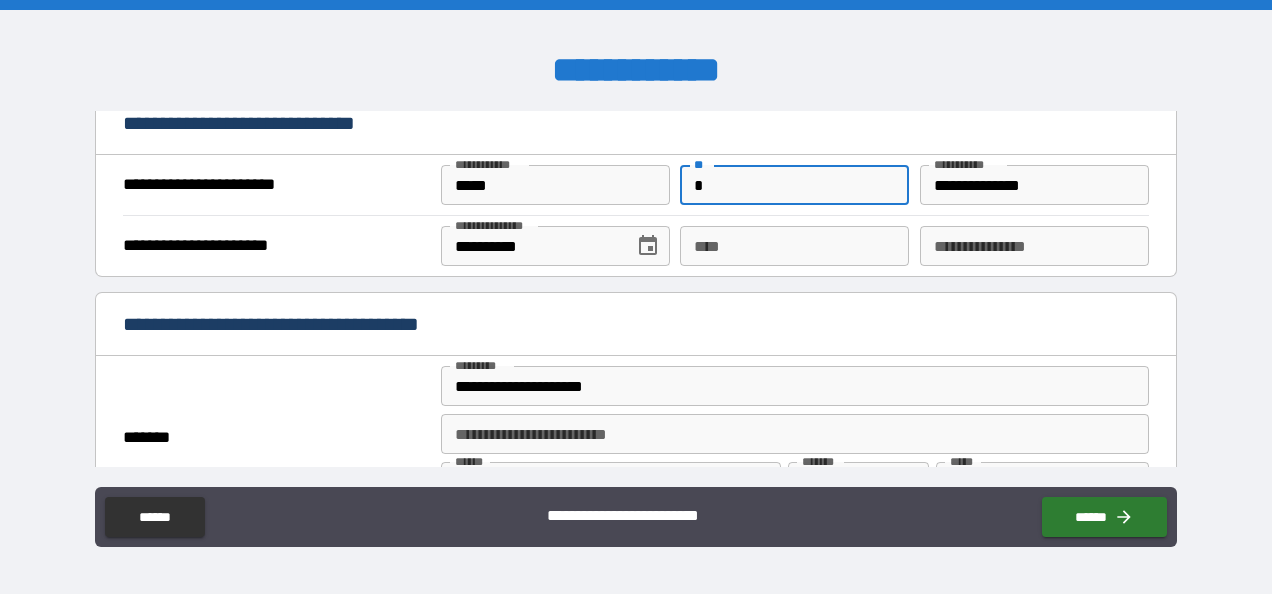 scroll, scrollTop: 1288, scrollLeft: 0, axis: vertical 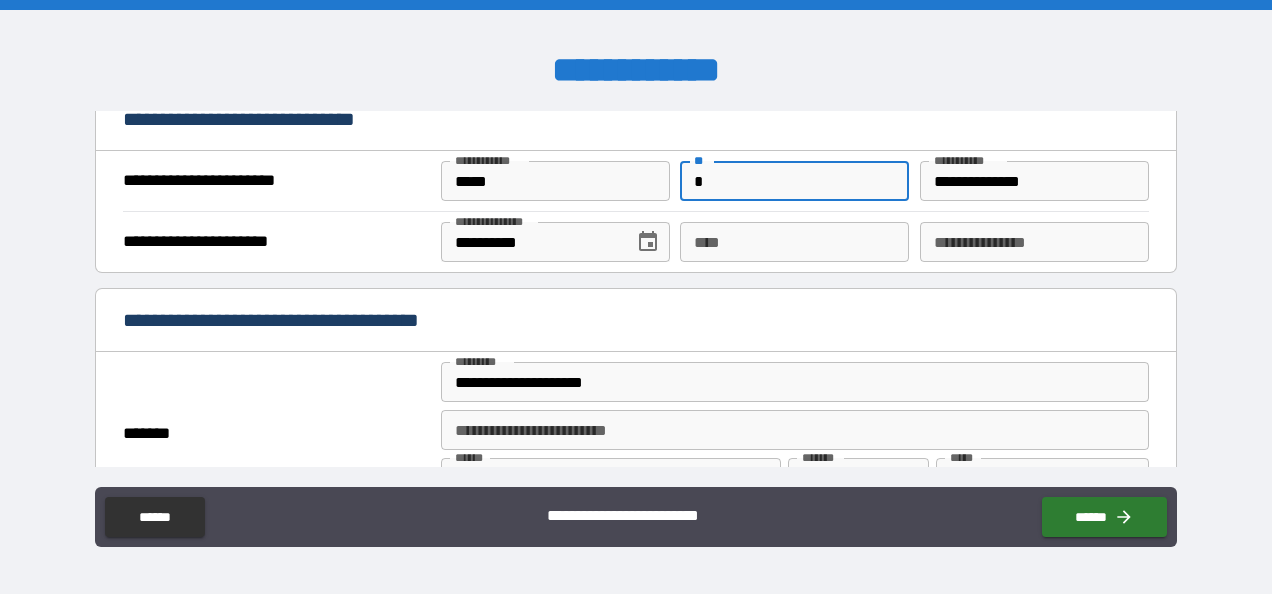 type on "*" 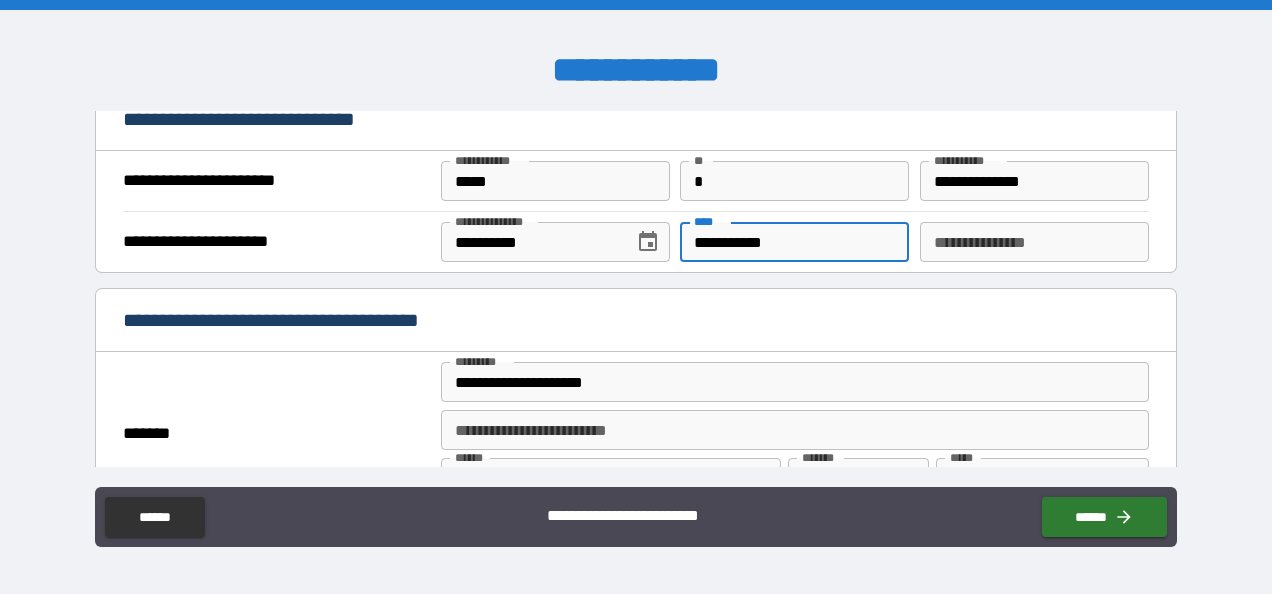 type on "**********" 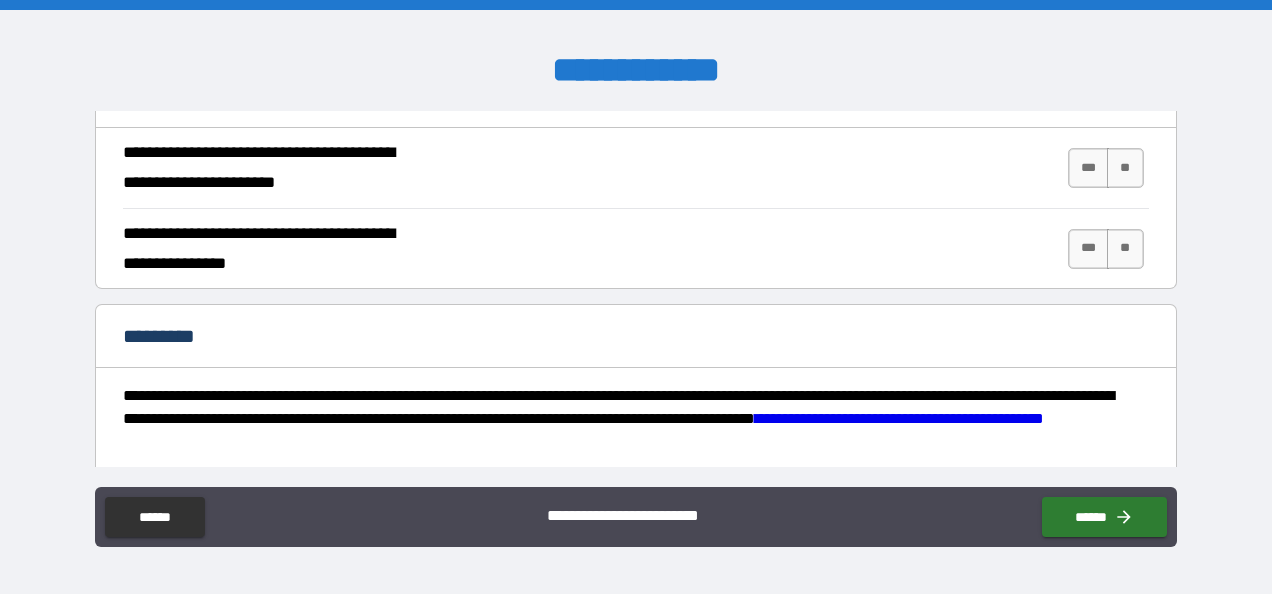 scroll, scrollTop: 1909, scrollLeft: 0, axis: vertical 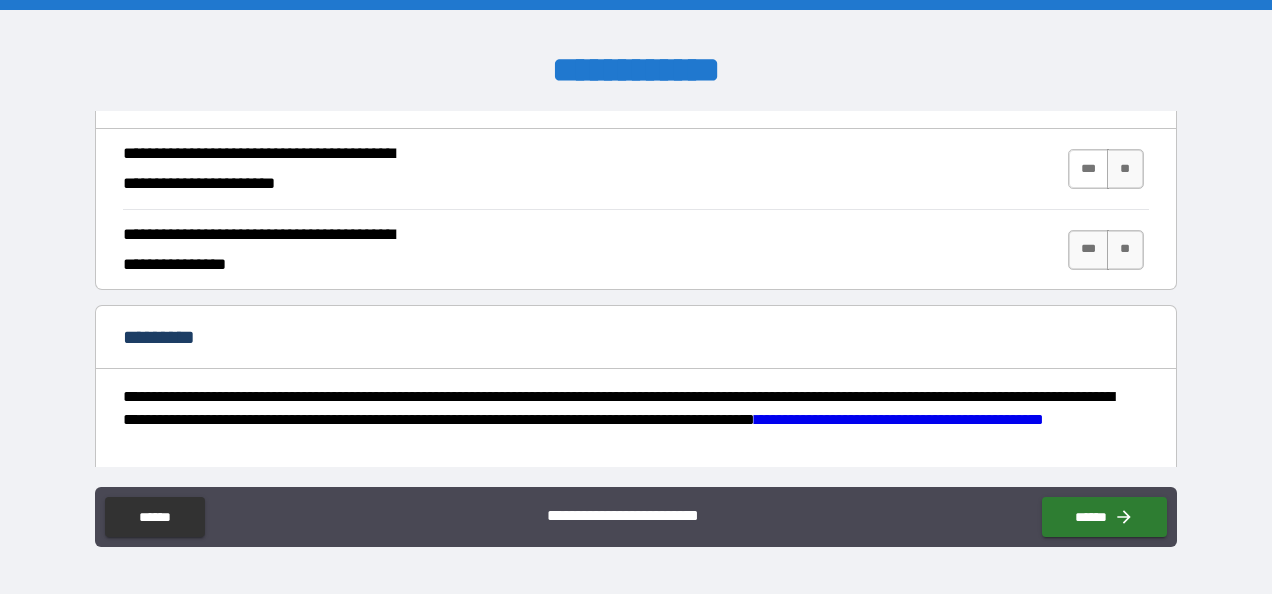 type on "**********" 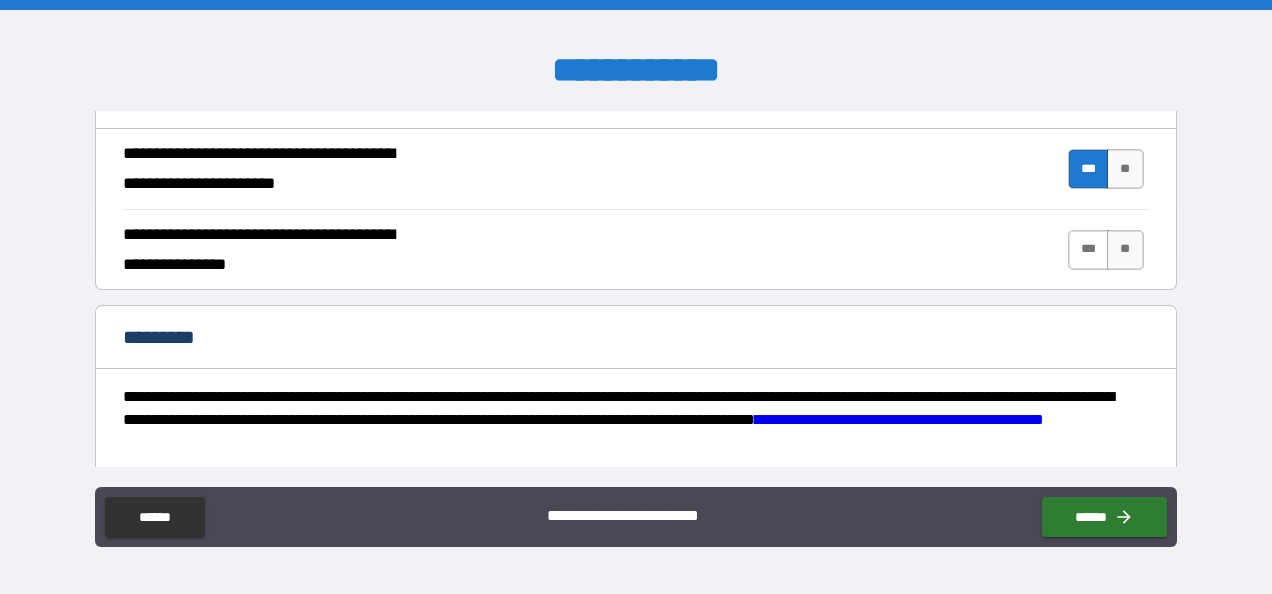 click on "***" at bounding box center (1089, 250) 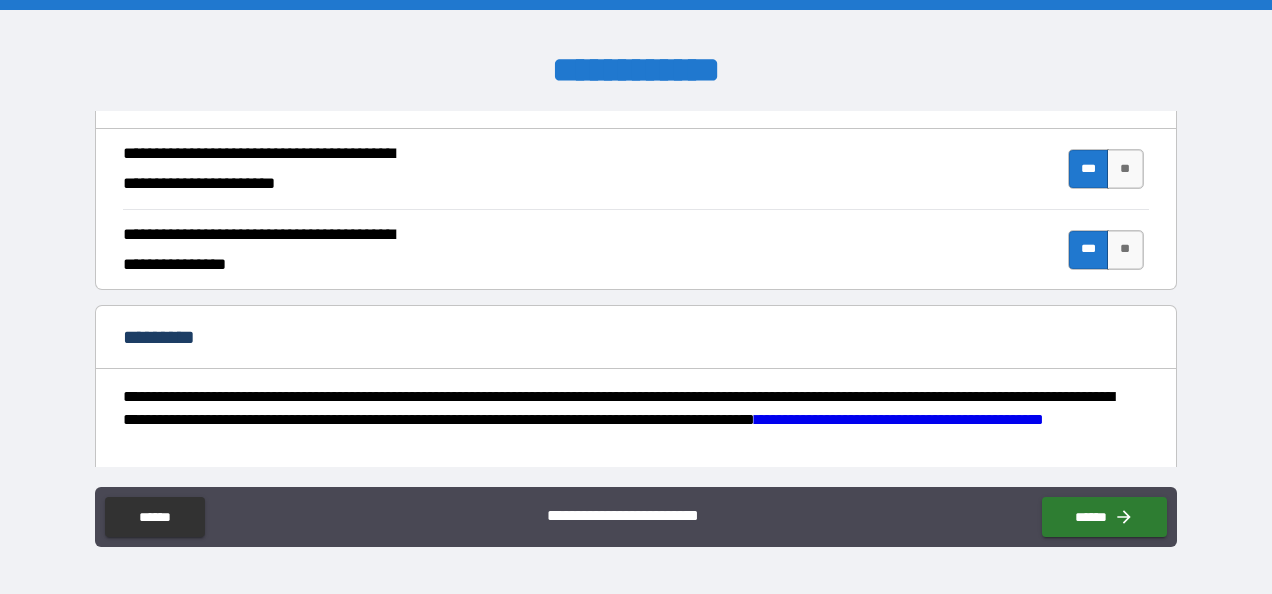 scroll, scrollTop: 2079, scrollLeft: 0, axis: vertical 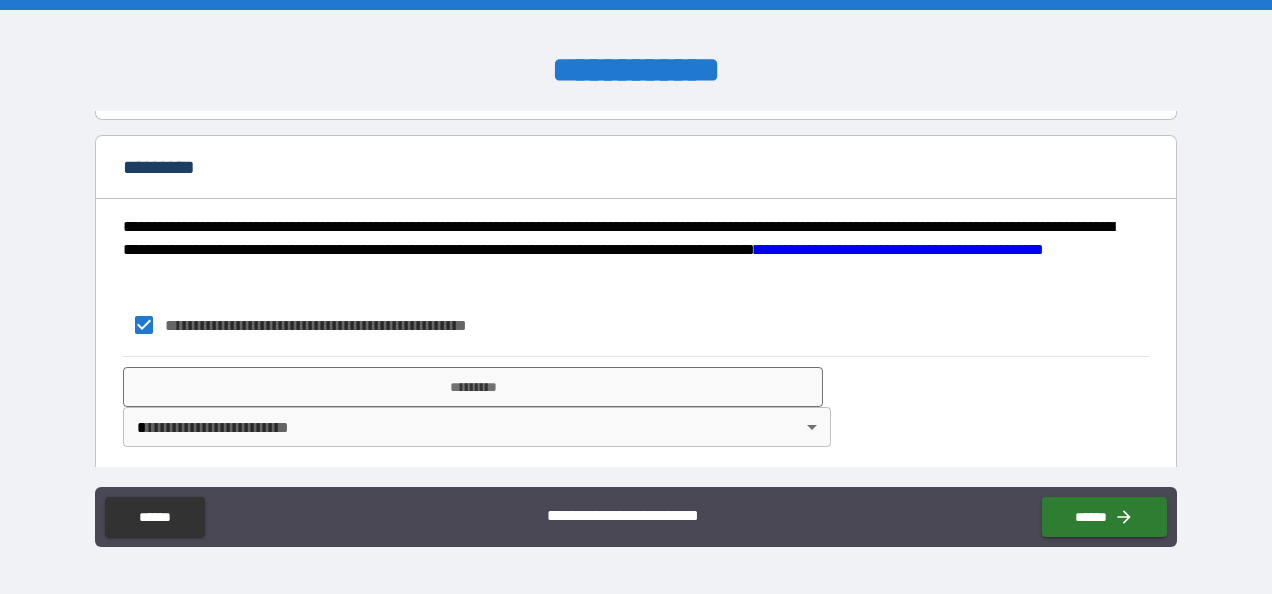 click on "**********" at bounding box center (636, 297) 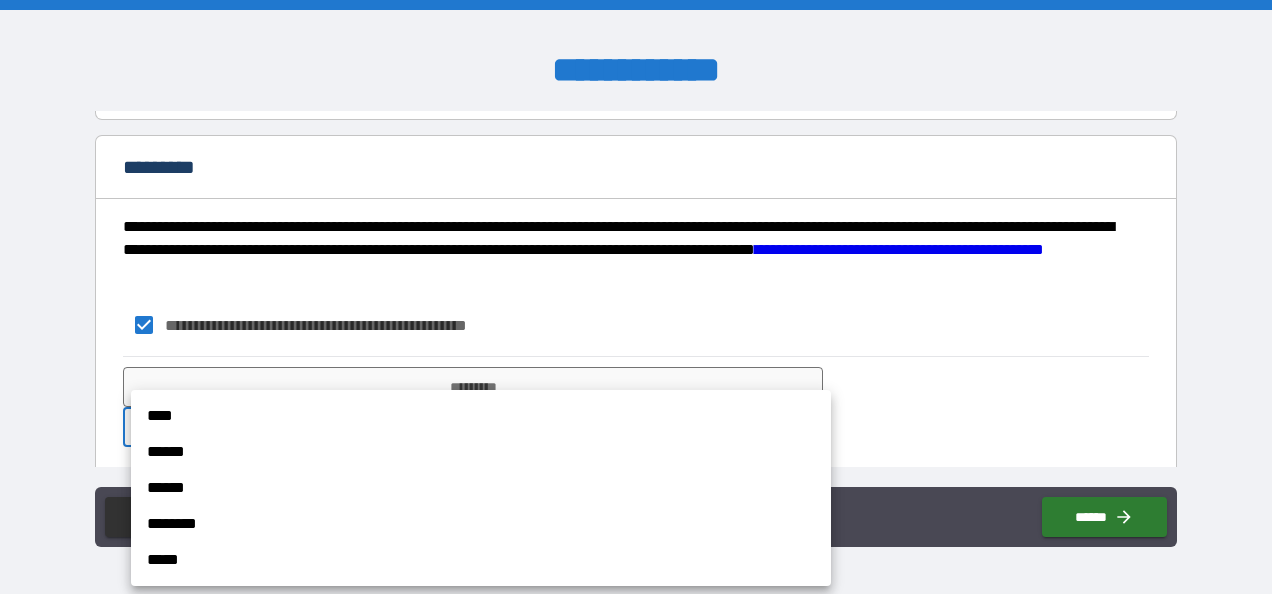 click on "****" at bounding box center (481, 416) 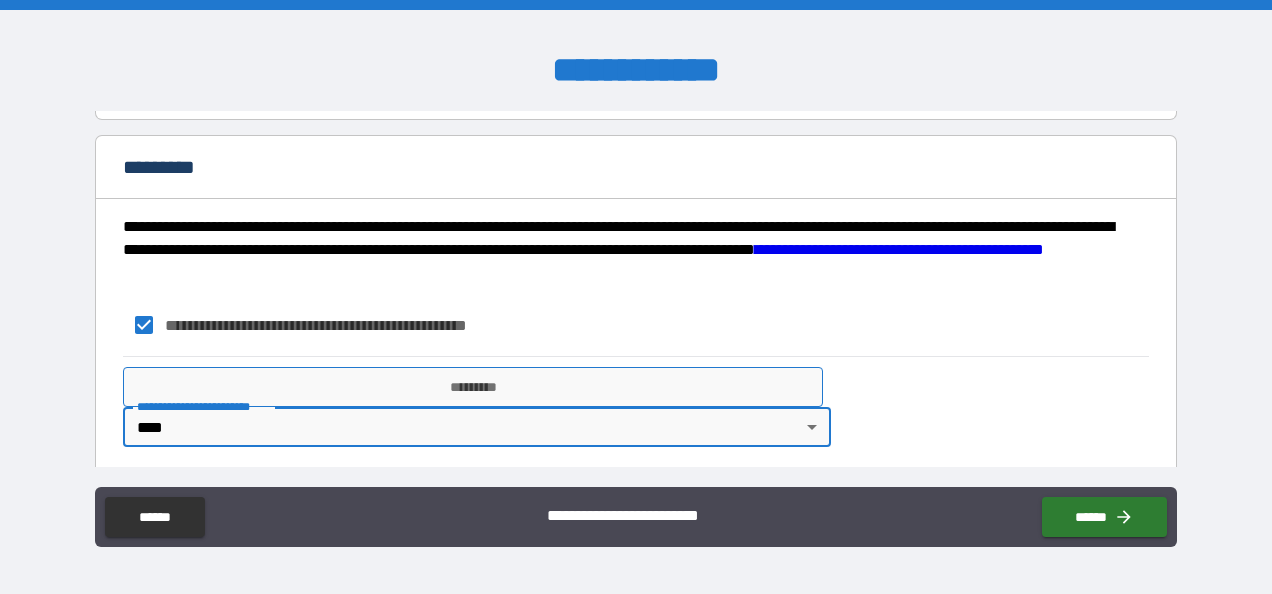 click on "*********" at bounding box center [473, 387] 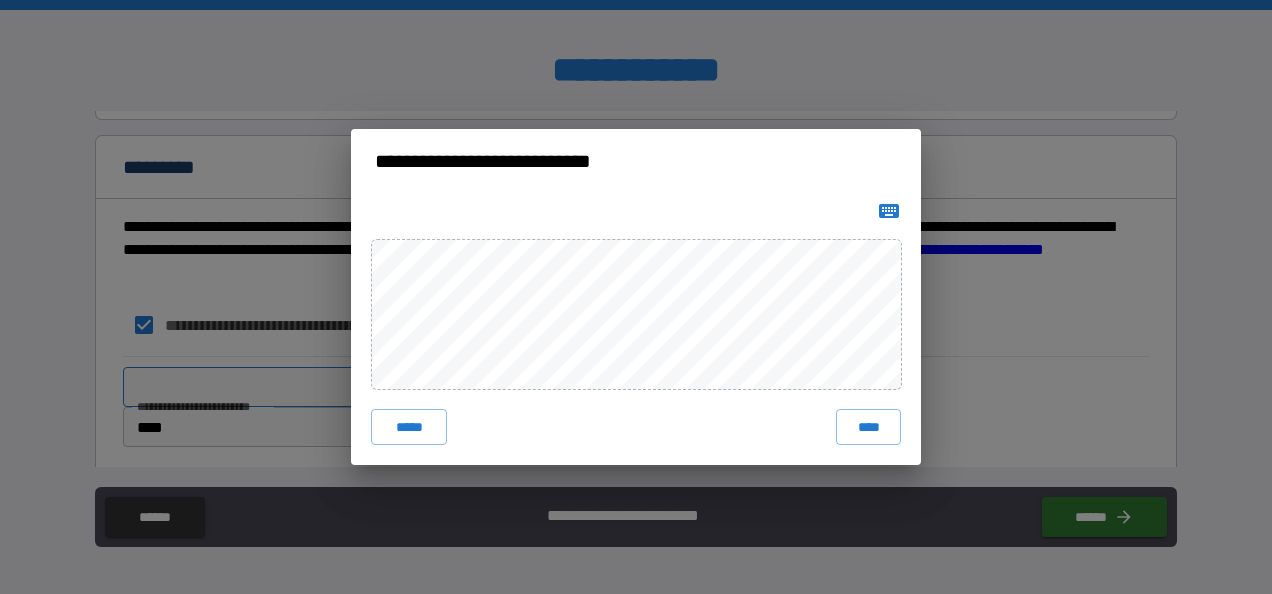 click on "**********" at bounding box center [636, 297] 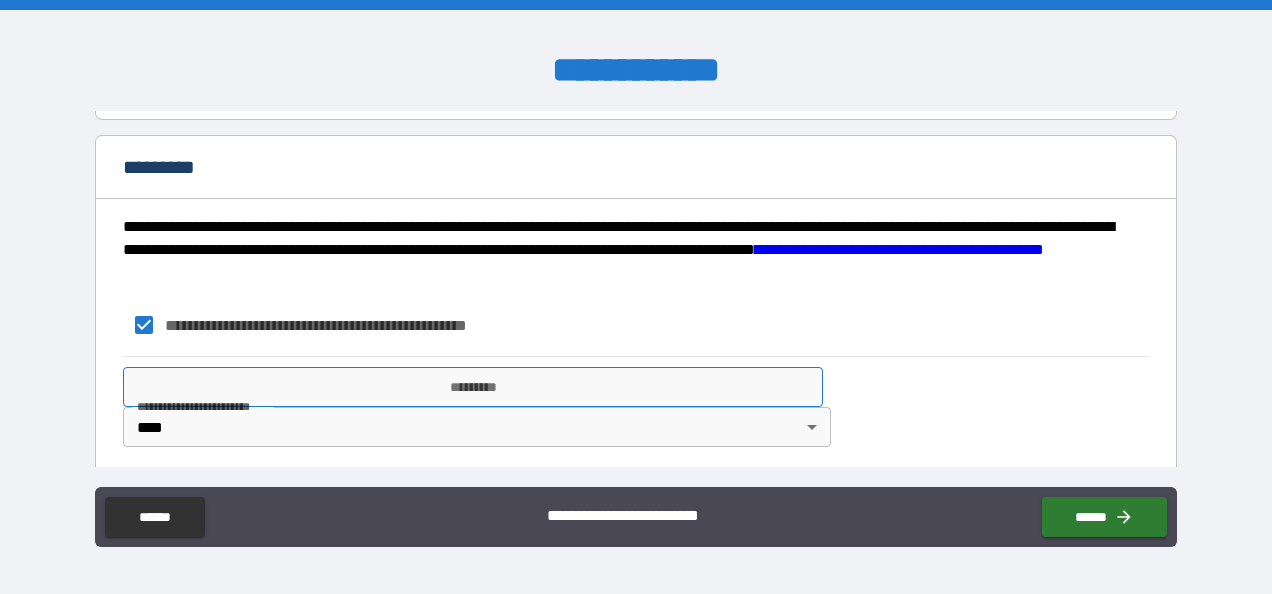 click on "*********" at bounding box center (473, 387) 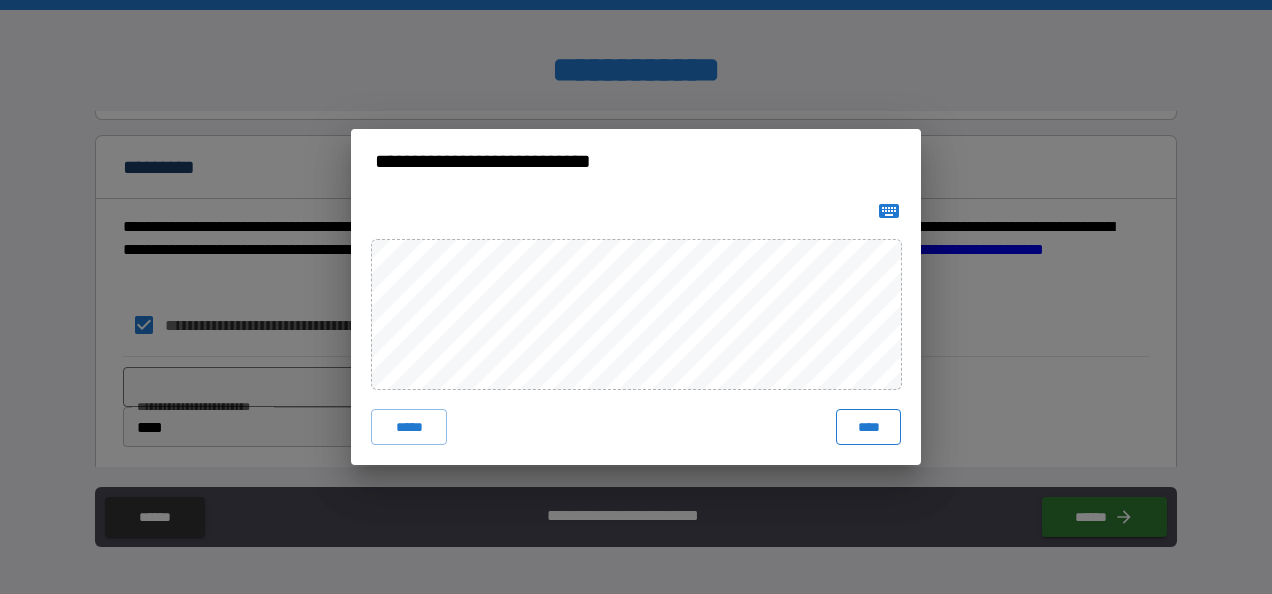 click on "****" at bounding box center (868, 427) 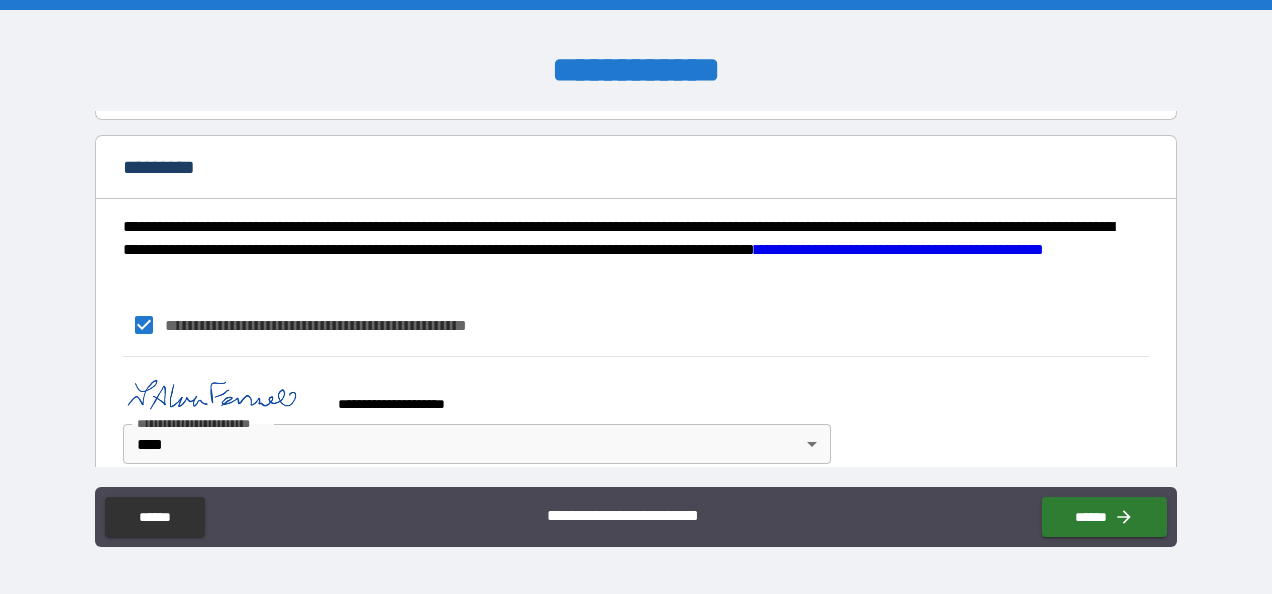 scroll, scrollTop: 2096, scrollLeft: 0, axis: vertical 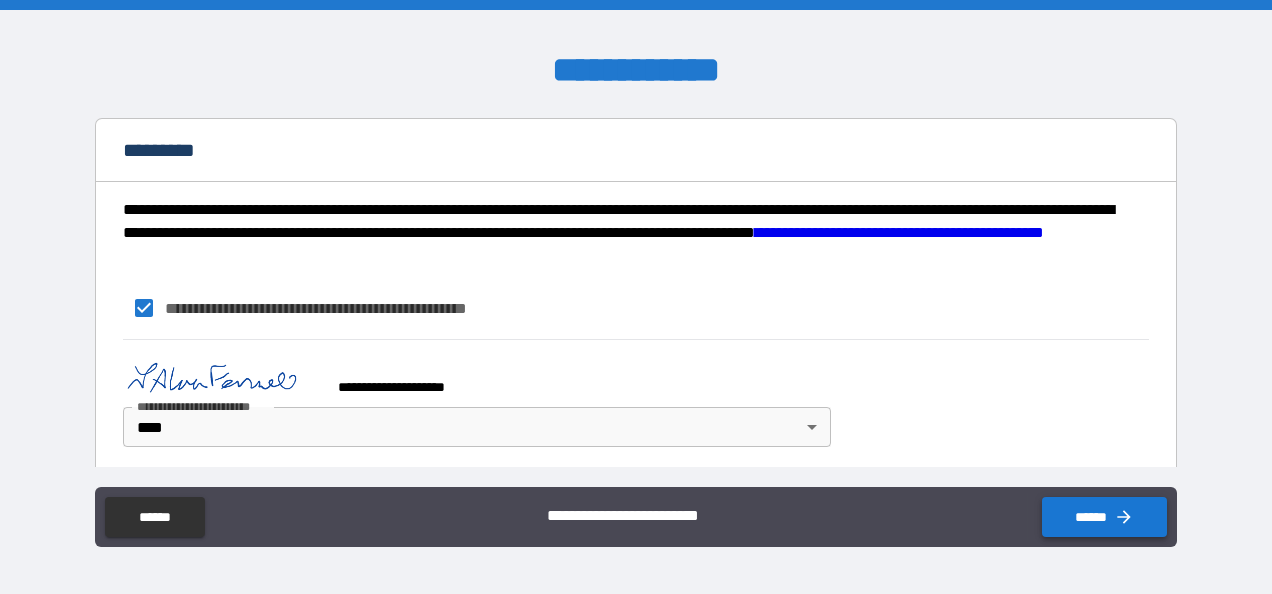click 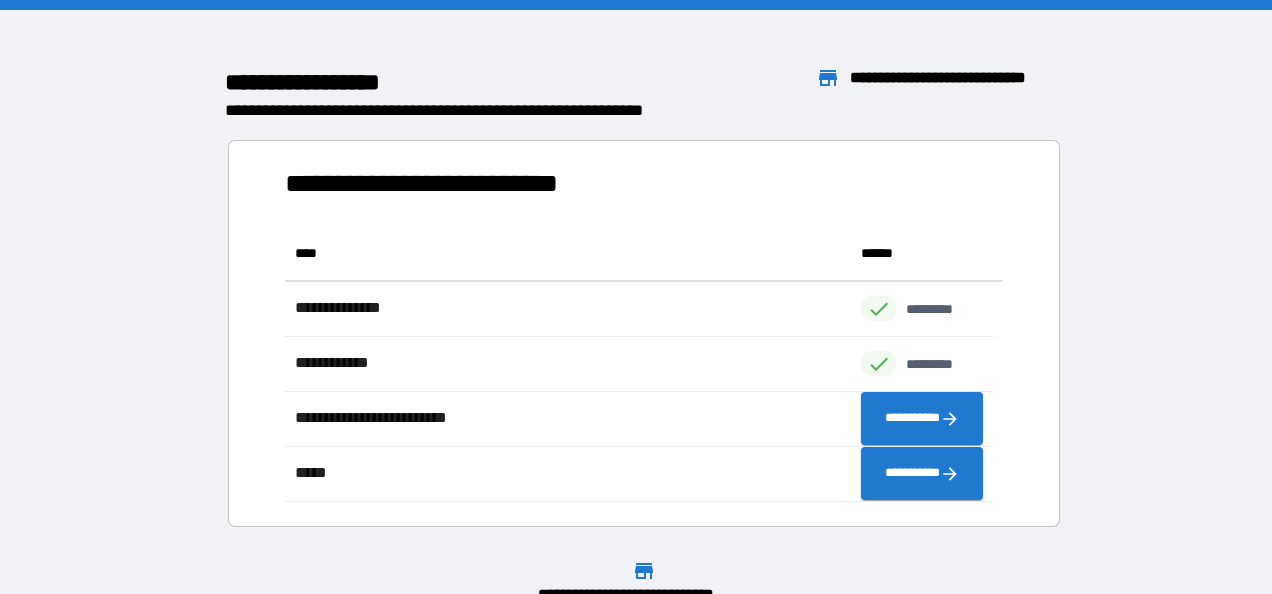 scroll, scrollTop: 16, scrollLeft: 16, axis: both 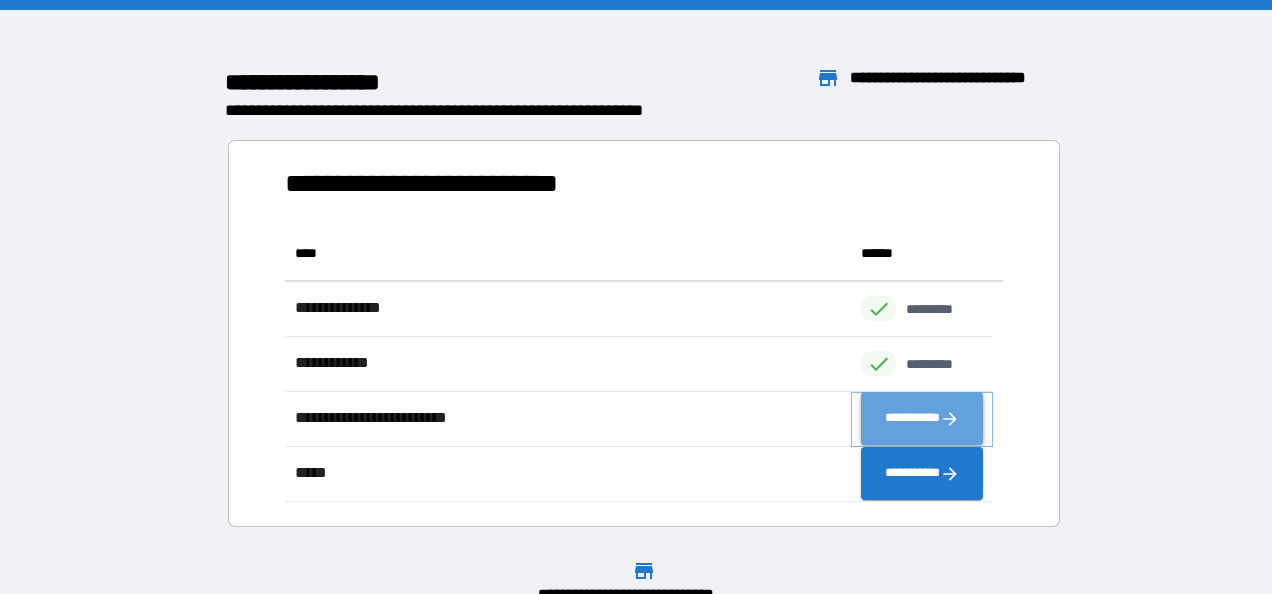 click on "**********" at bounding box center (922, 419) 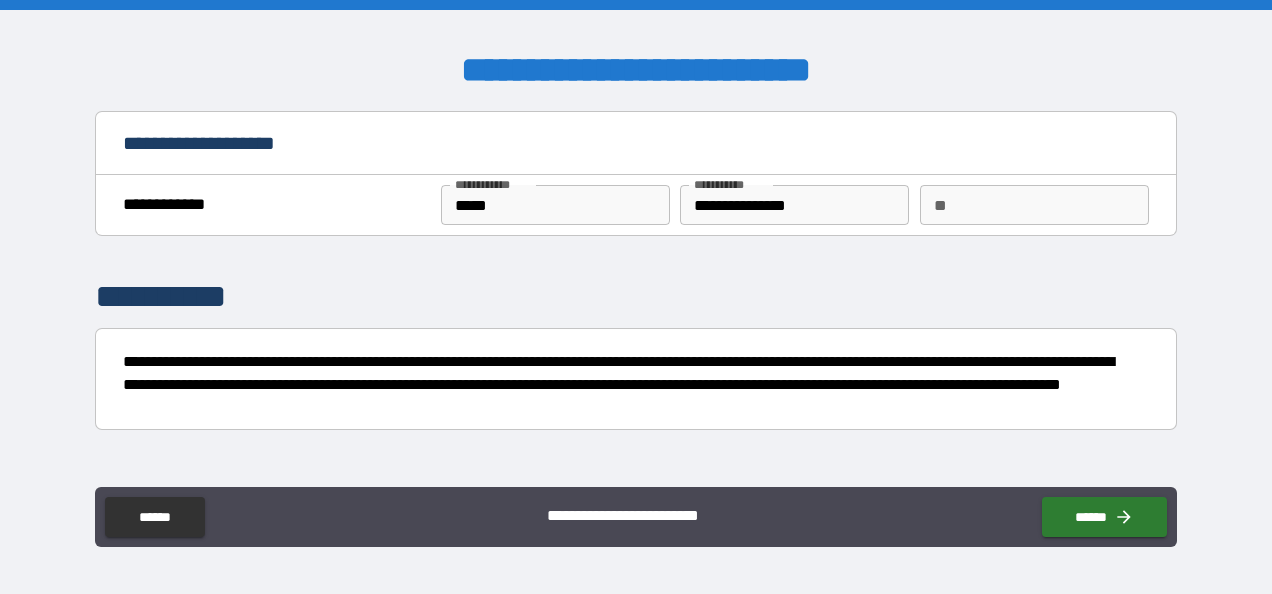 click on "**********" at bounding box center (794, 205) 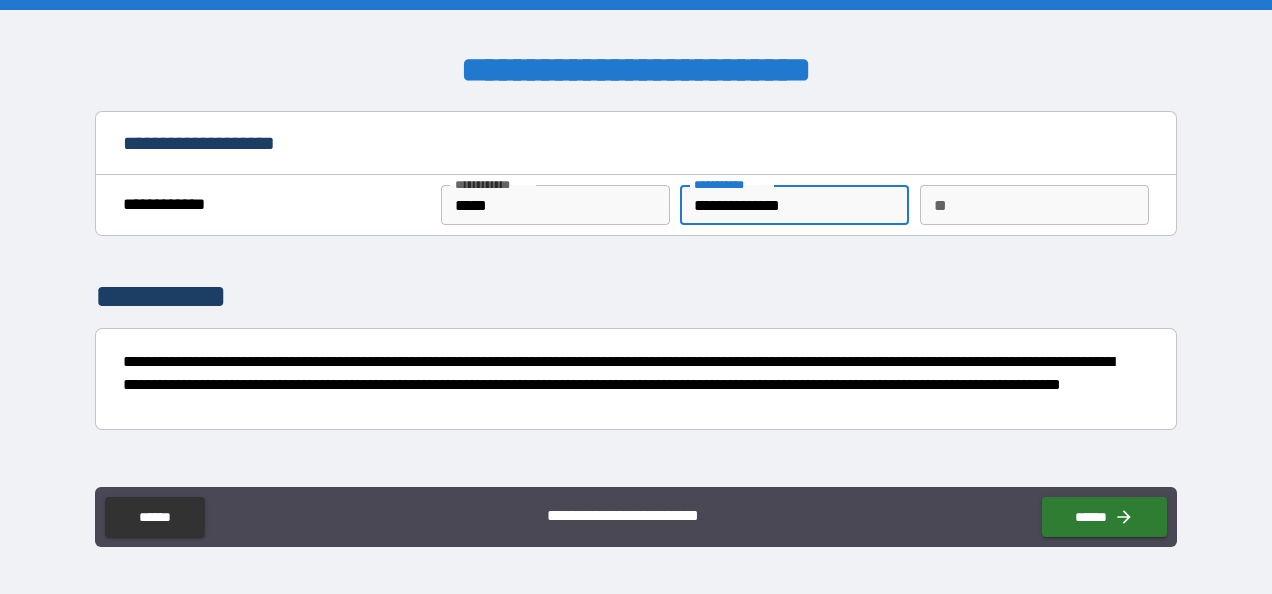 type on "**********" 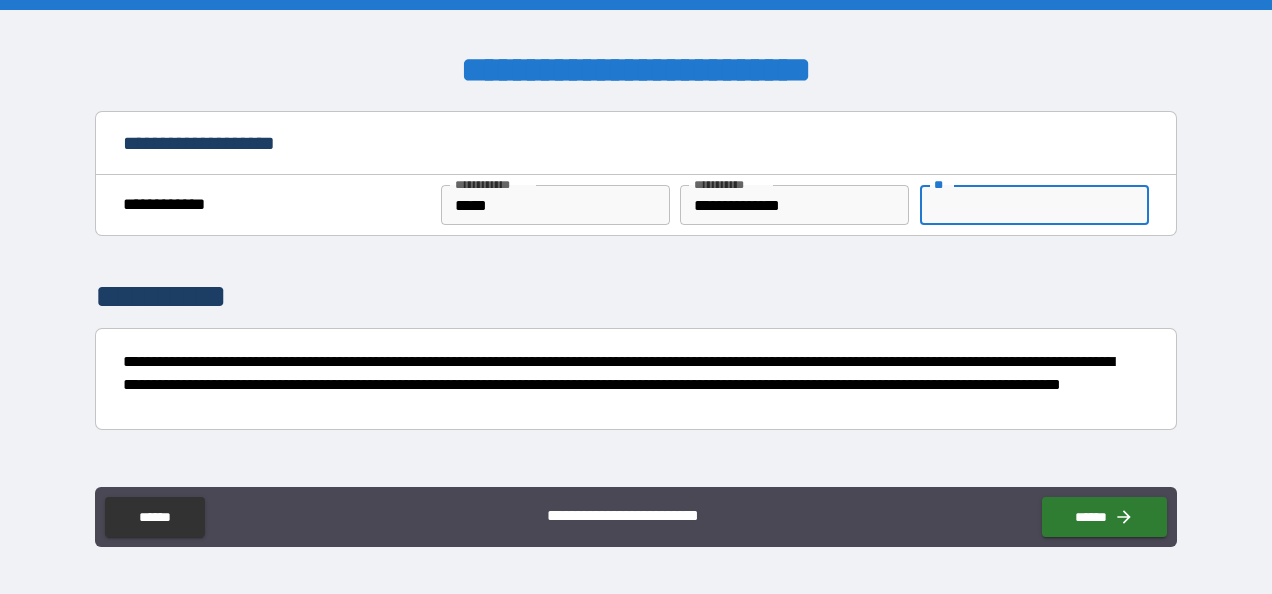 click on "** **" at bounding box center (1034, 205) 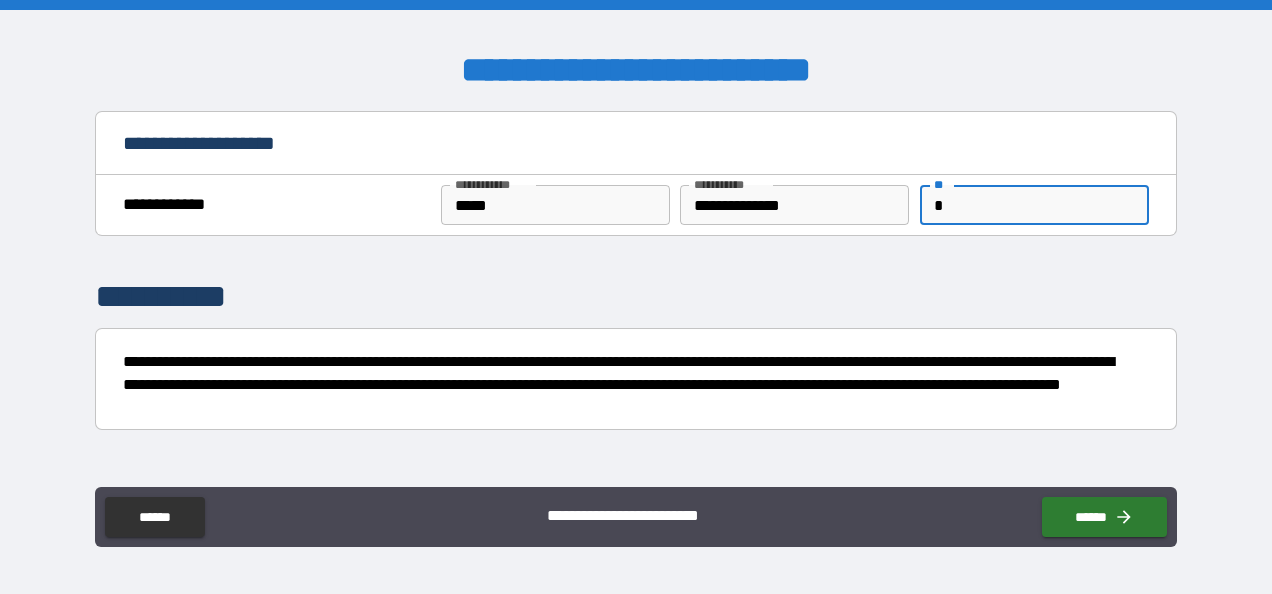 type on "*" 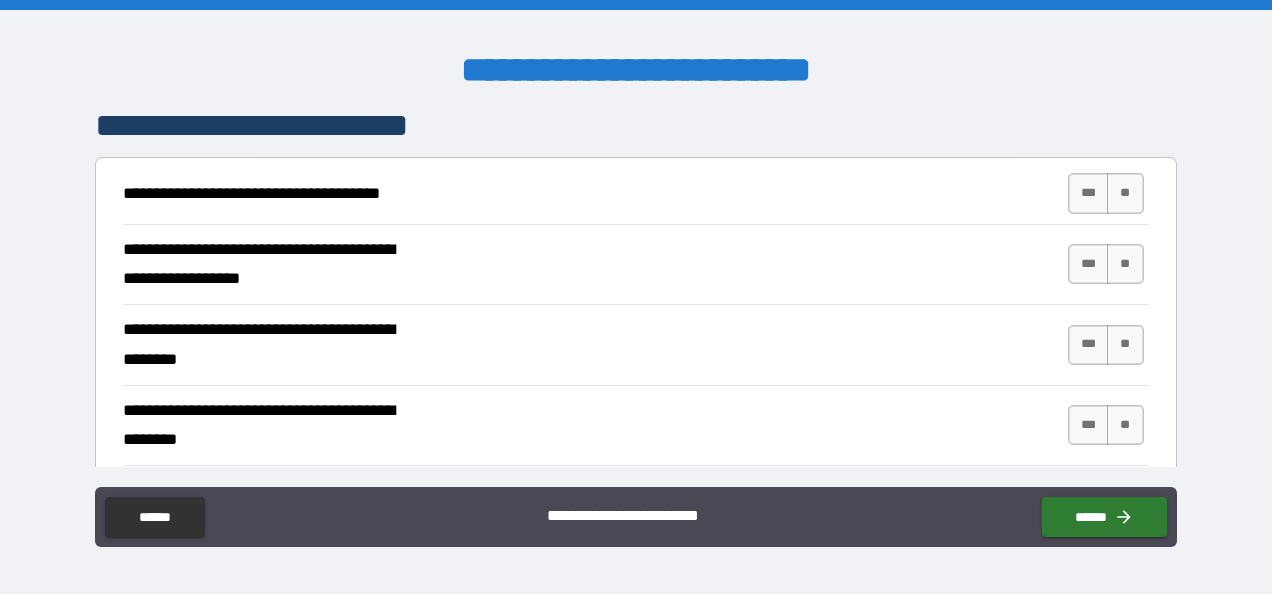 scroll, scrollTop: 366, scrollLeft: 0, axis: vertical 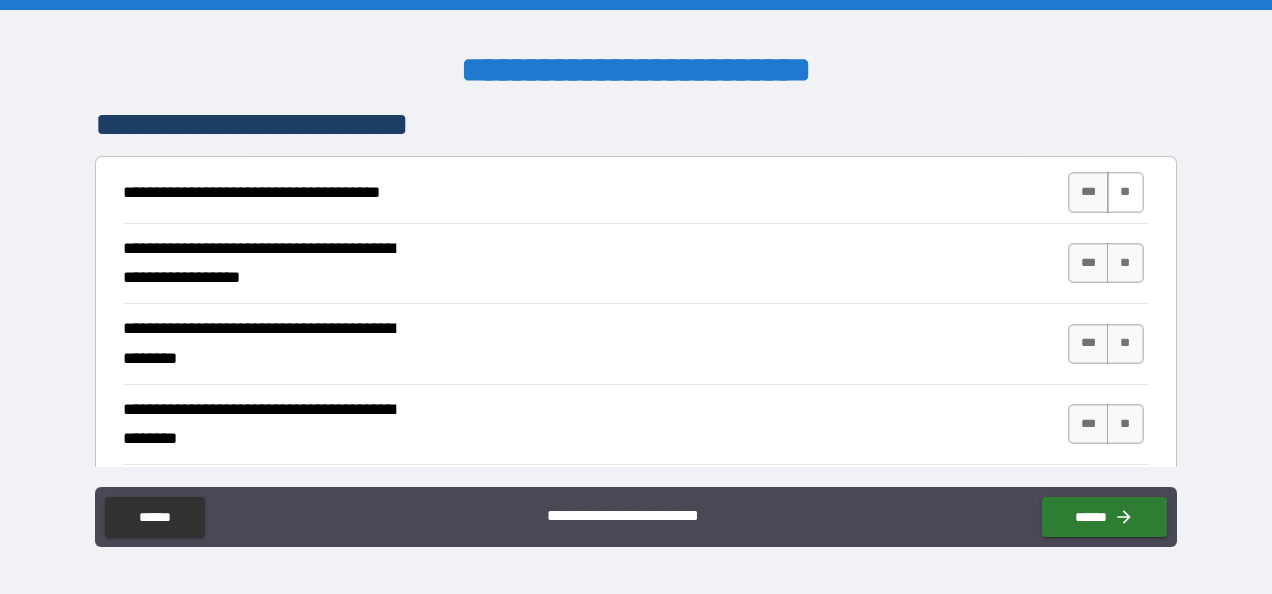 click on "**" at bounding box center [1125, 192] 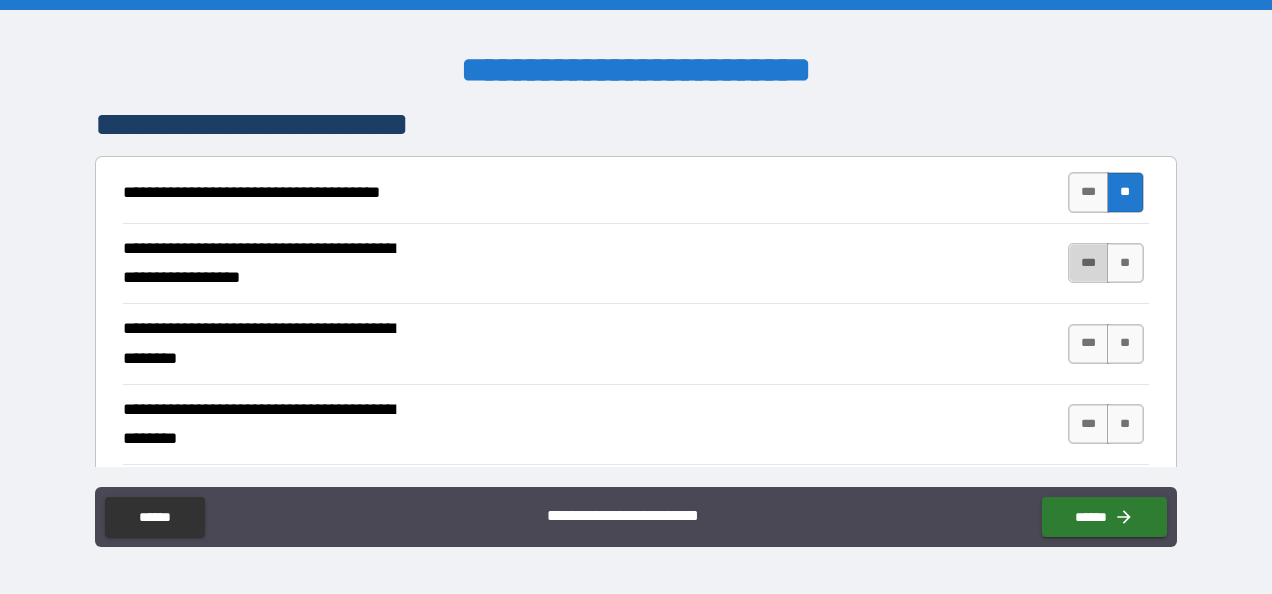 click on "***" at bounding box center [1089, 263] 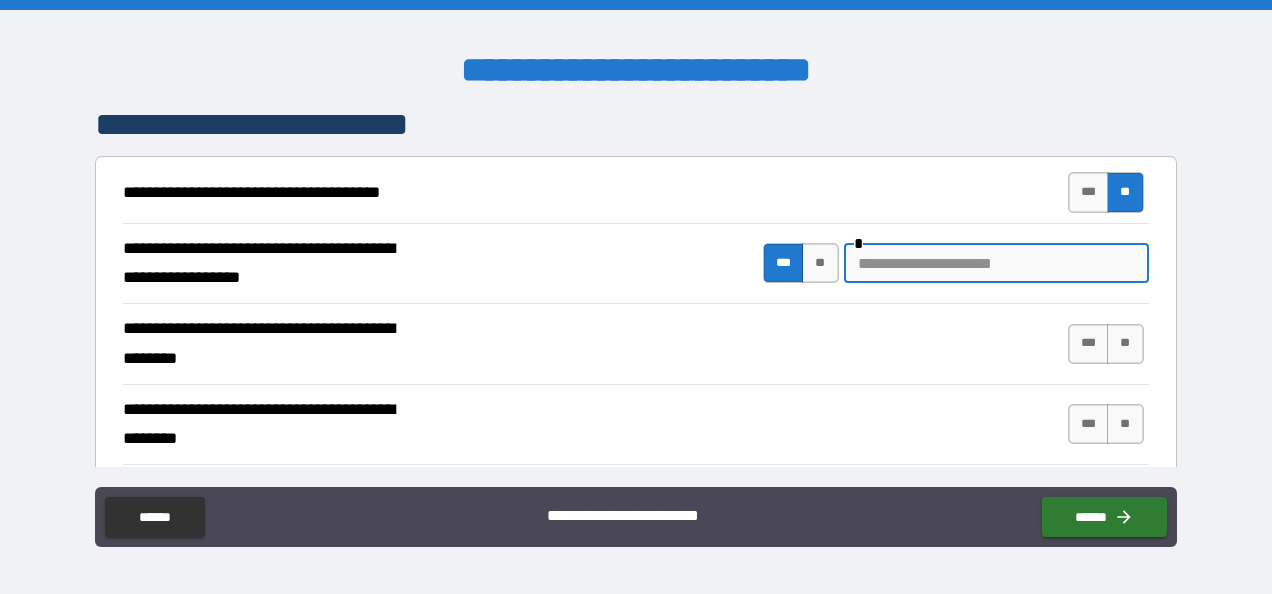 click at bounding box center (996, 263) 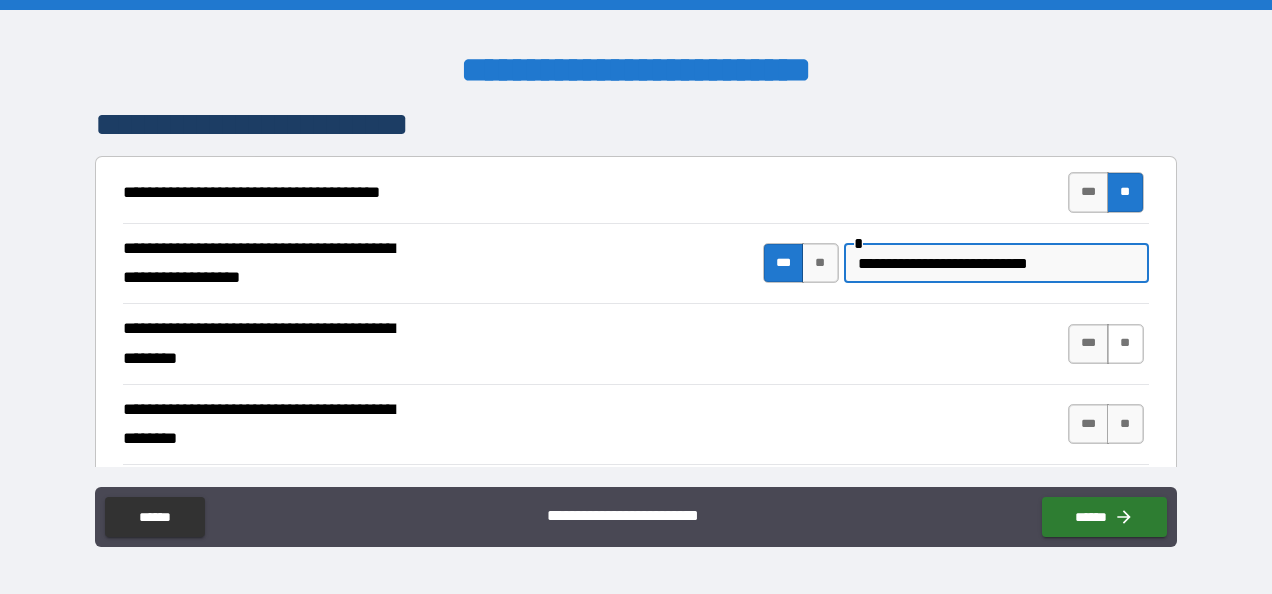 click on "**" at bounding box center (1125, 344) 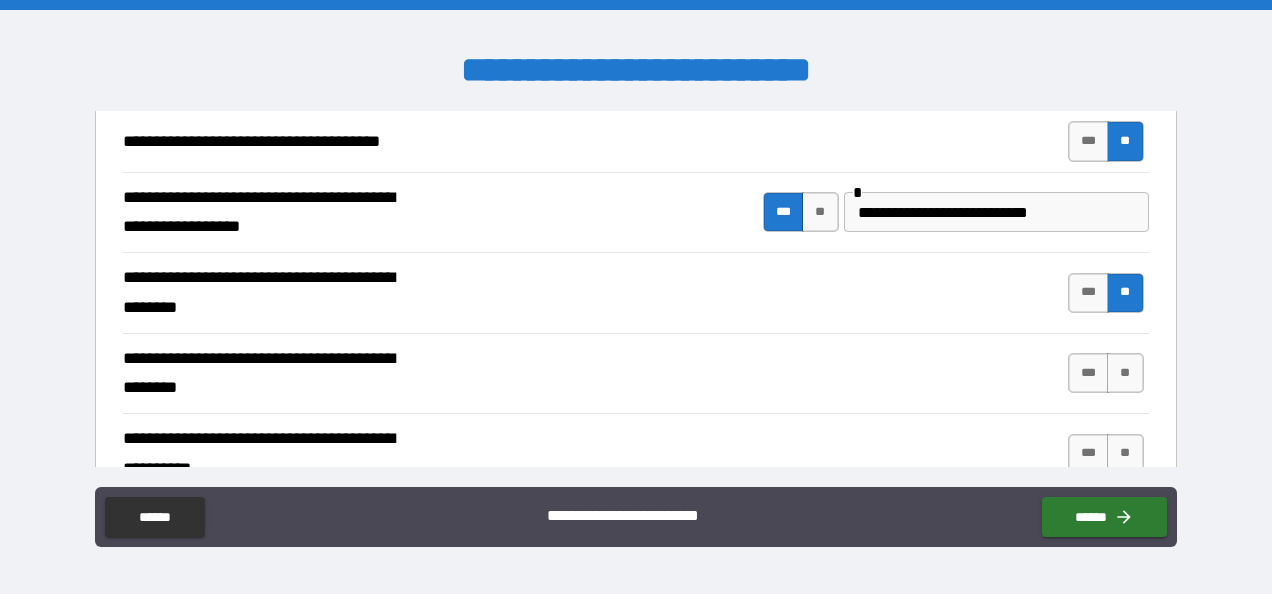scroll, scrollTop: 420, scrollLeft: 0, axis: vertical 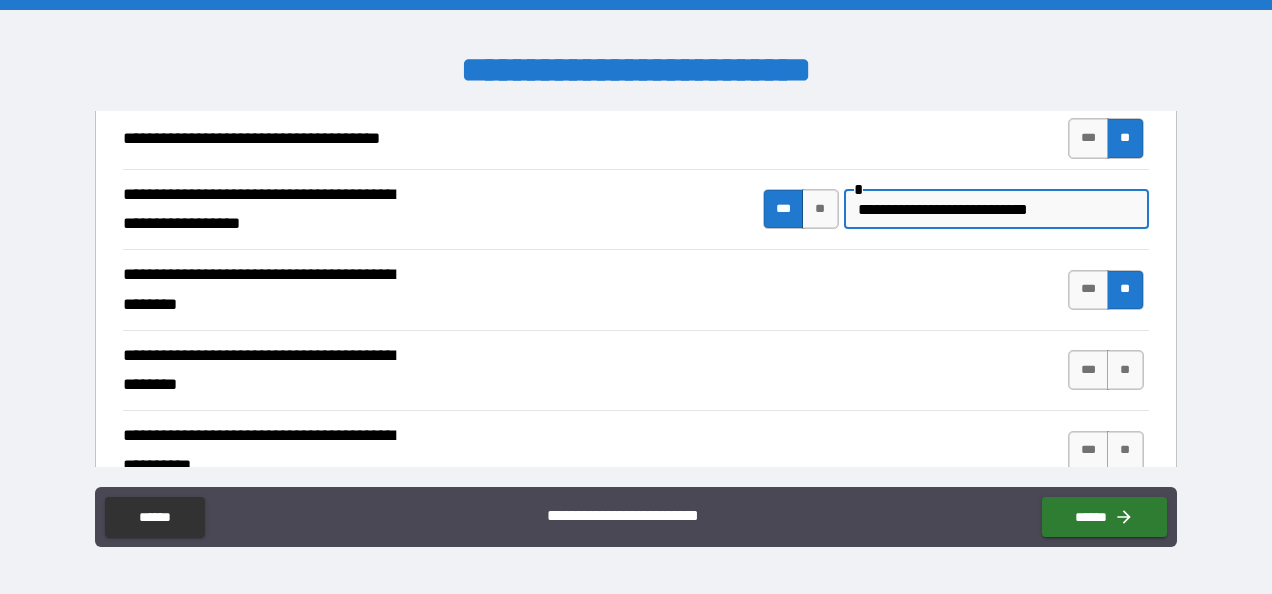 click on "**********" at bounding box center [996, 209] 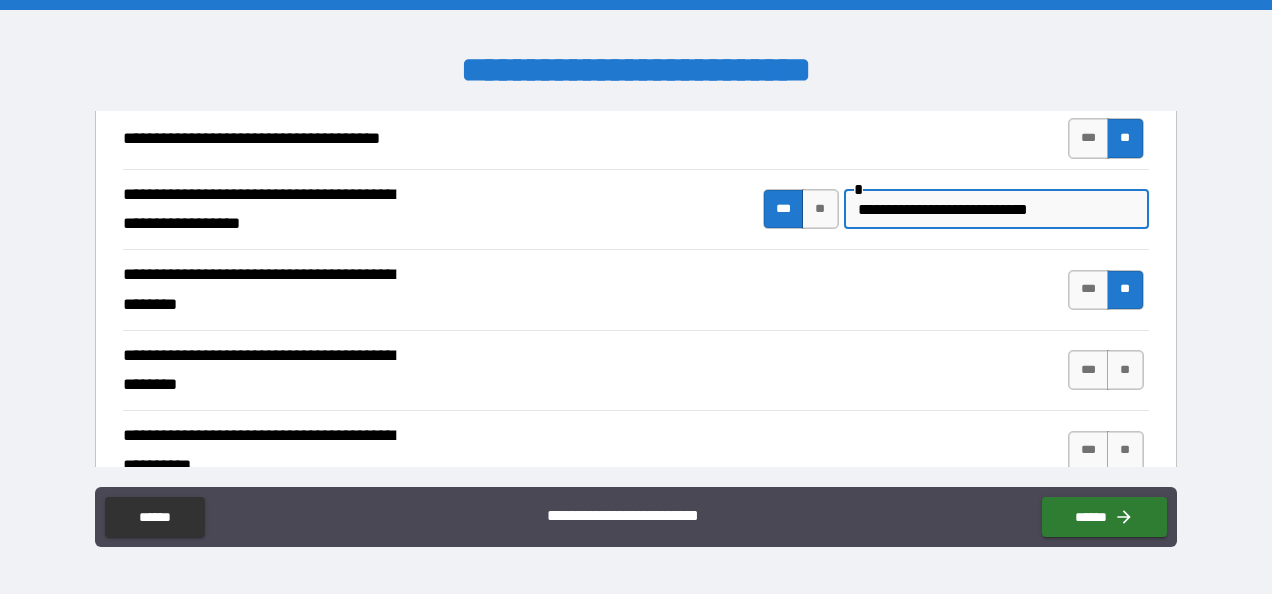 type on "**********" 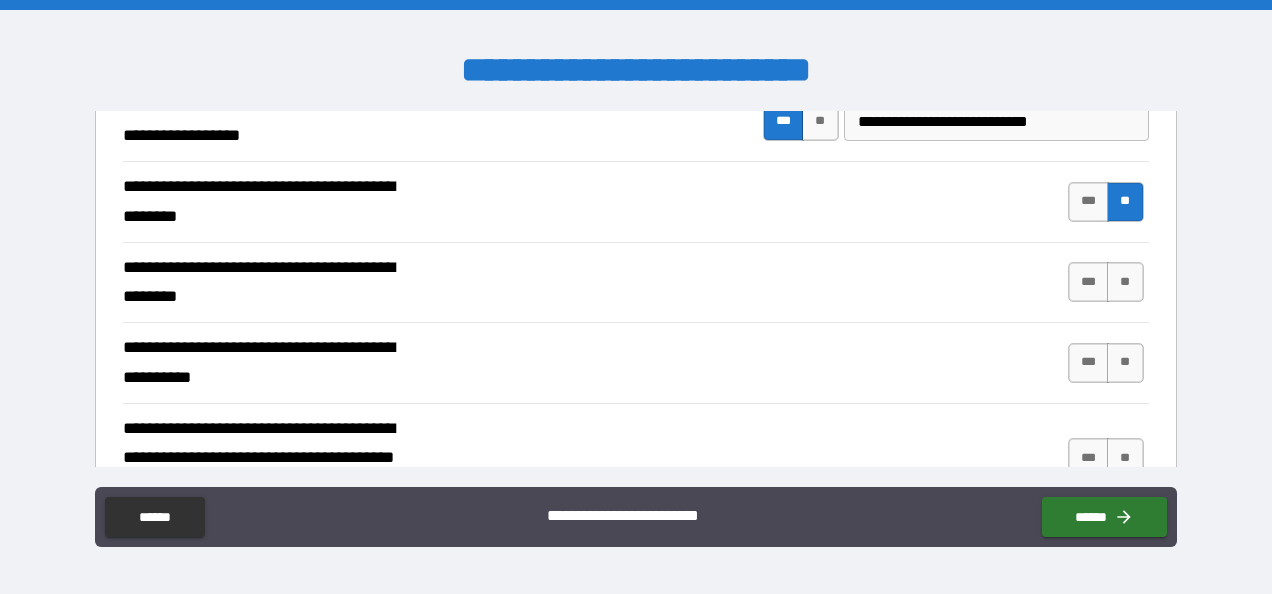 scroll, scrollTop: 509, scrollLeft: 0, axis: vertical 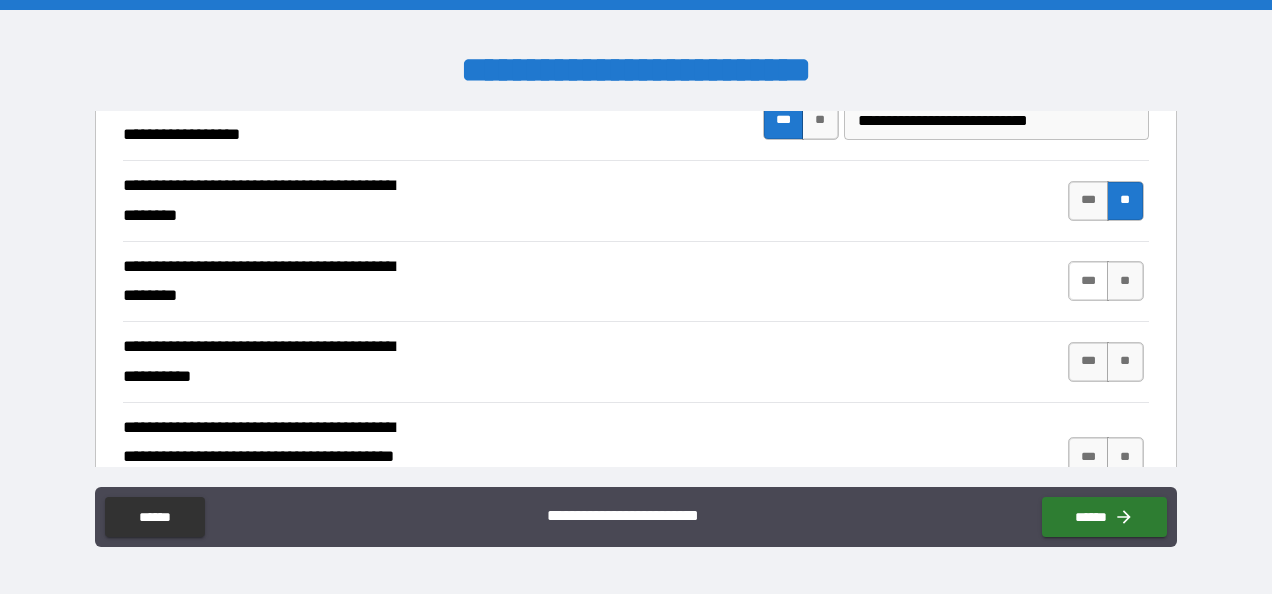 click on "***" at bounding box center (1089, 281) 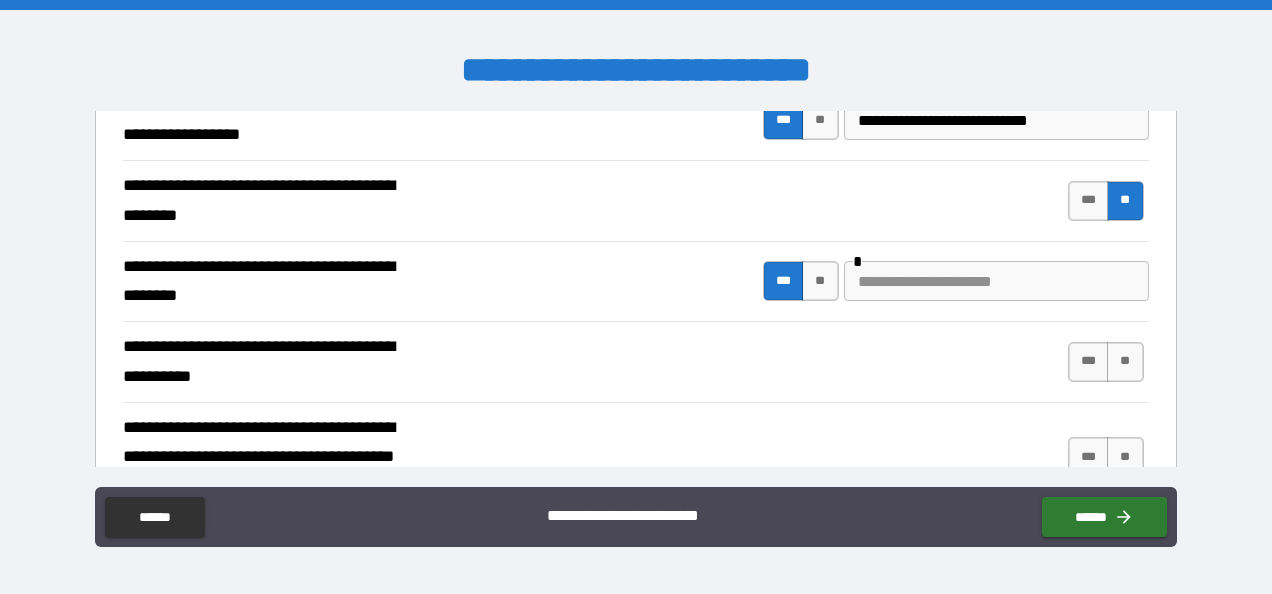 click at bounding box center (996, 281) 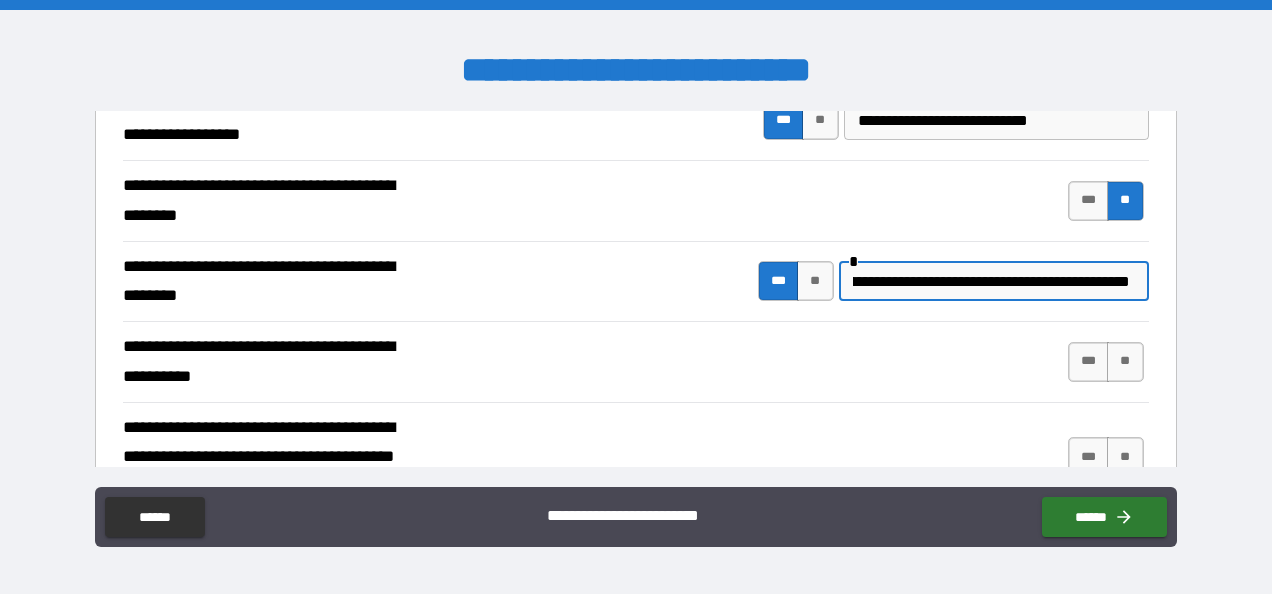 scroll, scrollTop: 0, scrollLeft: 79, axis: horizontal 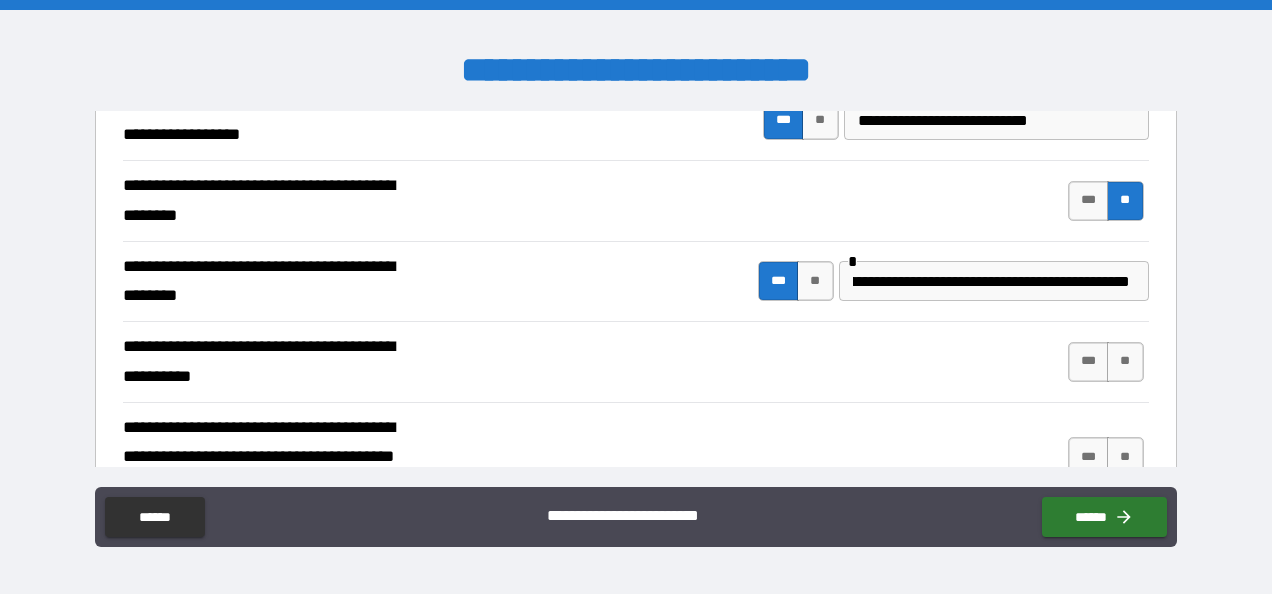click on "**********" at bounding box center [635, 361] 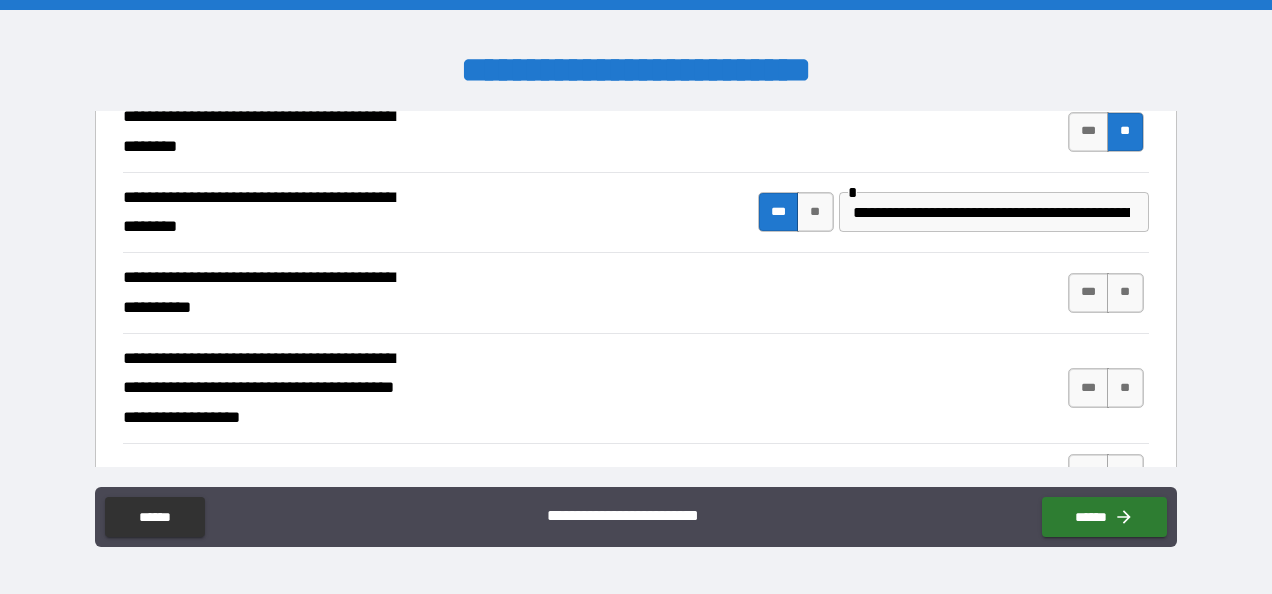 scroll, scrollTop: 579, scrollLeft: 0, axis: vertical 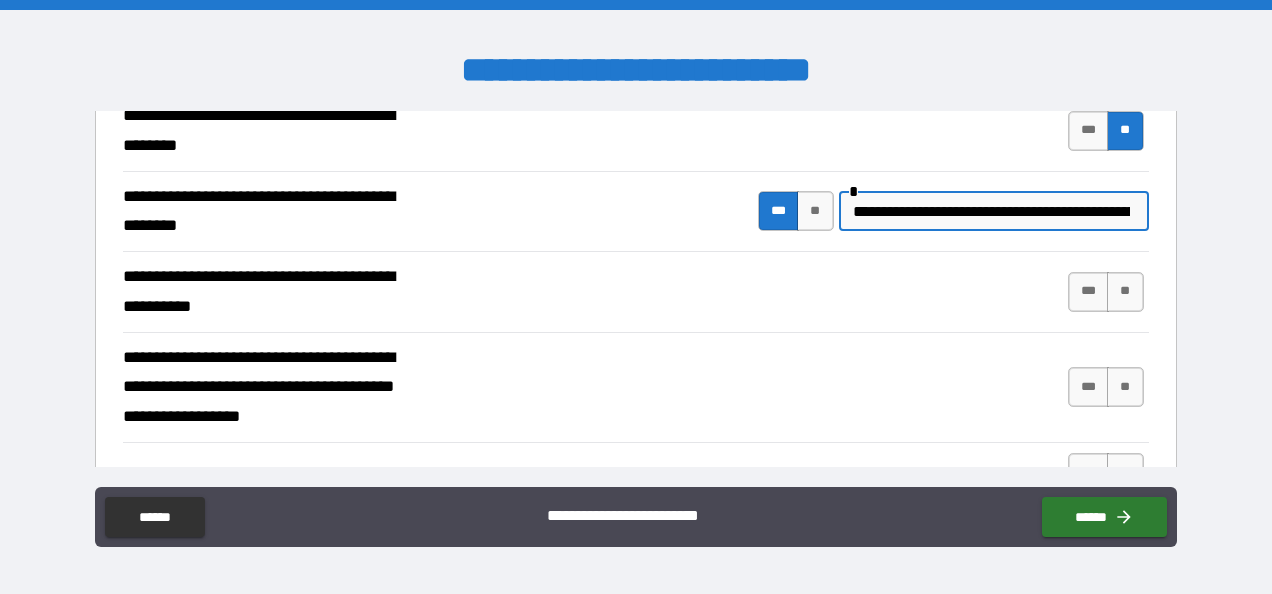click on "**********" at bounding box center [991, 211] 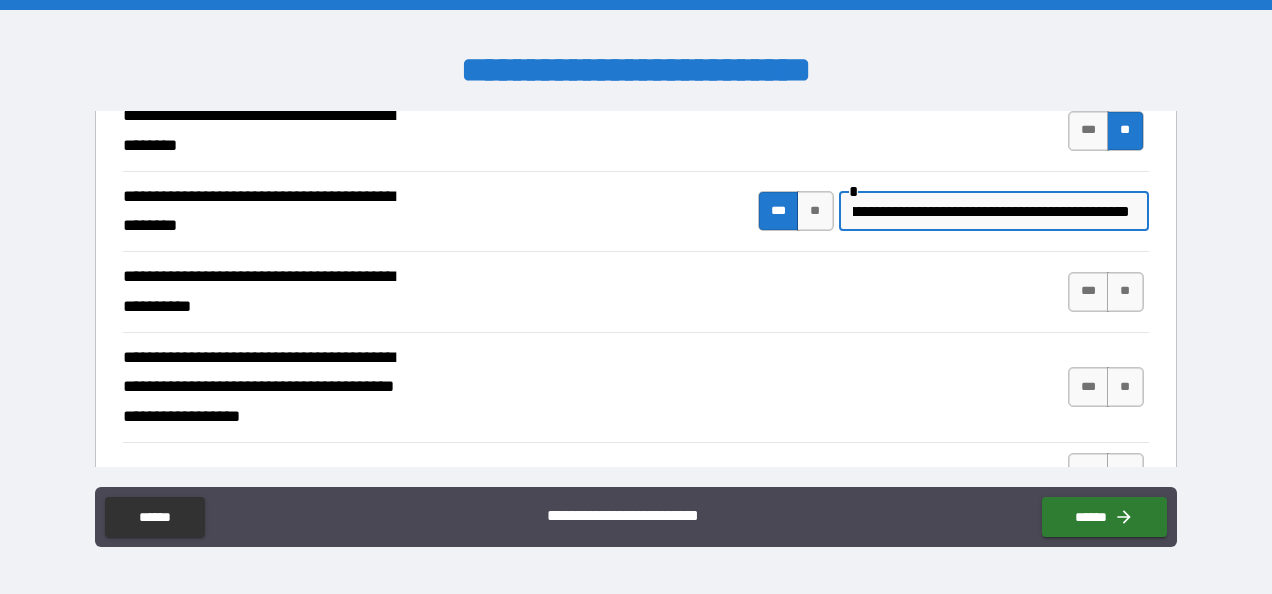scroll, scrollTop: 0, scrollLeft: 21, axis: horizontal 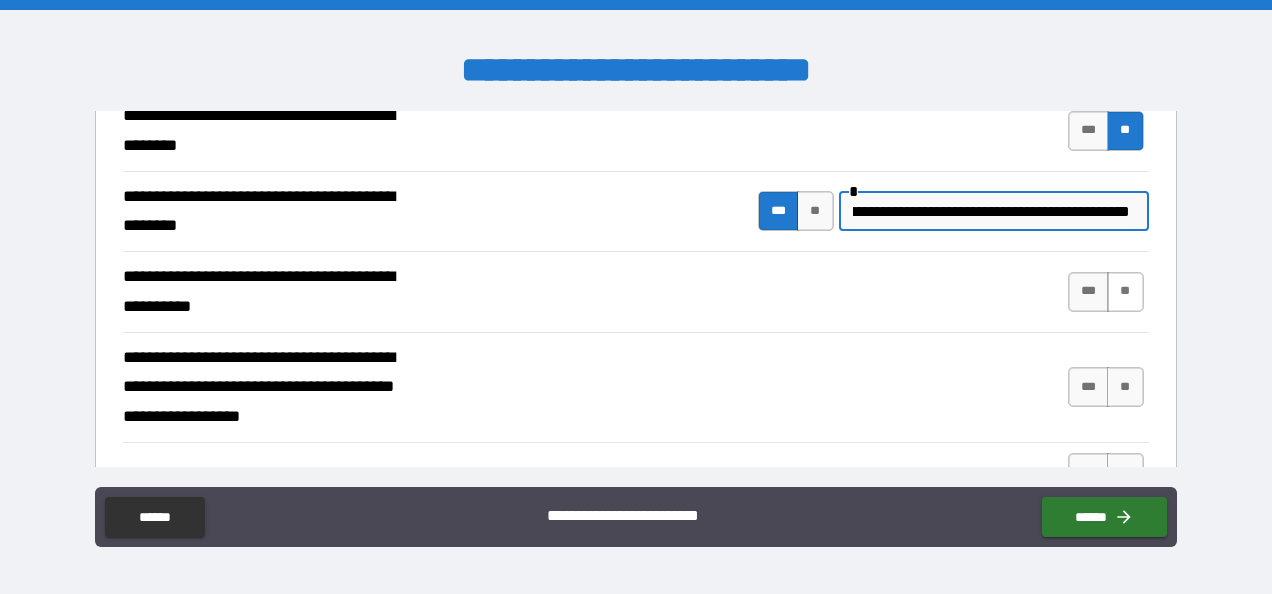 click on "**" at bounding box center [1125, 292] 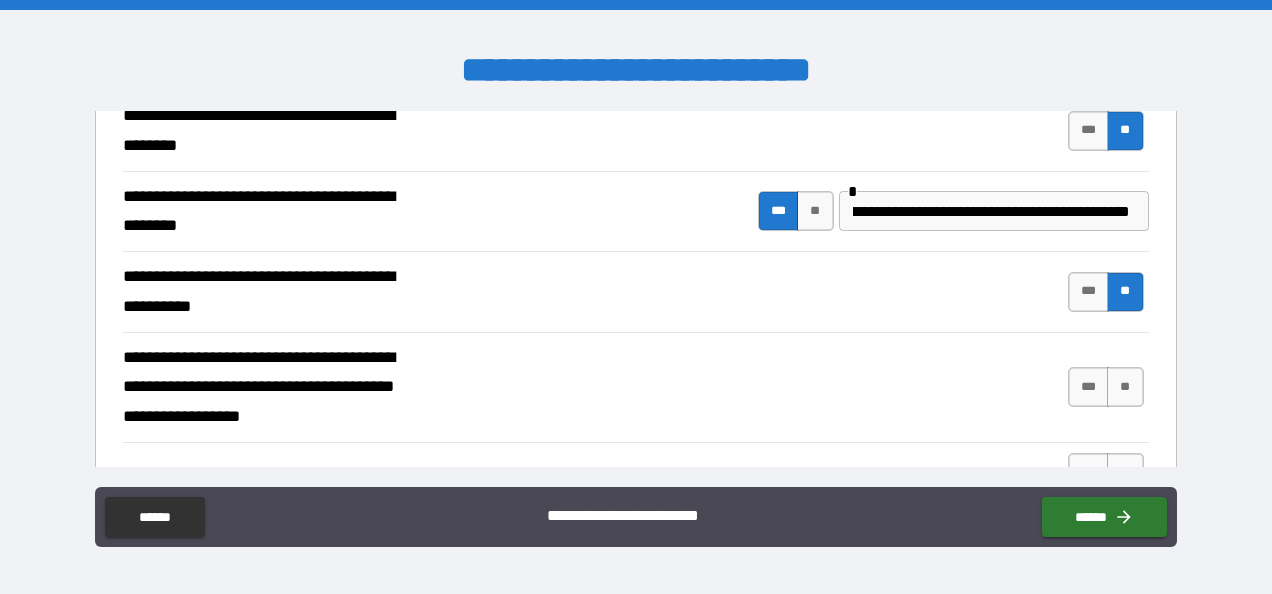 scroll, scrollTop: 0, scrollLeft: 0, axis: both 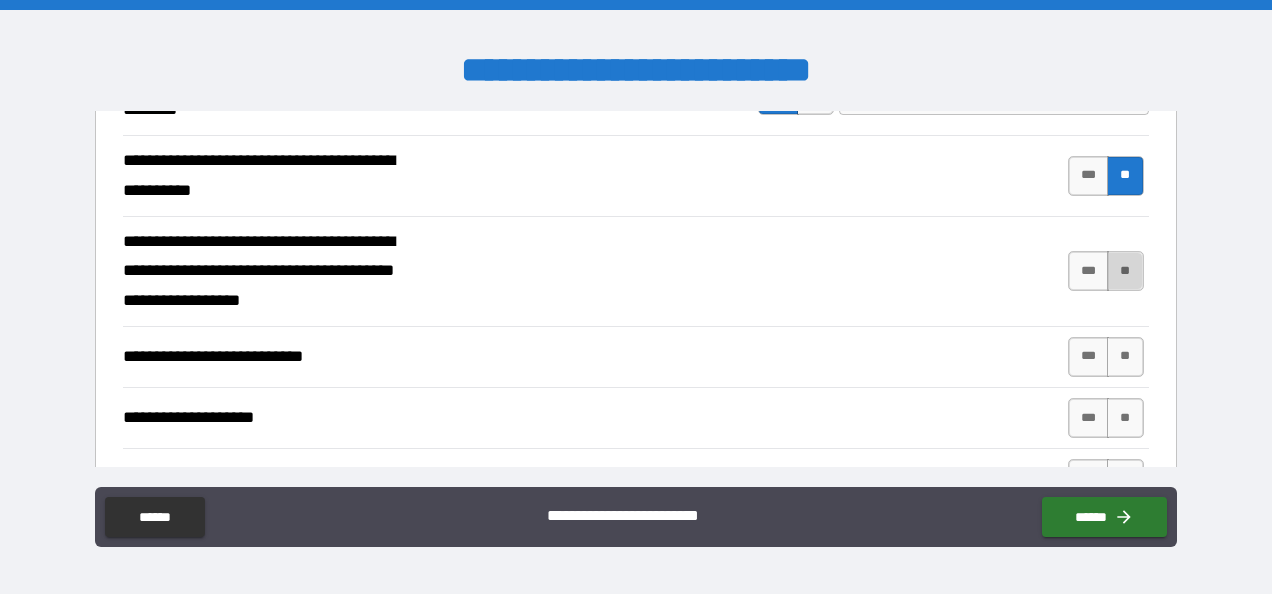 click on "**" at bounding box center [1125, 271] 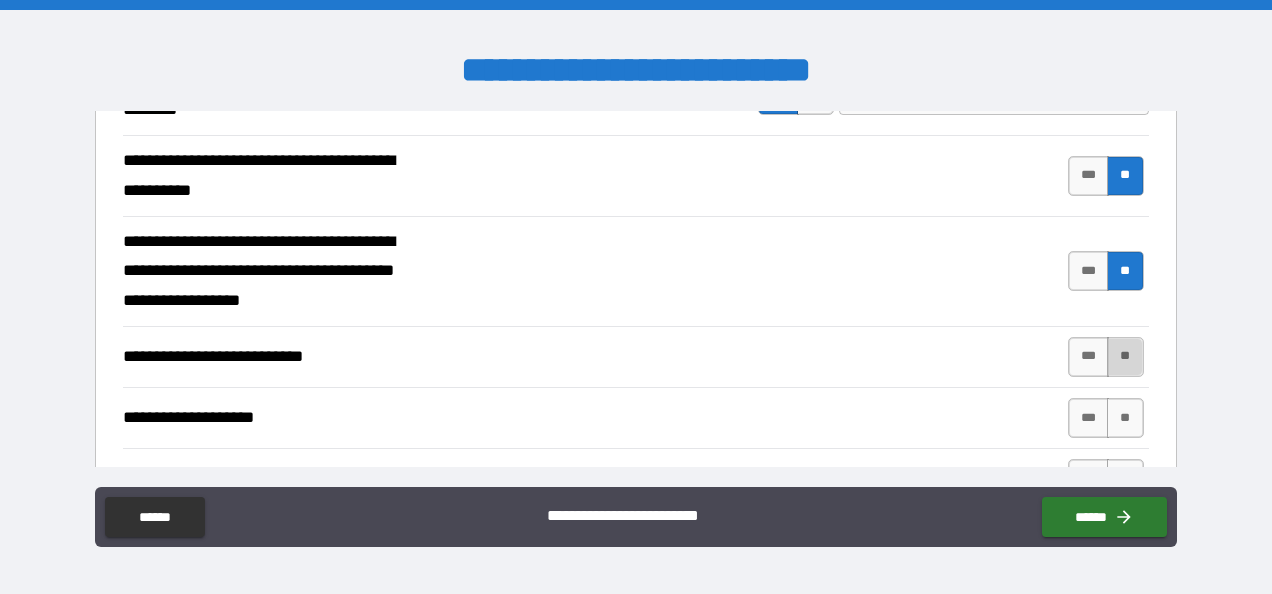 click on "**" at bounding box center (1125, 357) 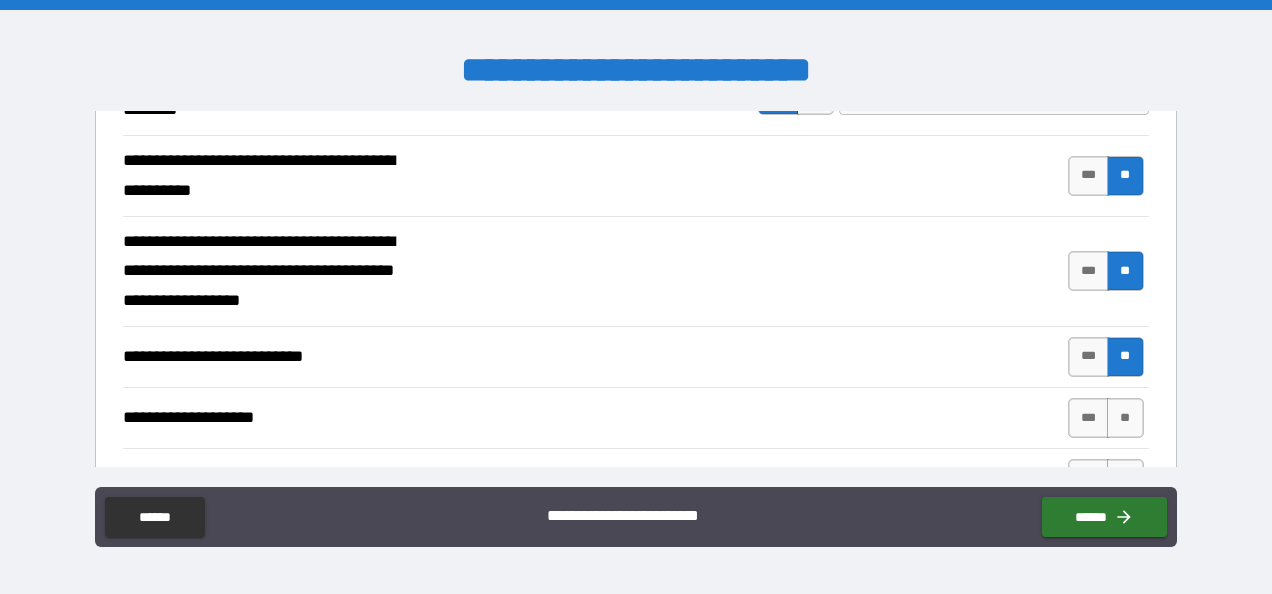 scroll, scrollTop: 869, scrollLeft: 0, axis: vertical 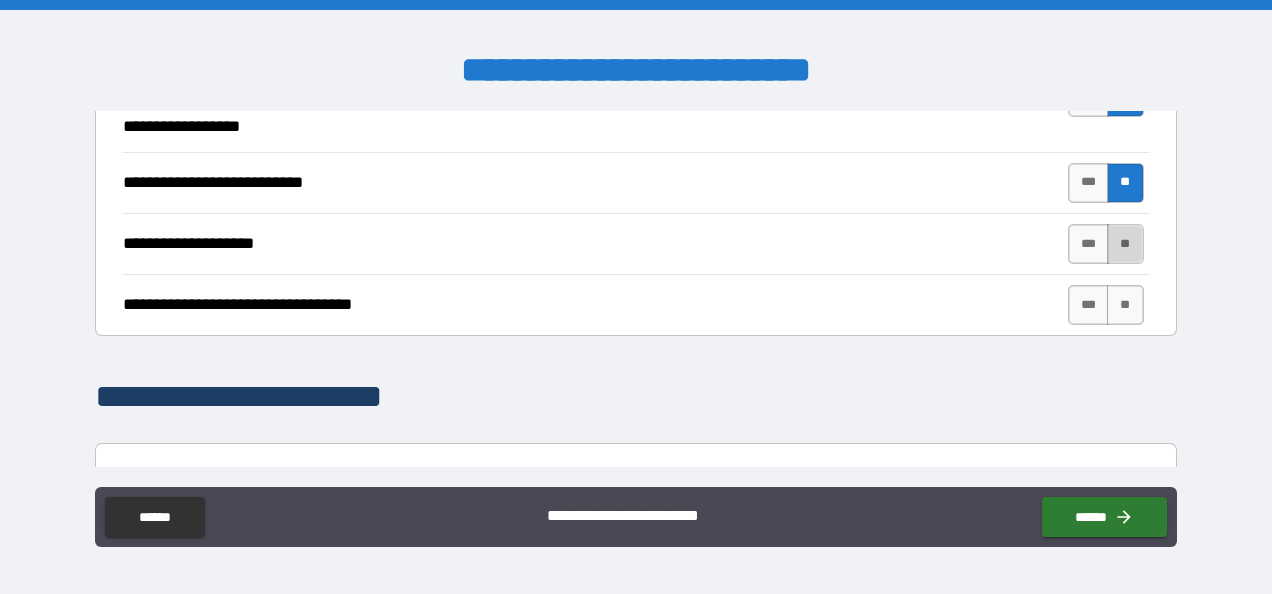 click on "**" at bounding box center [1125, 244] 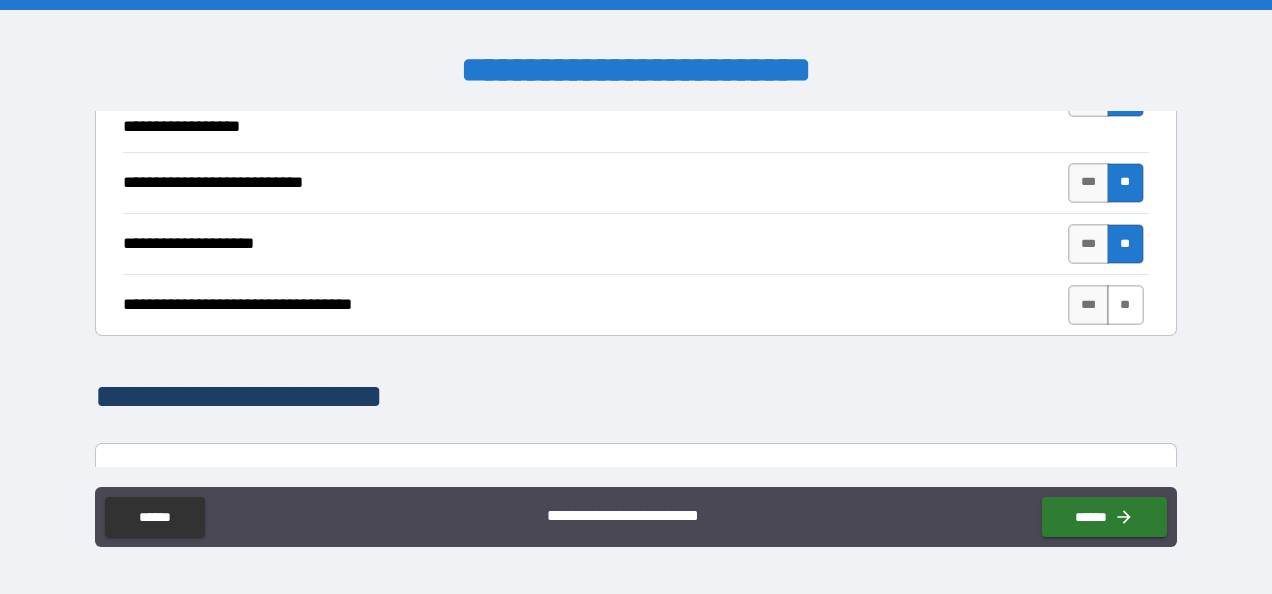 click on "**" at bounding box center (1125, 305) 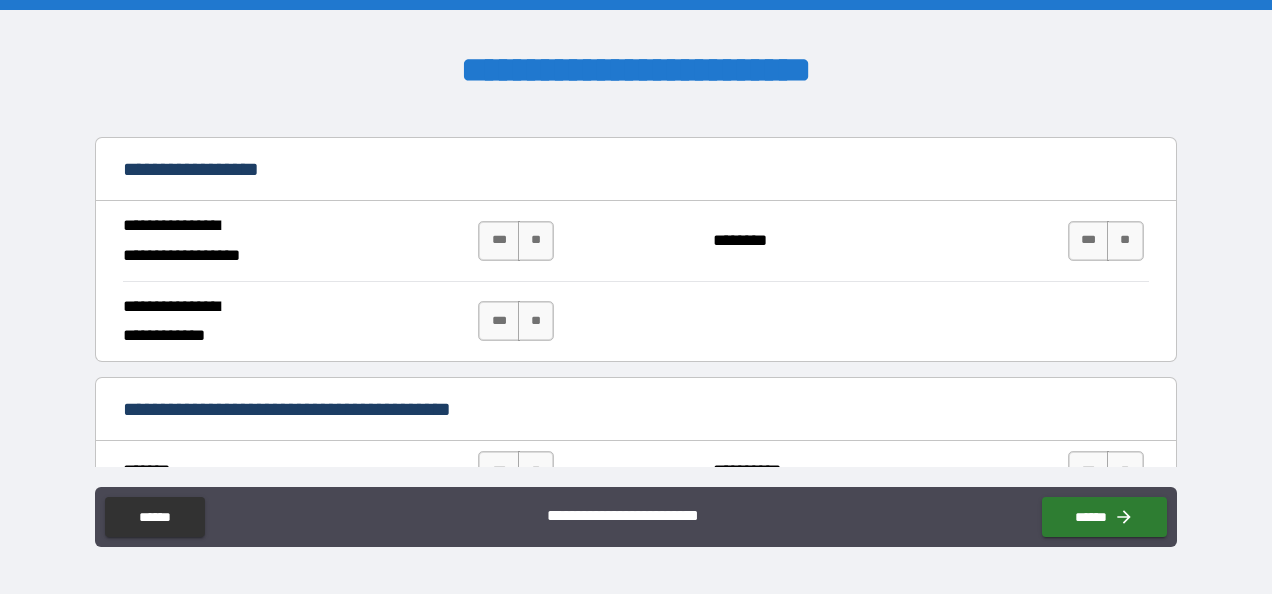 scroll, scrollTop: 1177, scrollLeft: 0, axis: vertical 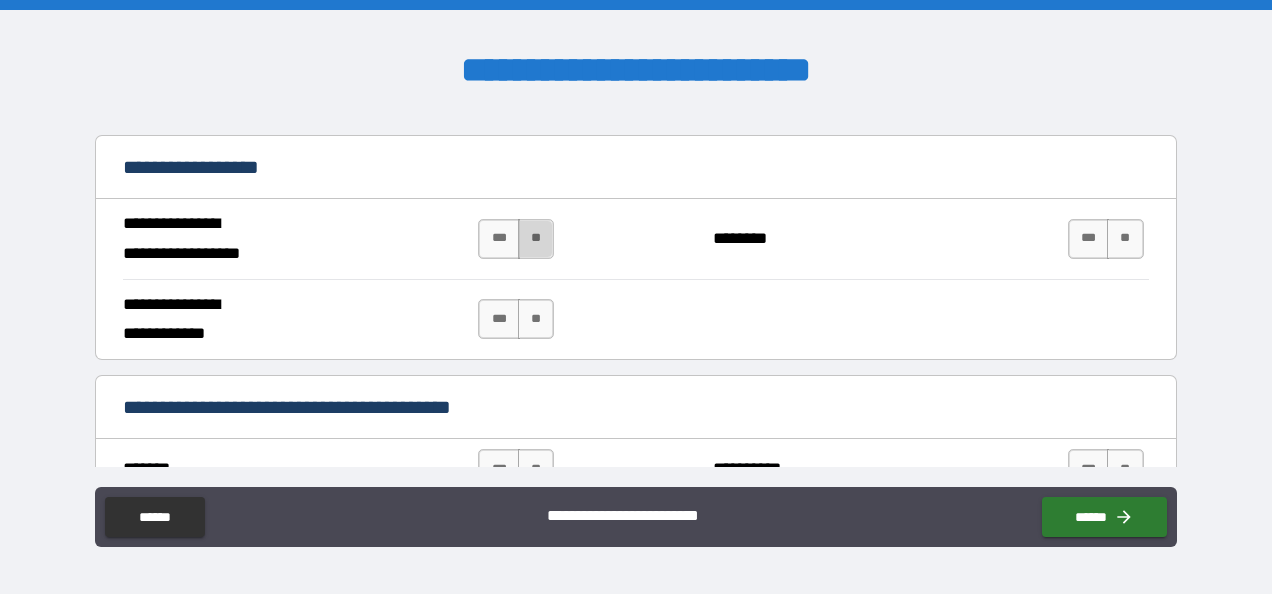 click on "**" at bounding box center (536, 239) 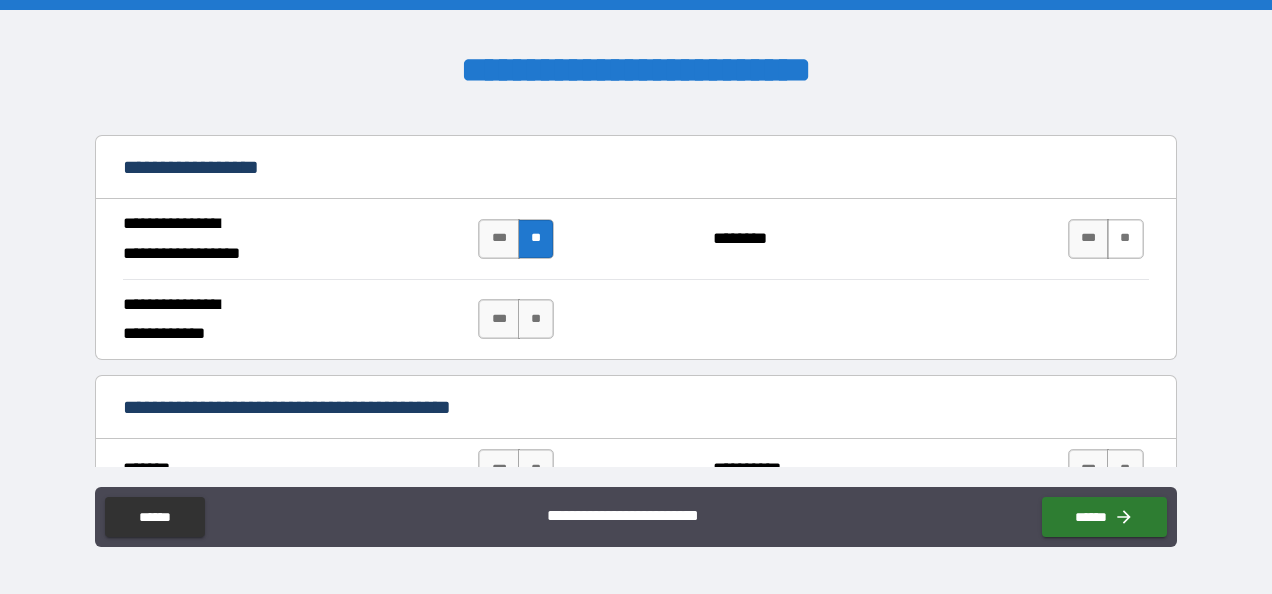 click on "**" at bounding box center [1125, 239] 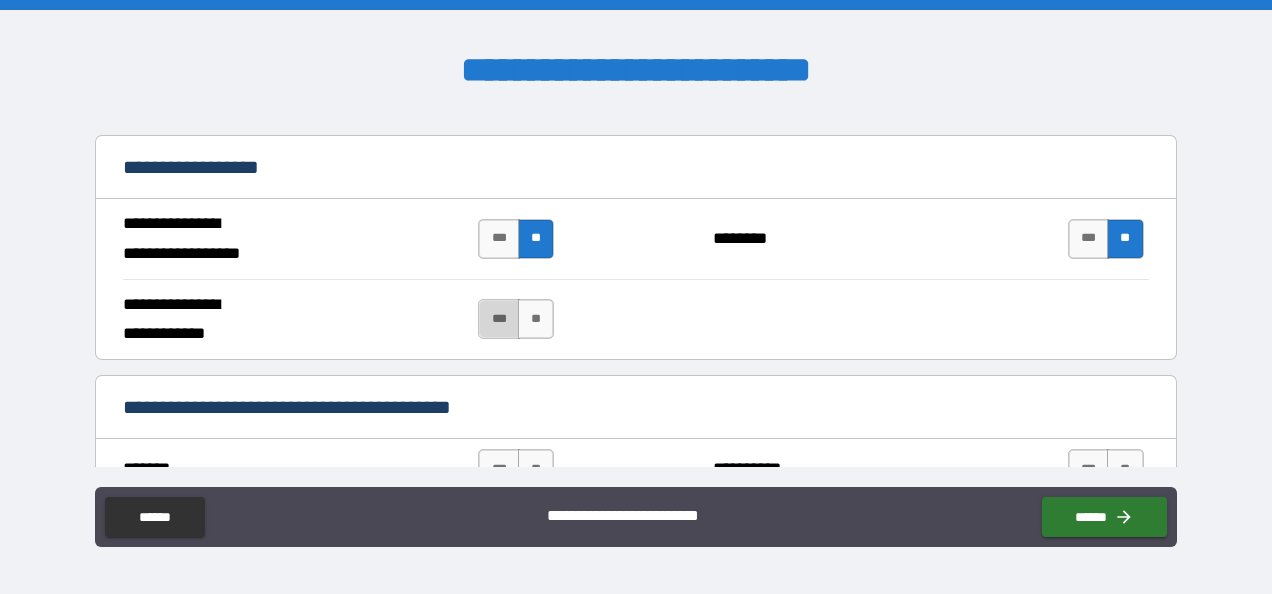 click on "***" at bounding box center [499, 319] 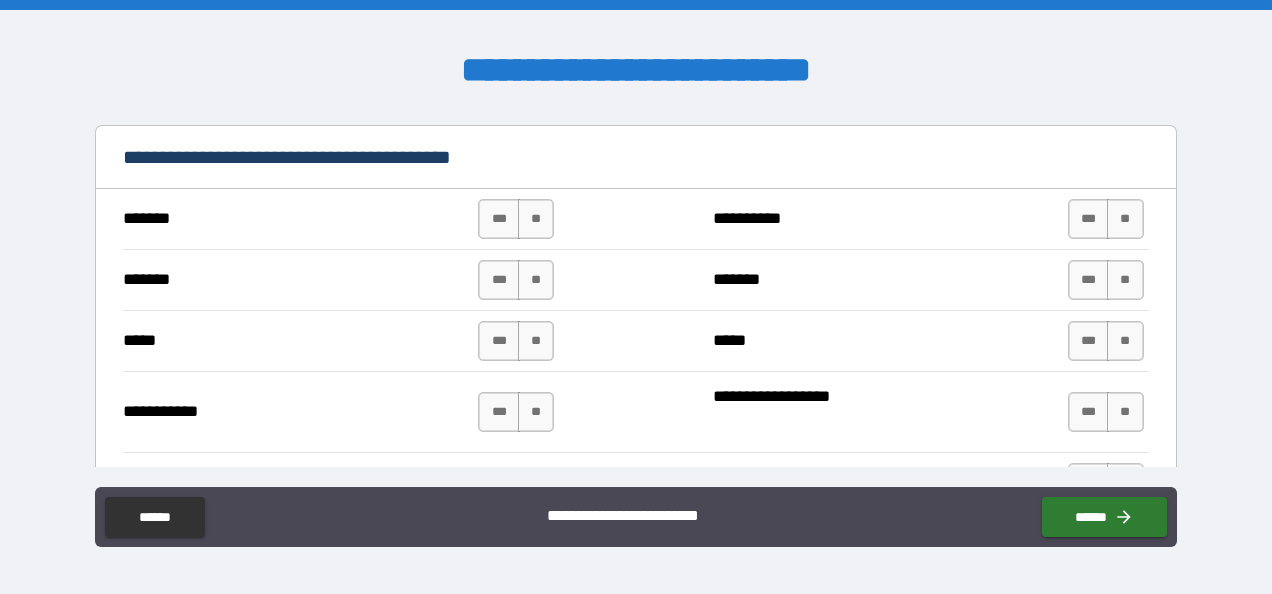 scroll, scrollTop: 1430, scrollLeft: 0, axis: vertical 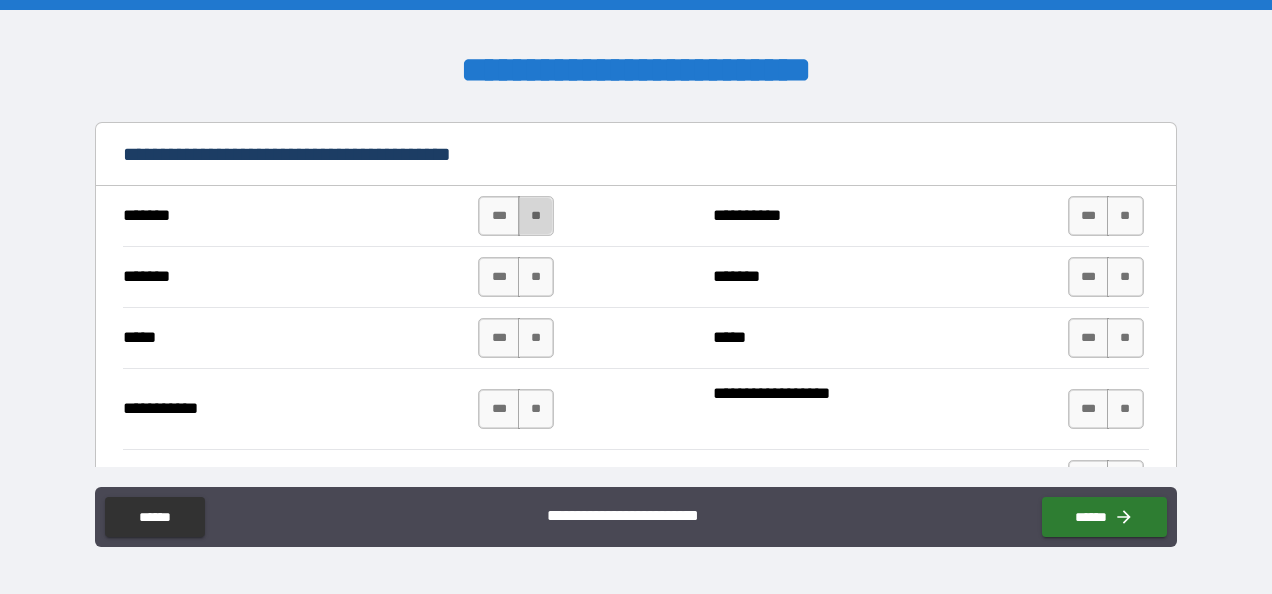 click on "**" at bounding box center [536, 216] 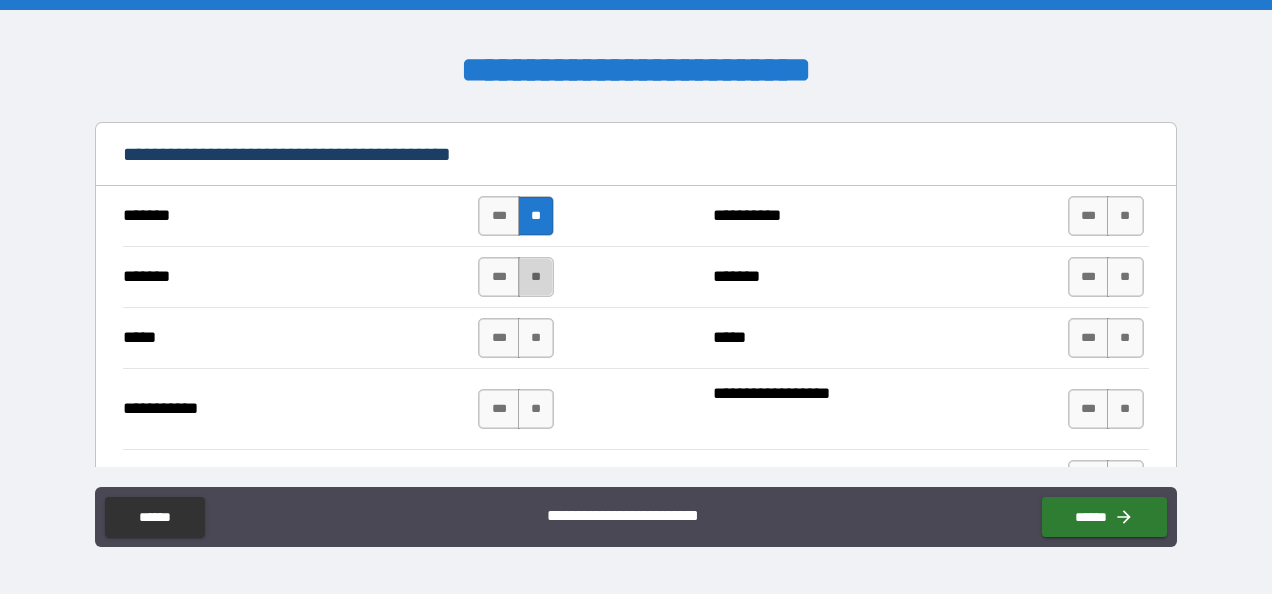 click on "**" at bounding box center [536, 277] 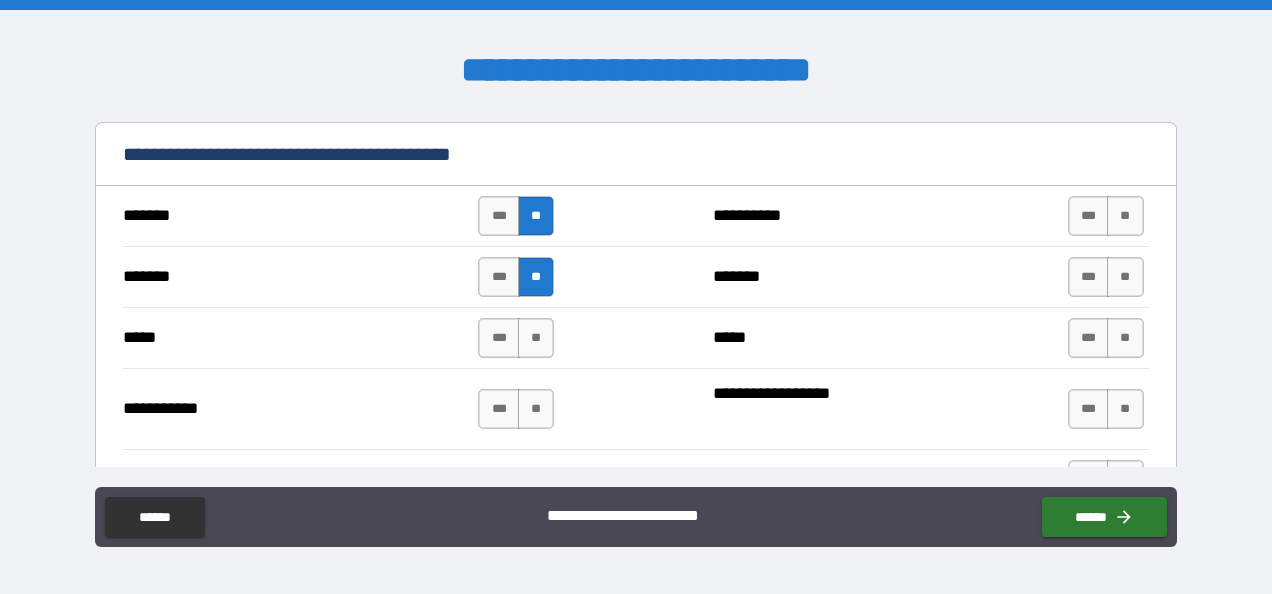 click on "**" at bounding box center [536, 338] 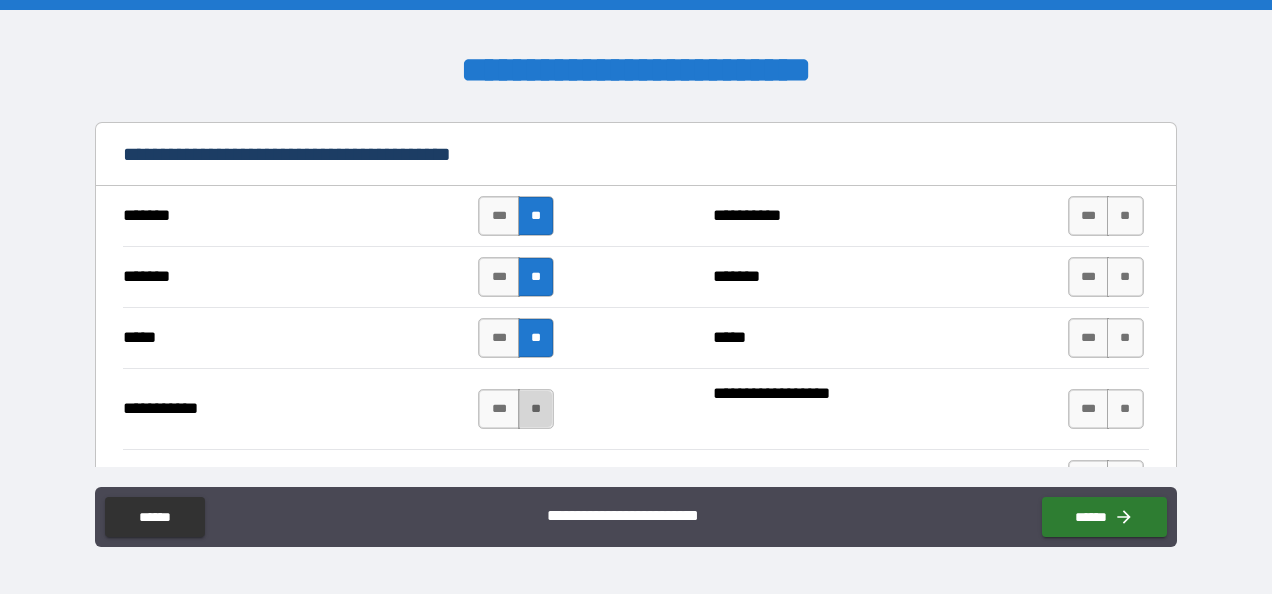 click on "**" at bounding box center [536, 409] 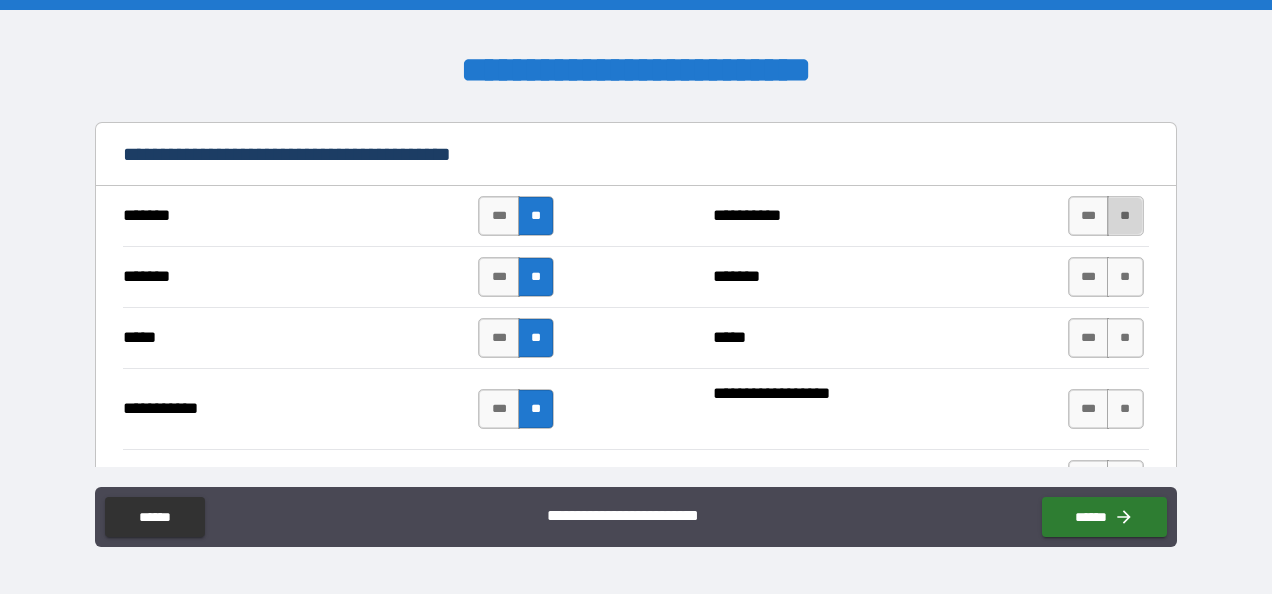 click on "**" at bounding box center [1125, 216] 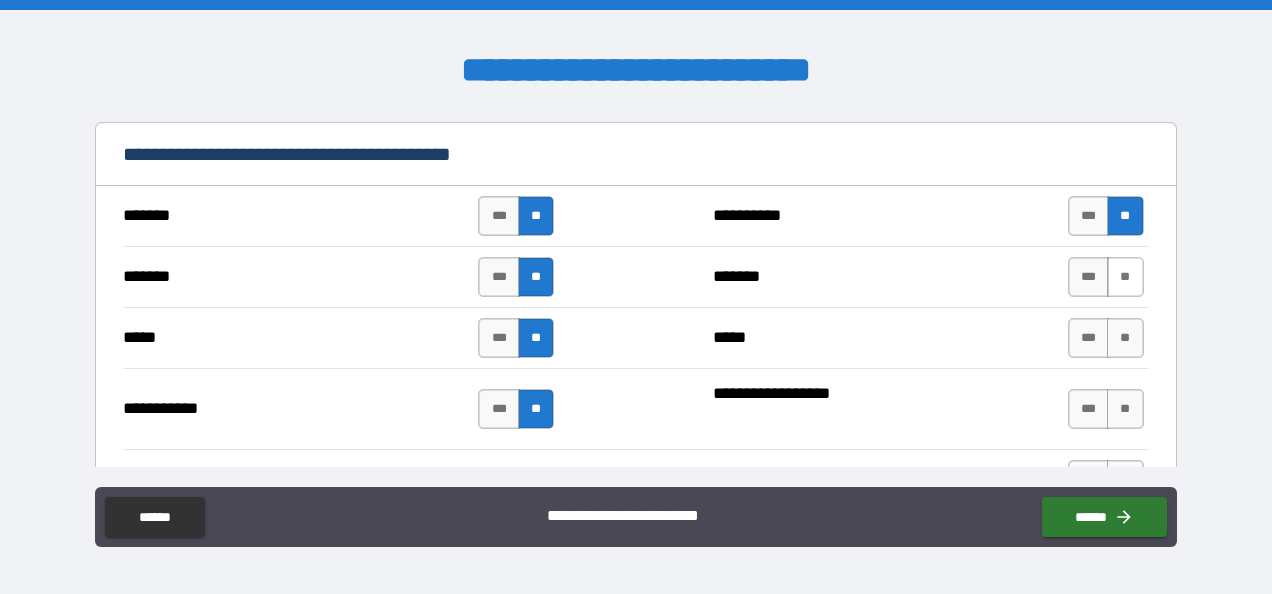 click on "**" at bounding box center (1125, 277) 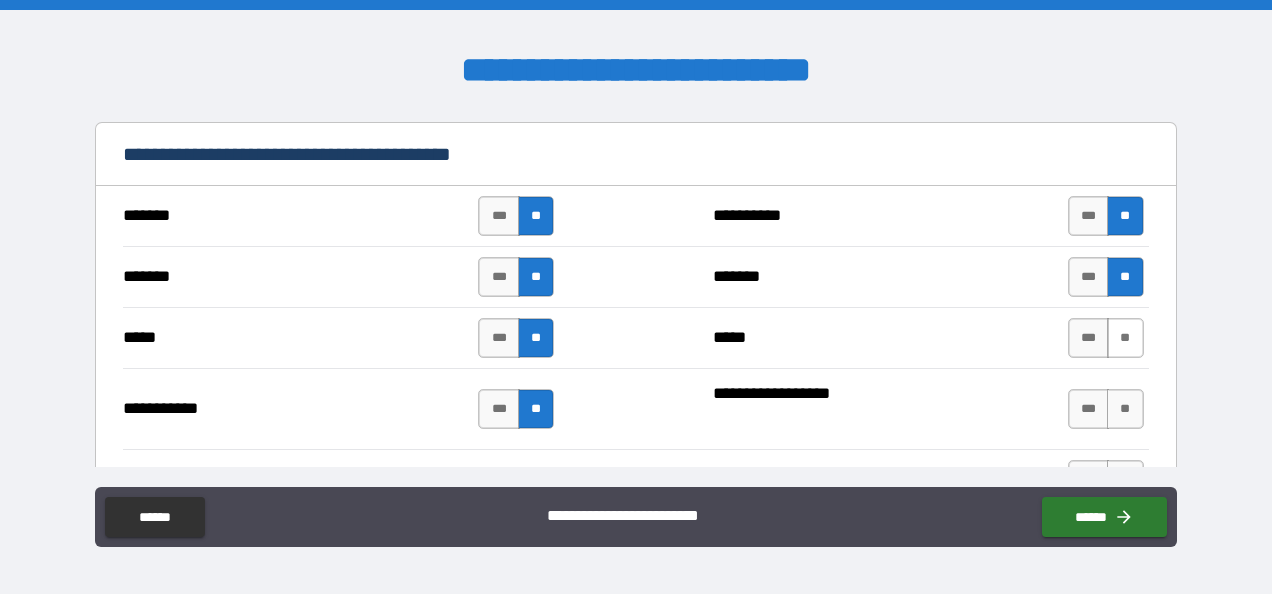 click on "**" at bounding box center (1125, 338) 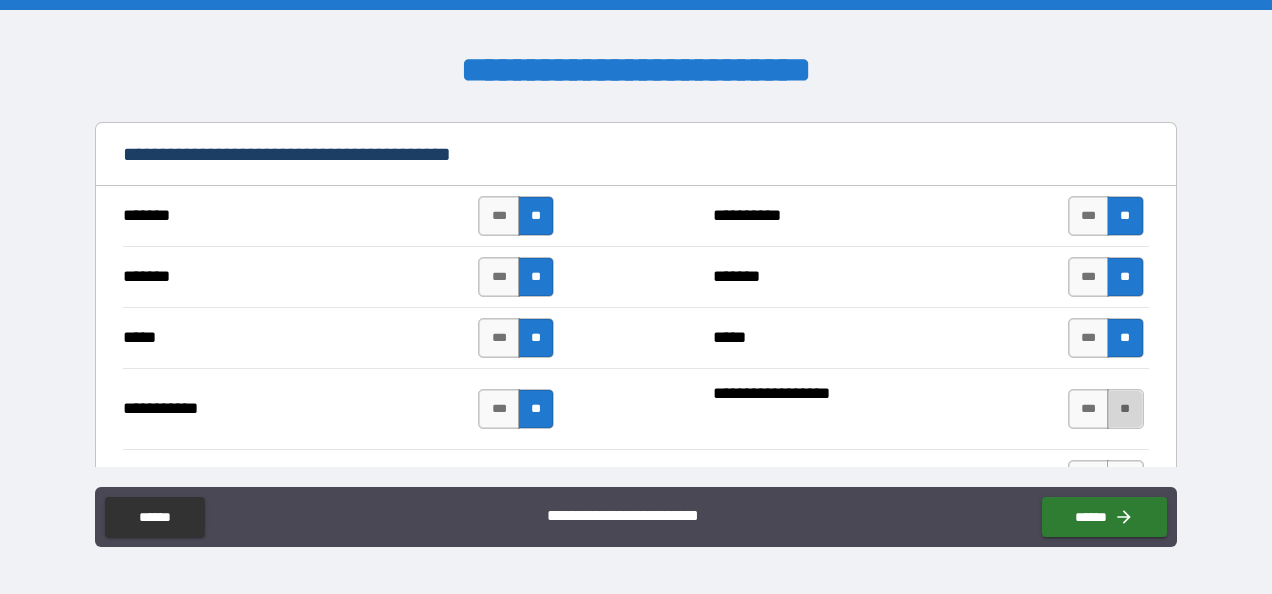 click on "**" at bounding box center [1125, 409] 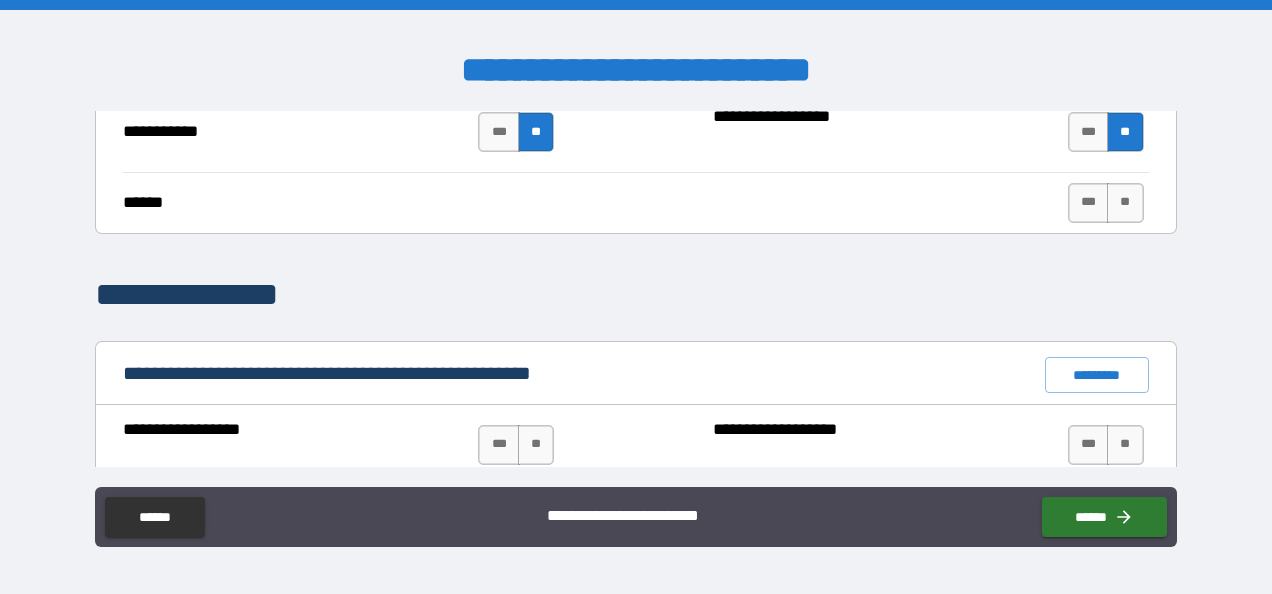 scroll, scrollTop: 1703, scrollLeft: 0, axis: vertical 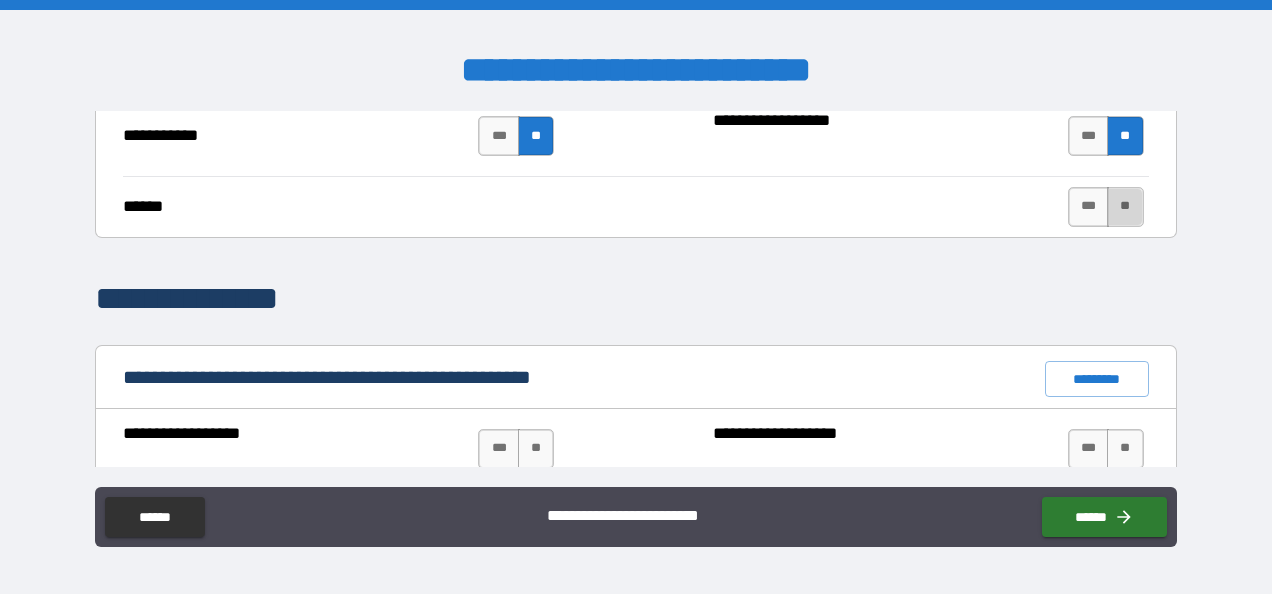 click on "**" at bounding box center (1125, 207) 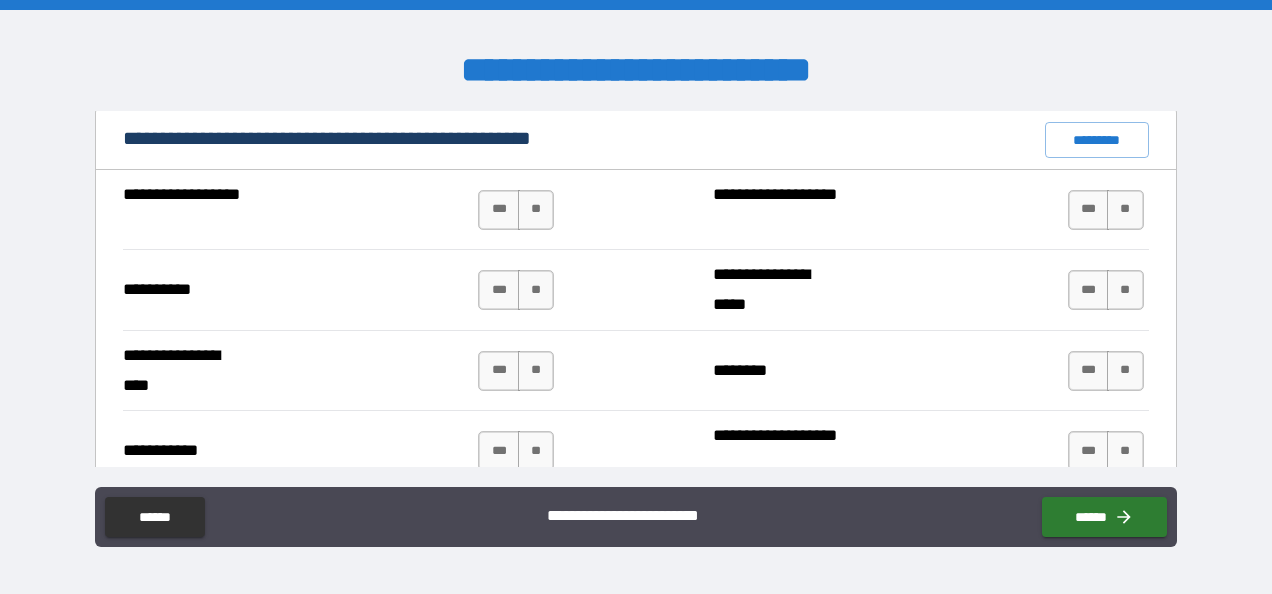 scroll, scrollTop: 1943, scrollLeft: 0, axis: vertical 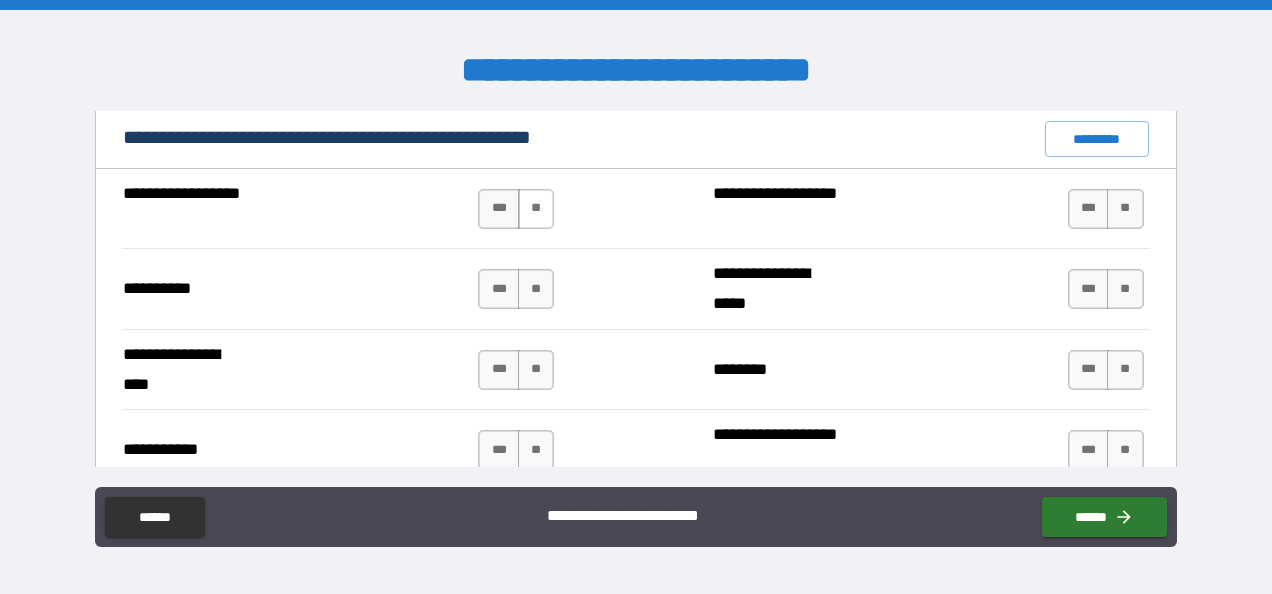 click on "**" at bounding box center [536, 209] 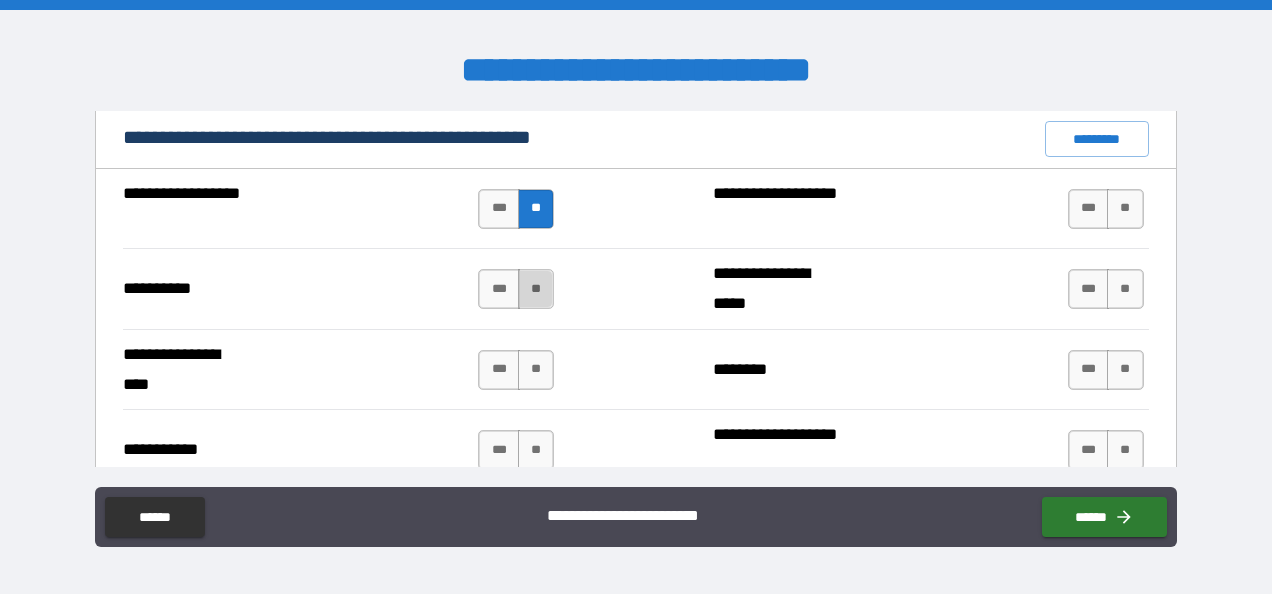 click on "**" at bounding box center [536, 289] 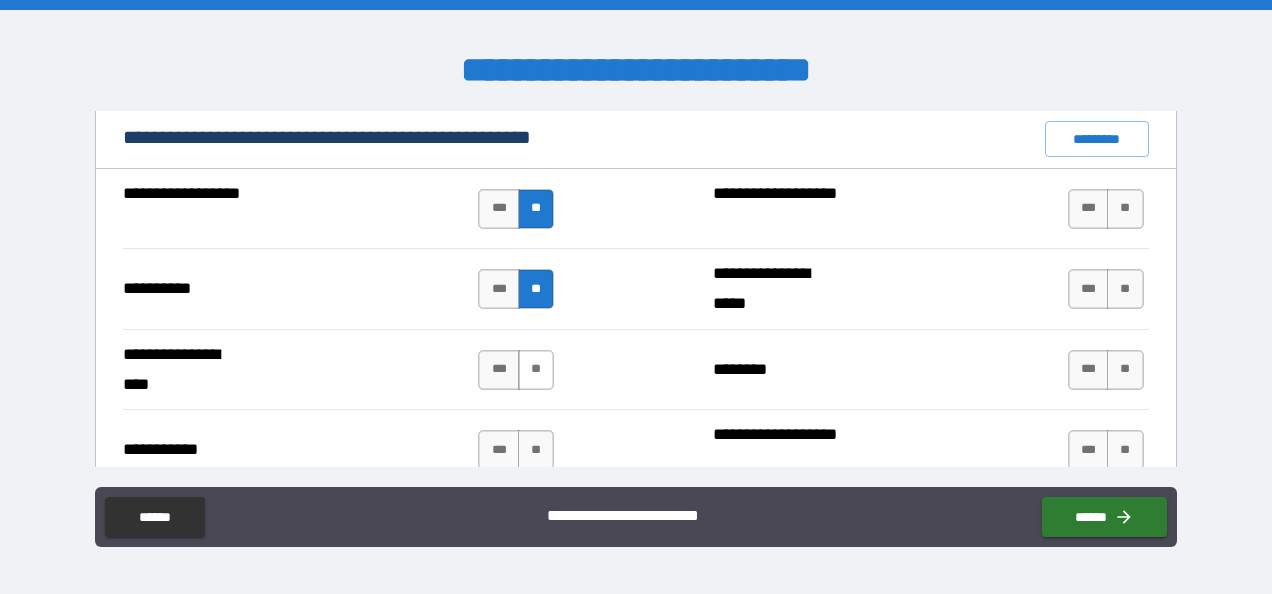 click on "**" at bounding box center (536, 370) 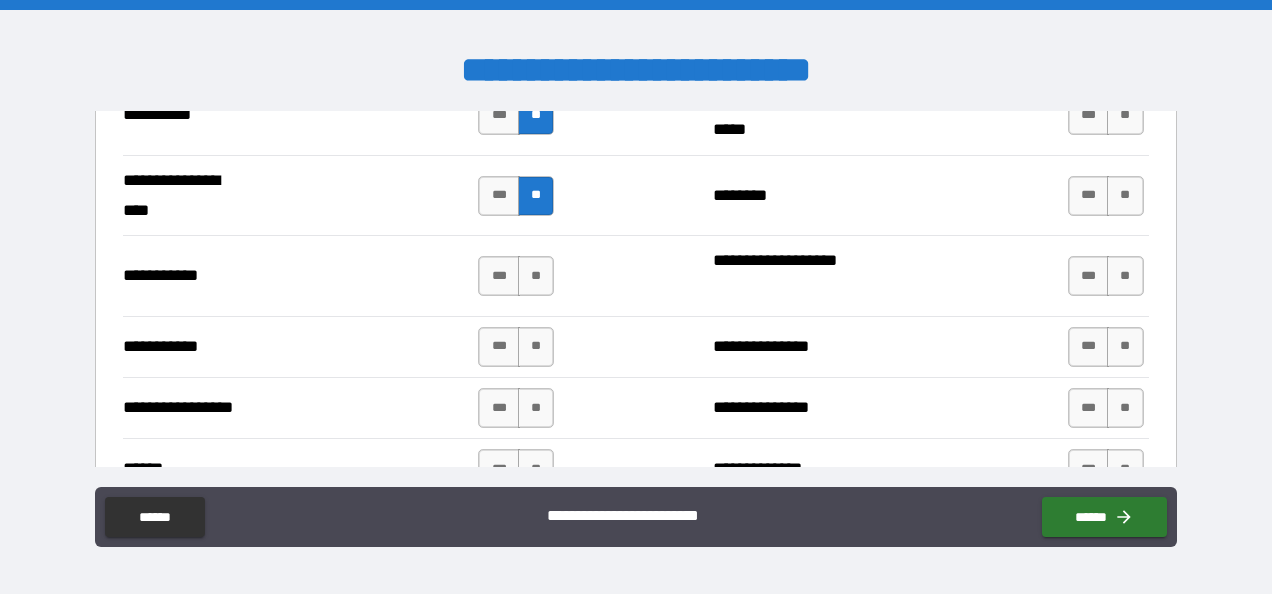 scroll, scrollTop: 2123, scrollLeft: 0, axis: vertical 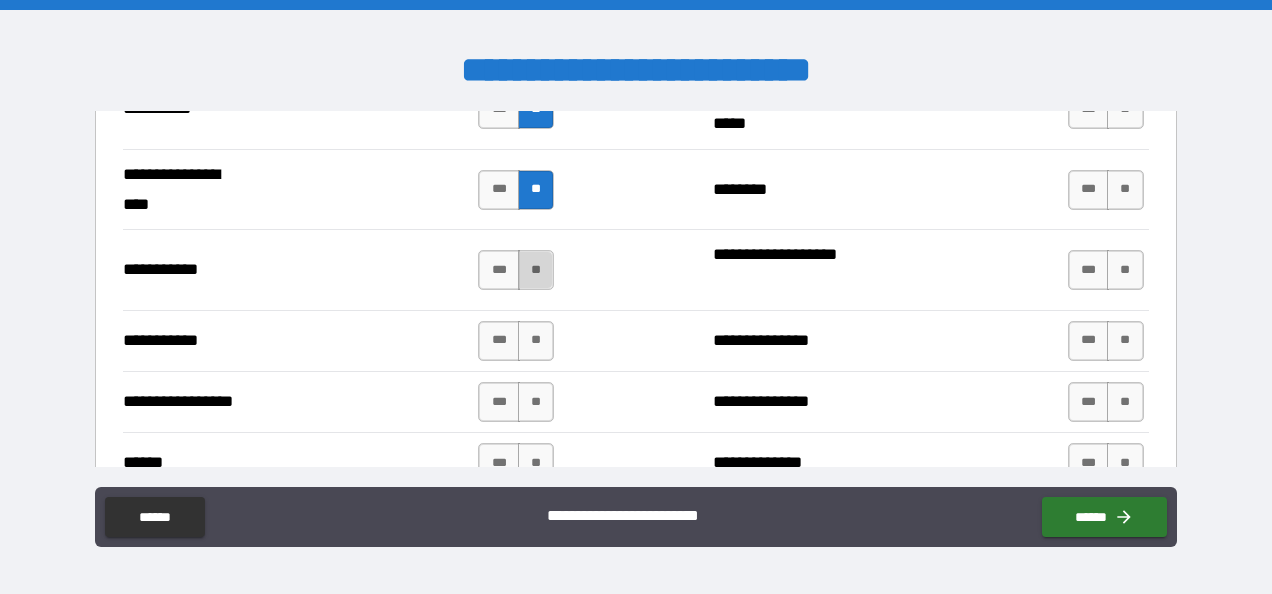 click on "**" at bounding box center [536, 270] 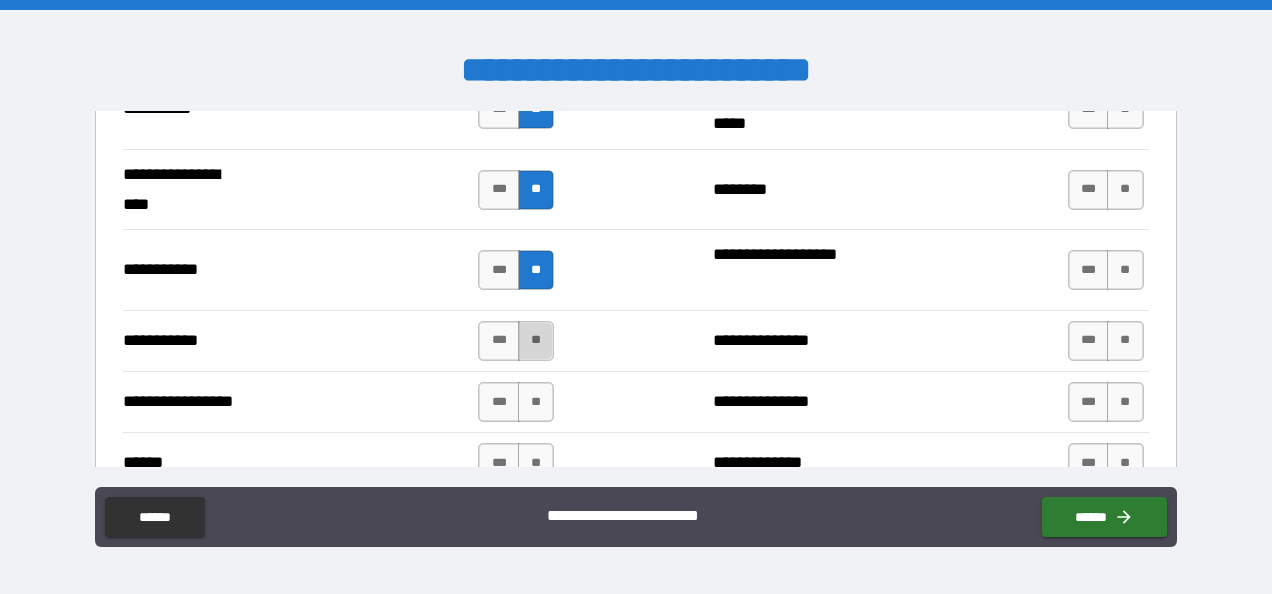 click on "**" at bounding box center [536, 341] 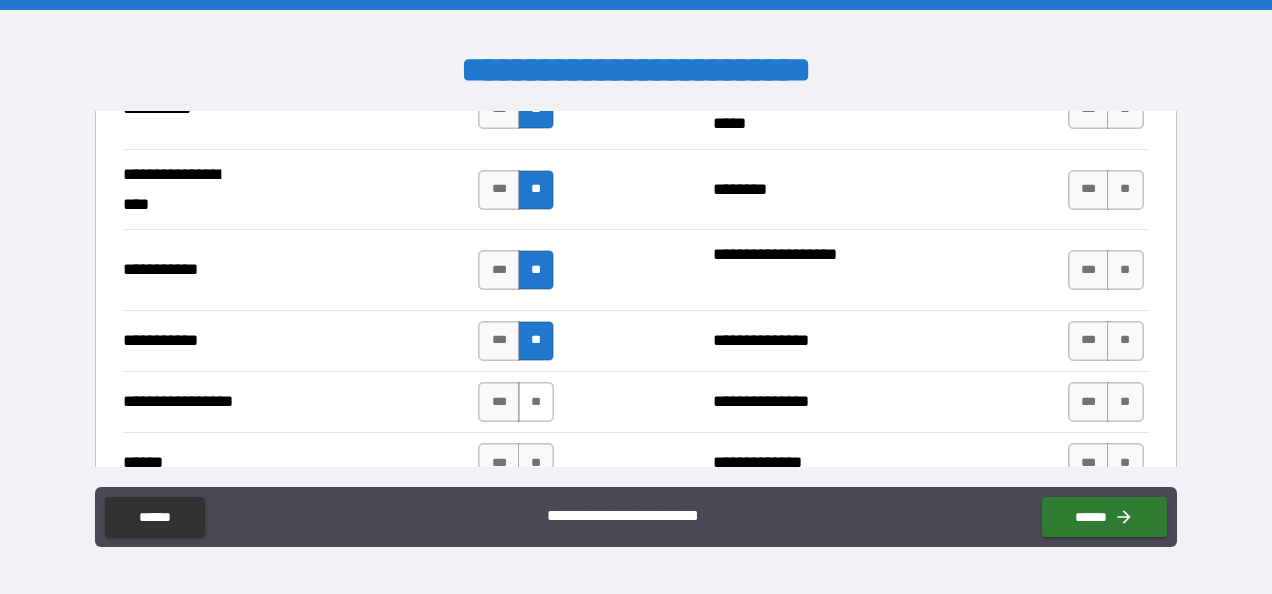 click on "**" at bounding box center [536, 402] 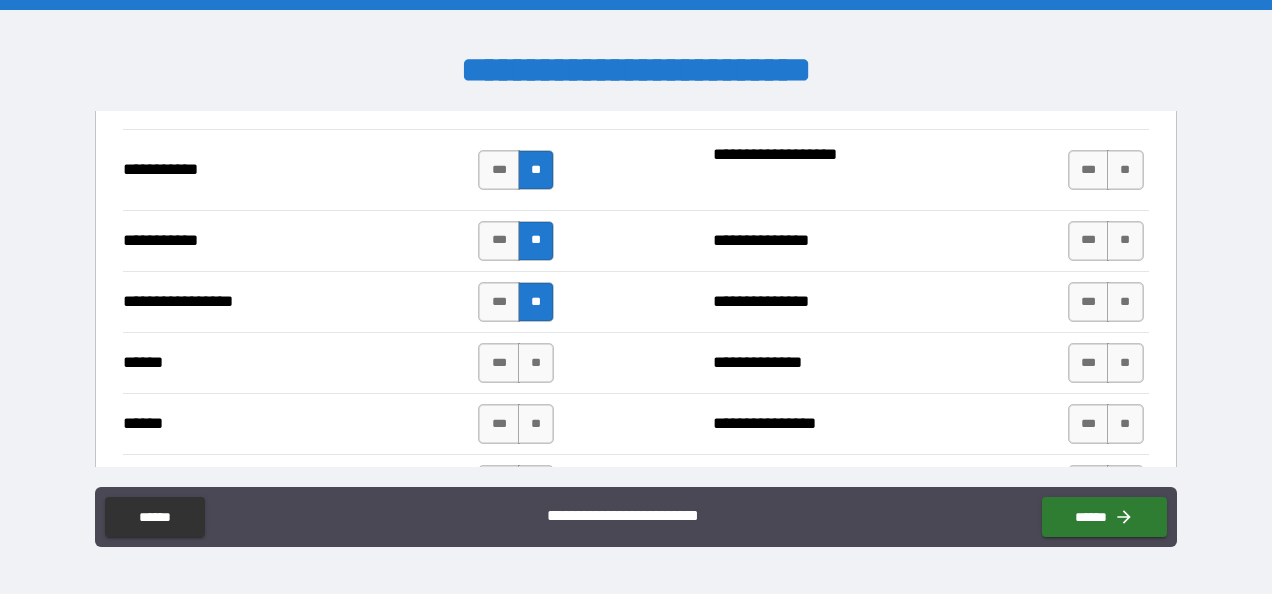 scroll, scrollTop: 2235, scrollLeft: 0, axis: vertical 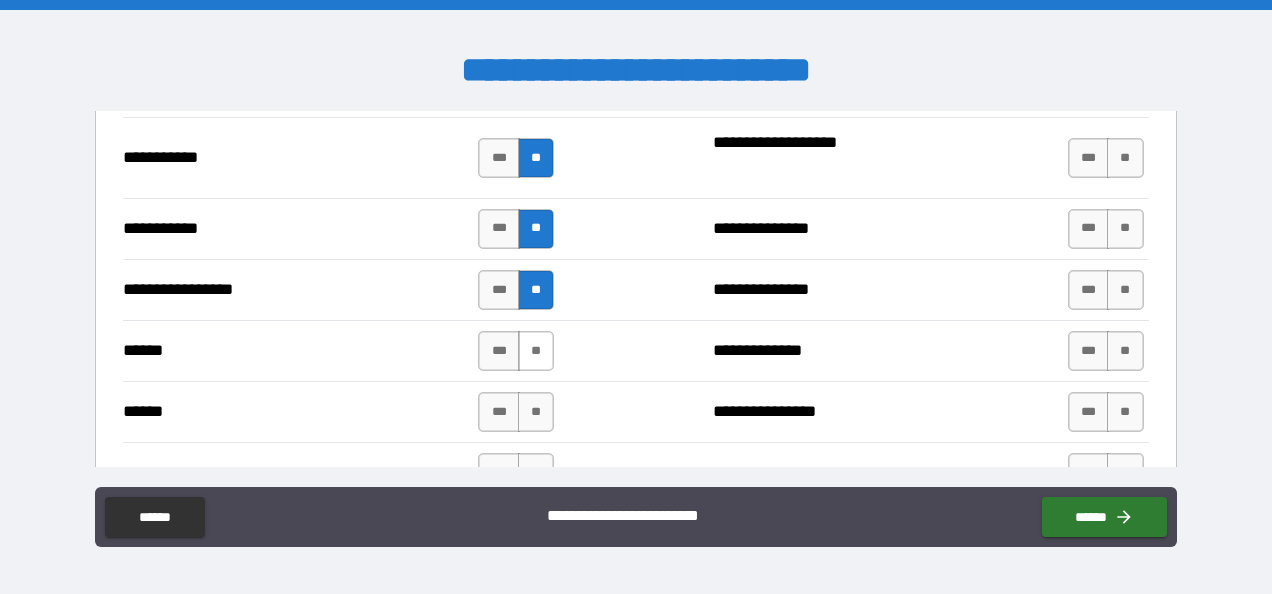 click on "**" at bounding box center (536, 351) 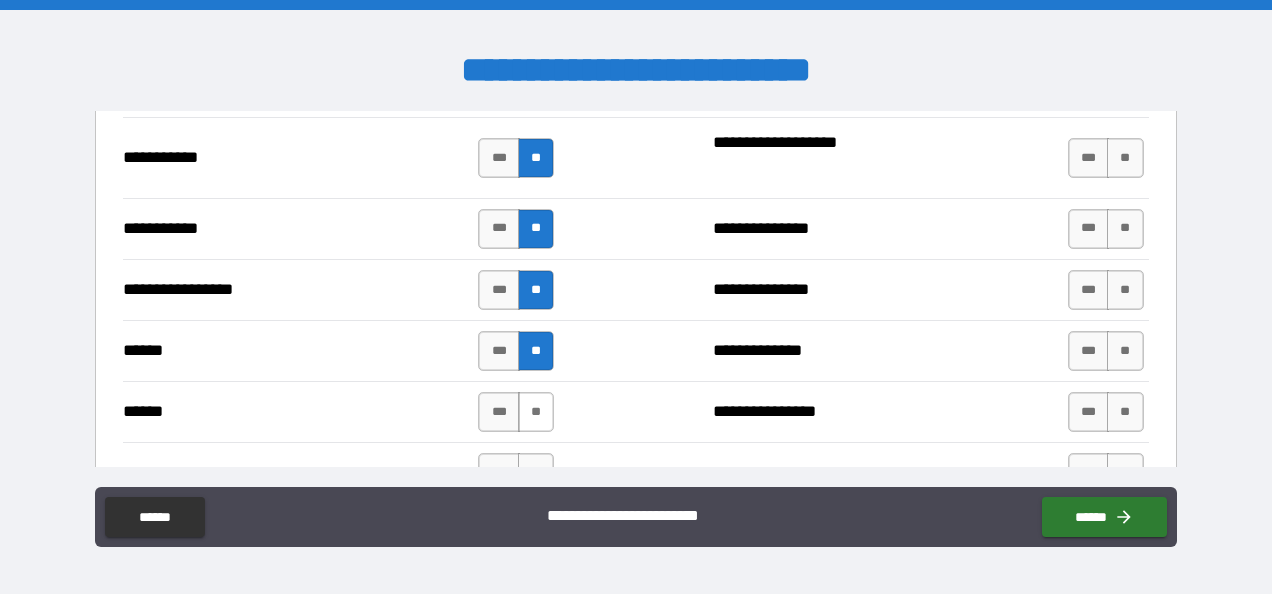 click on "**" at bounding box center (536, 412) 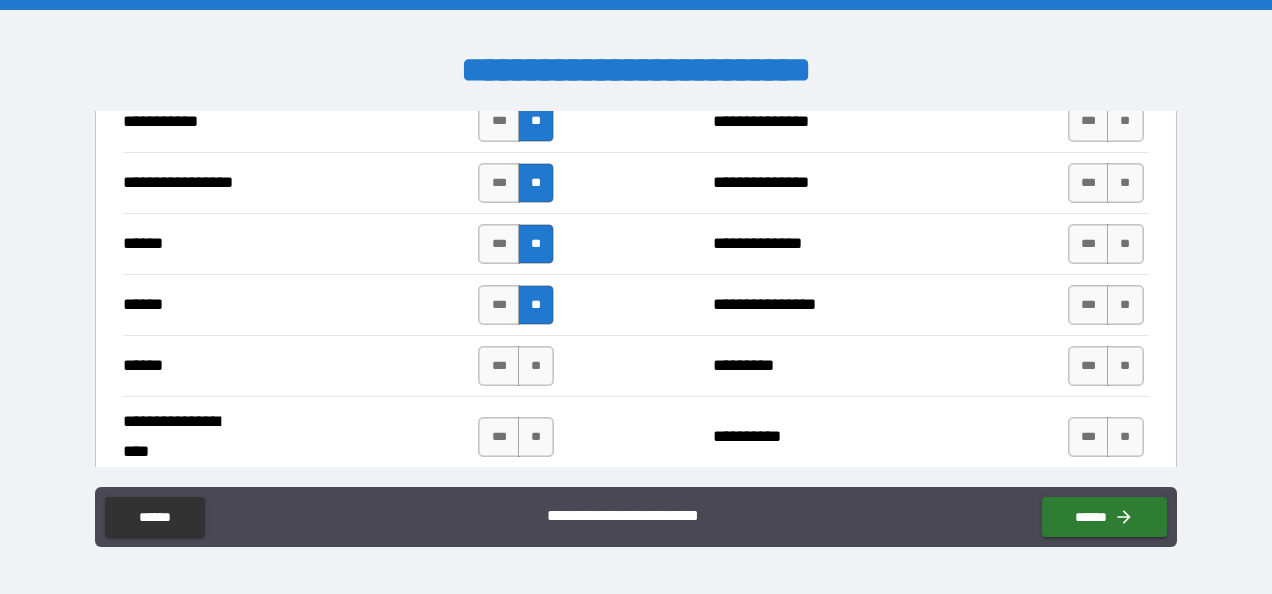 scroll, scrollTop: 2348, scrollLeft: 0, axis: vertical 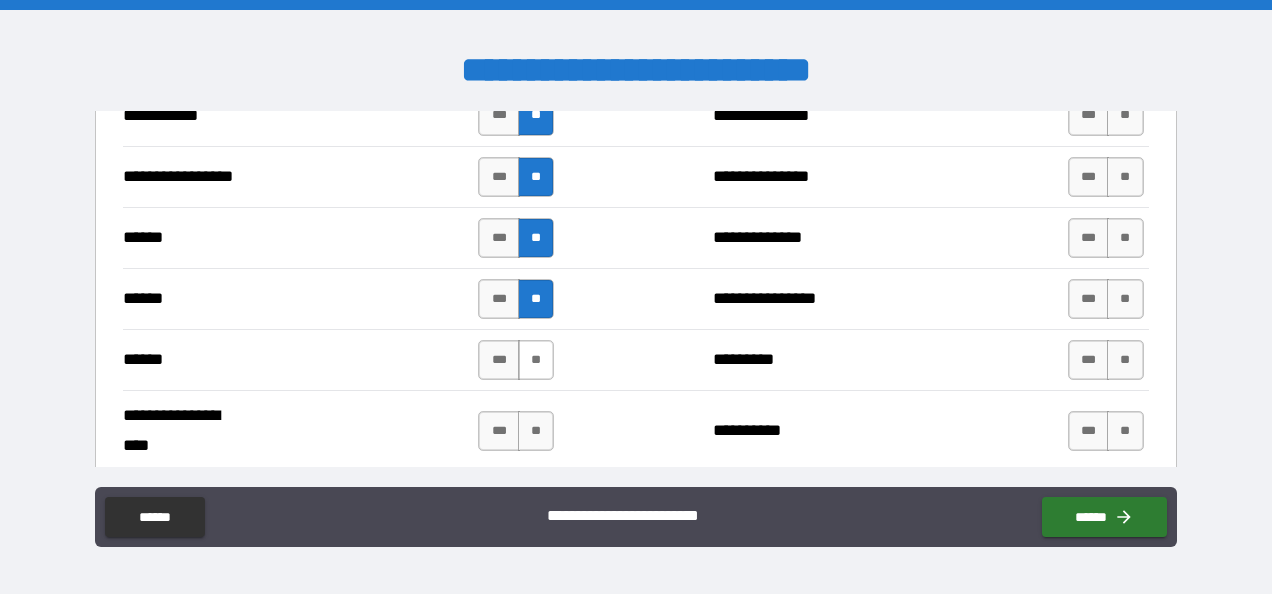 click on "**" at bounding box center [536, 360] 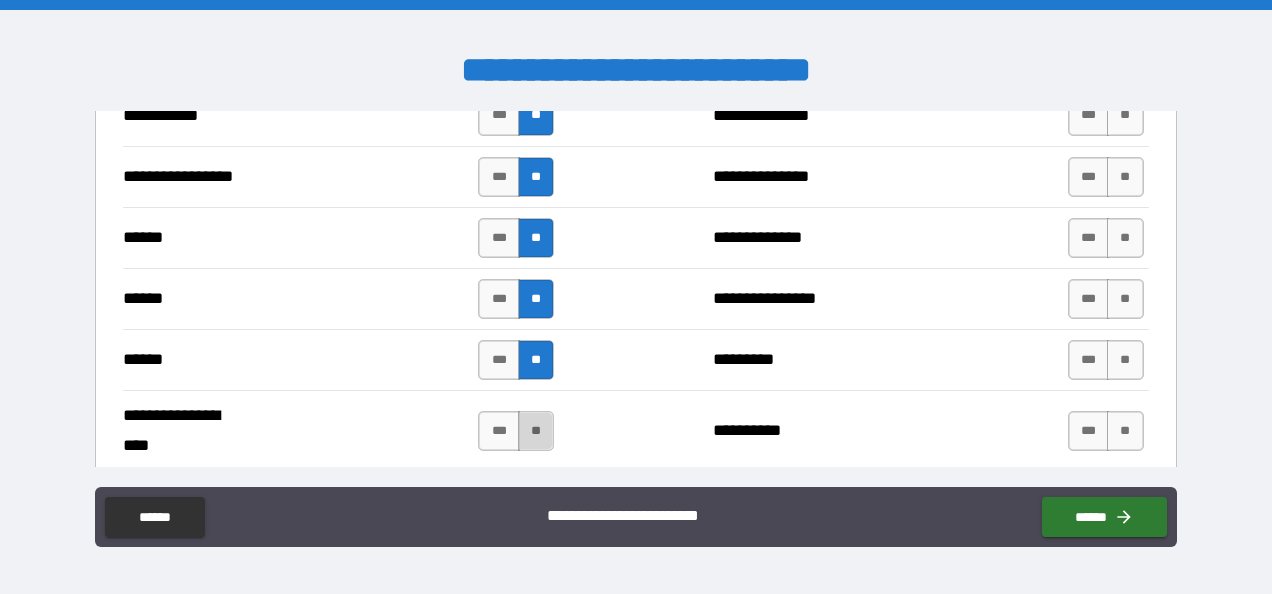 click on "**" at bounding box center [536, 431] 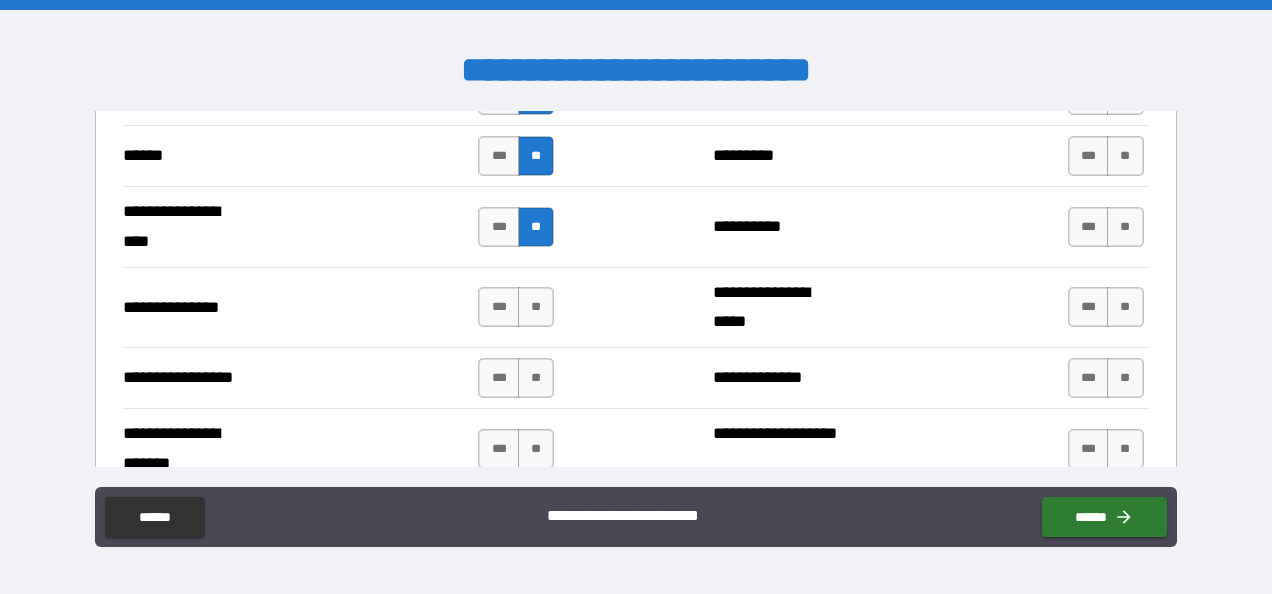 scroll, scrollTop: 2553, scrollLeft: 0, axis: vertical 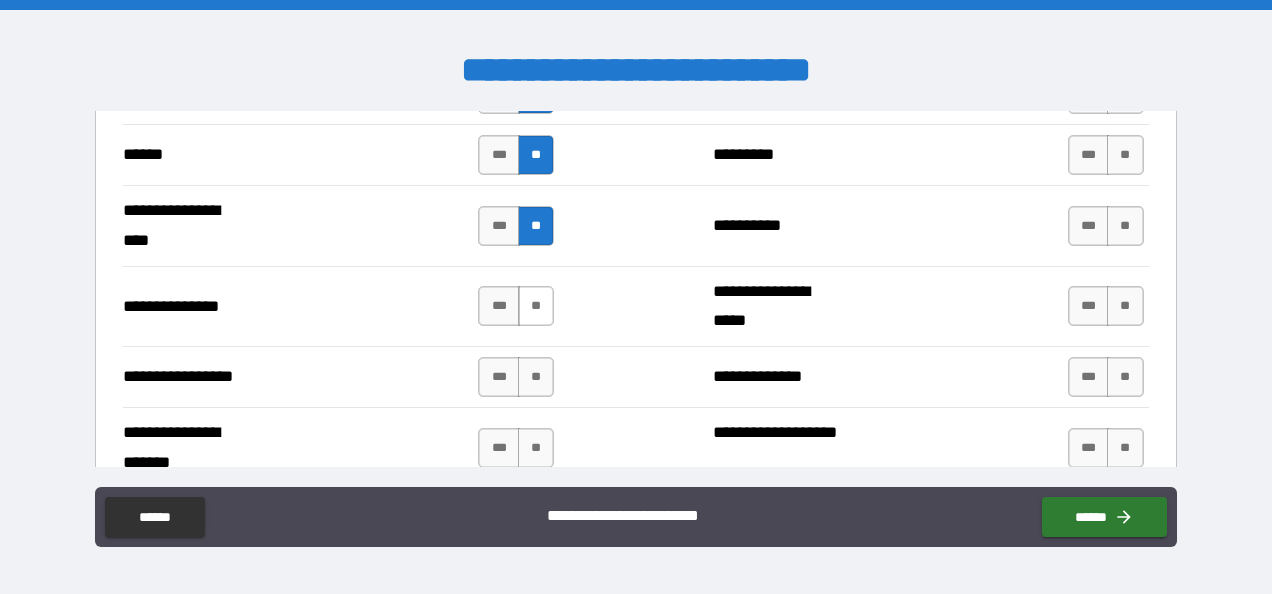 click on "**" at bounding box center [536, 306] 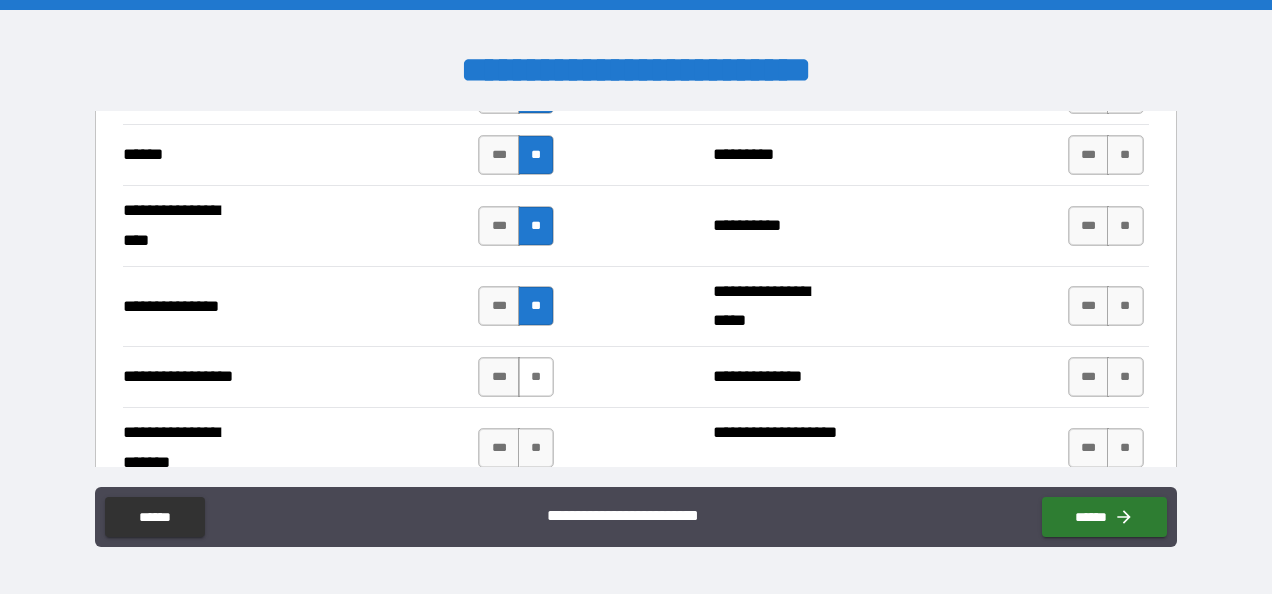 click on "**" at bounding box center (536, 377) 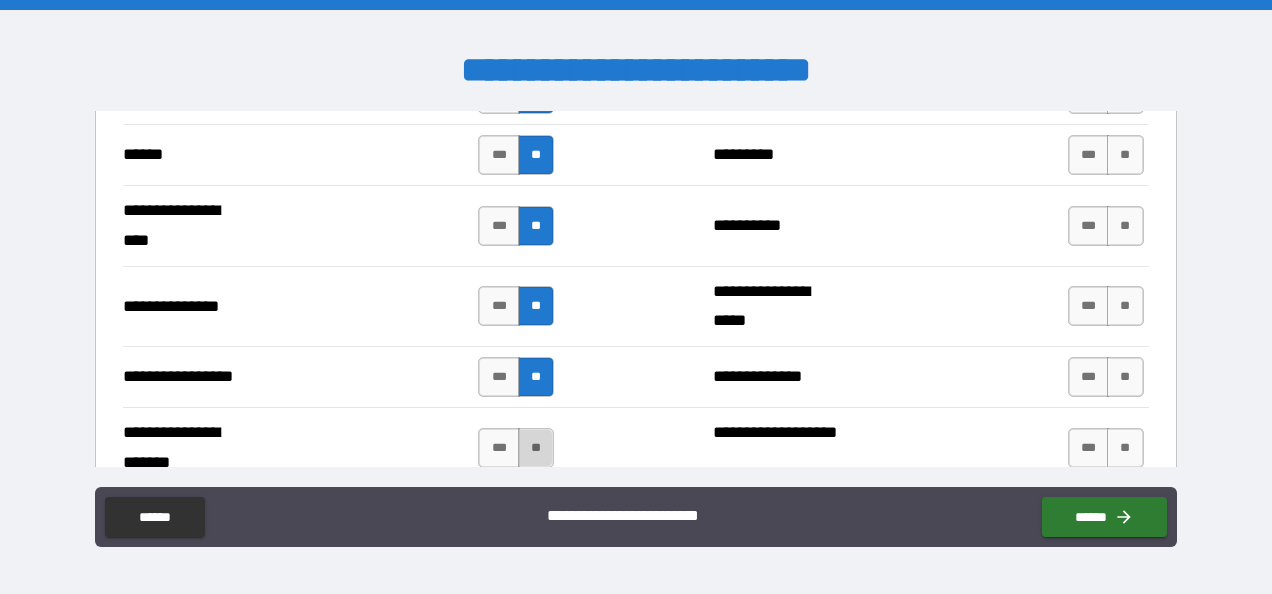click on "**" at bounding box center (536, 448) 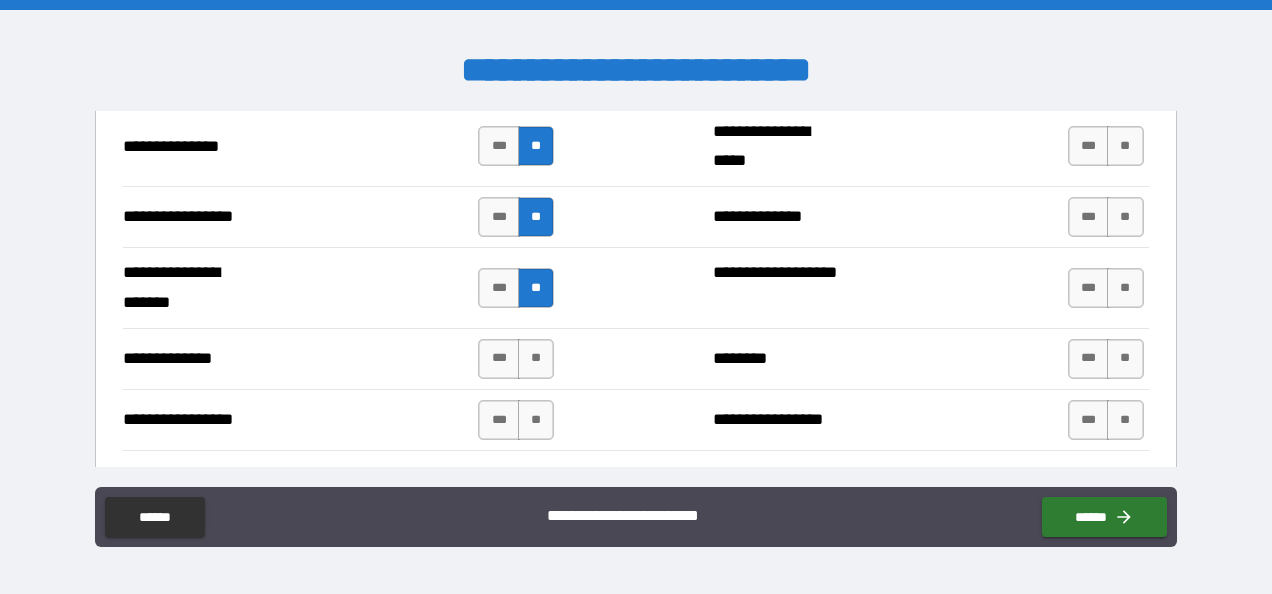 scroll, scrollTop: 2729, scrollLeft: 0, axis: vertical 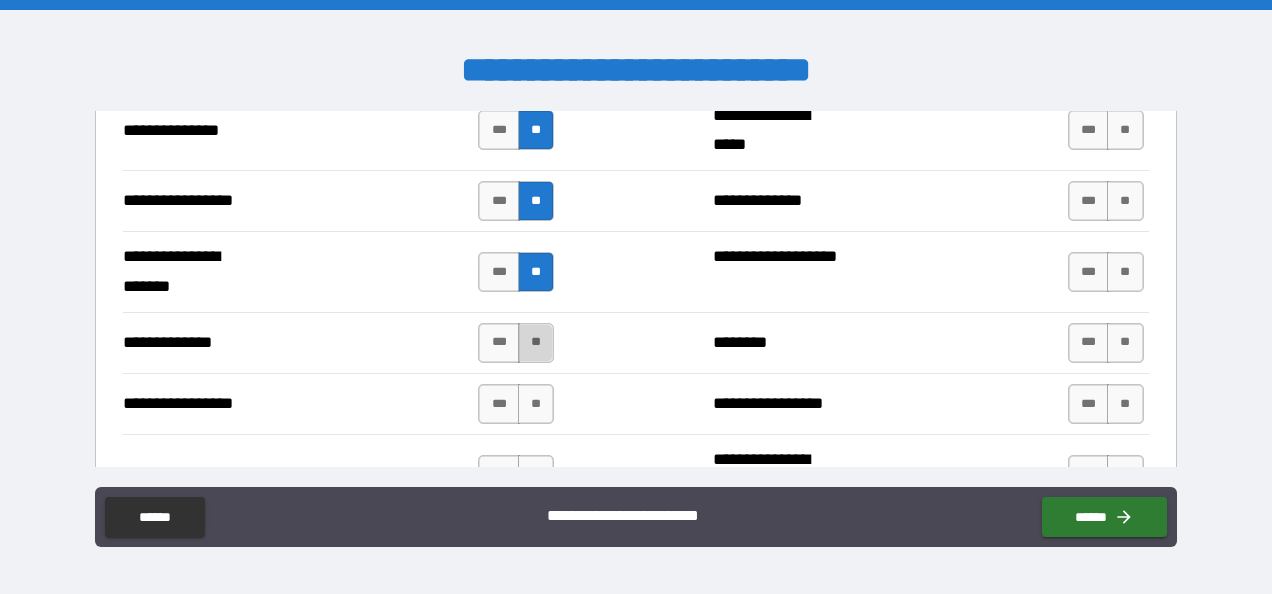 click on "**" at bounding box center [536, 343] 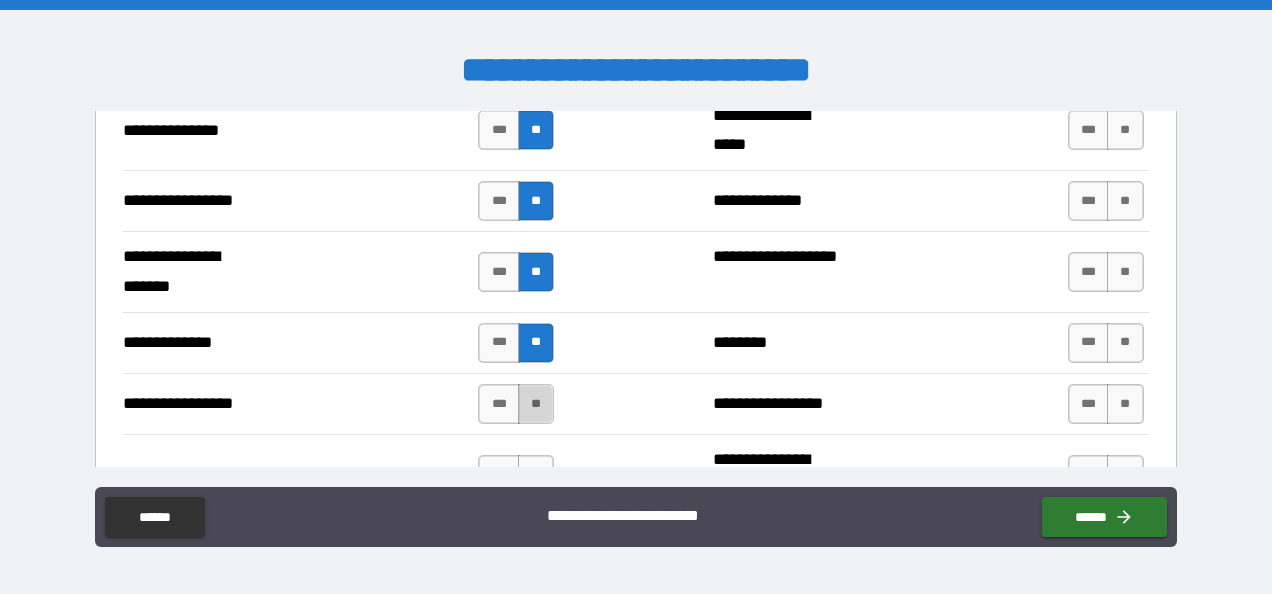click on "**" at bounding box center [536, 404] 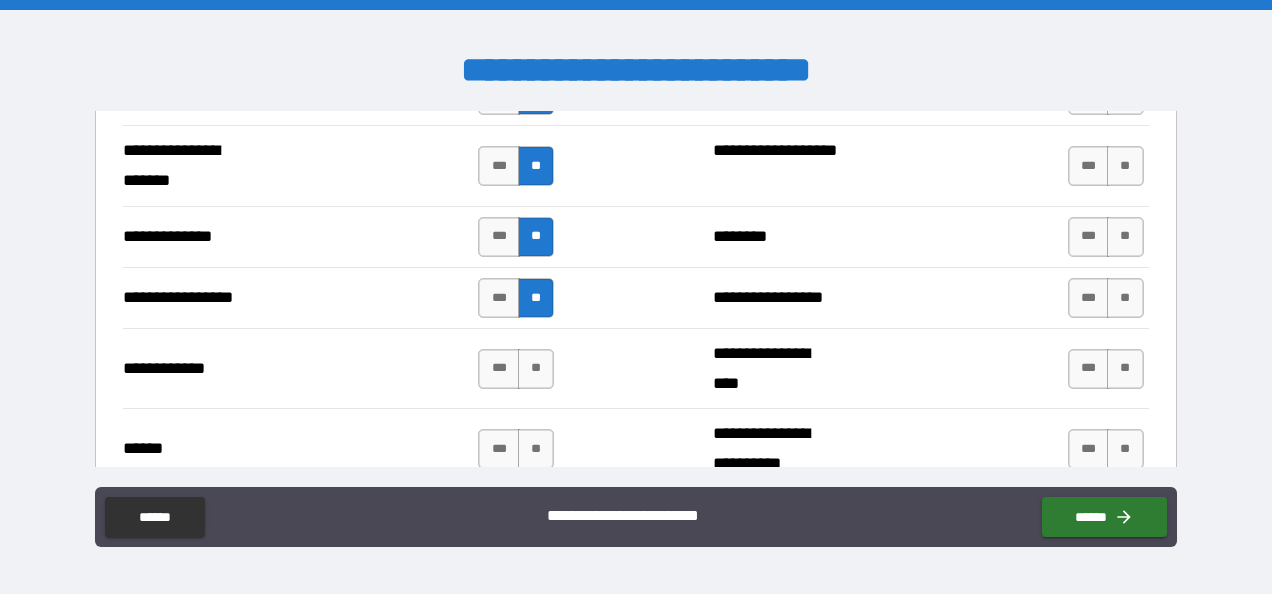 scroll, scrollTop: 2874, scrollLeft: 0, axis: vertical 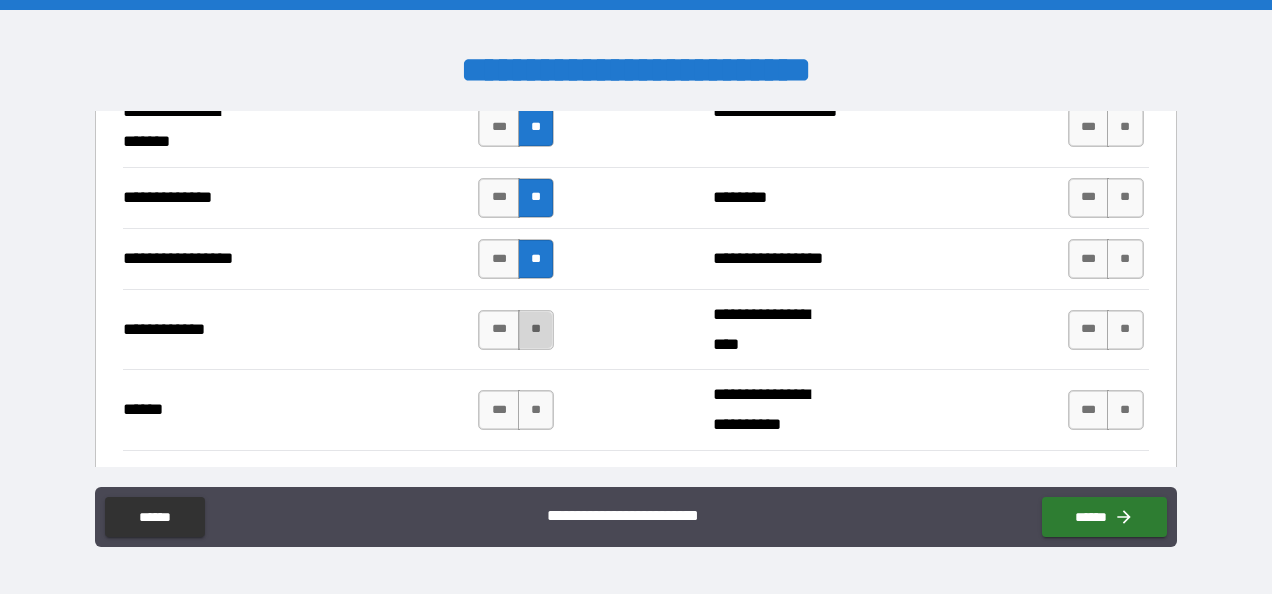 click on "**" at bounding box center [536, 330] 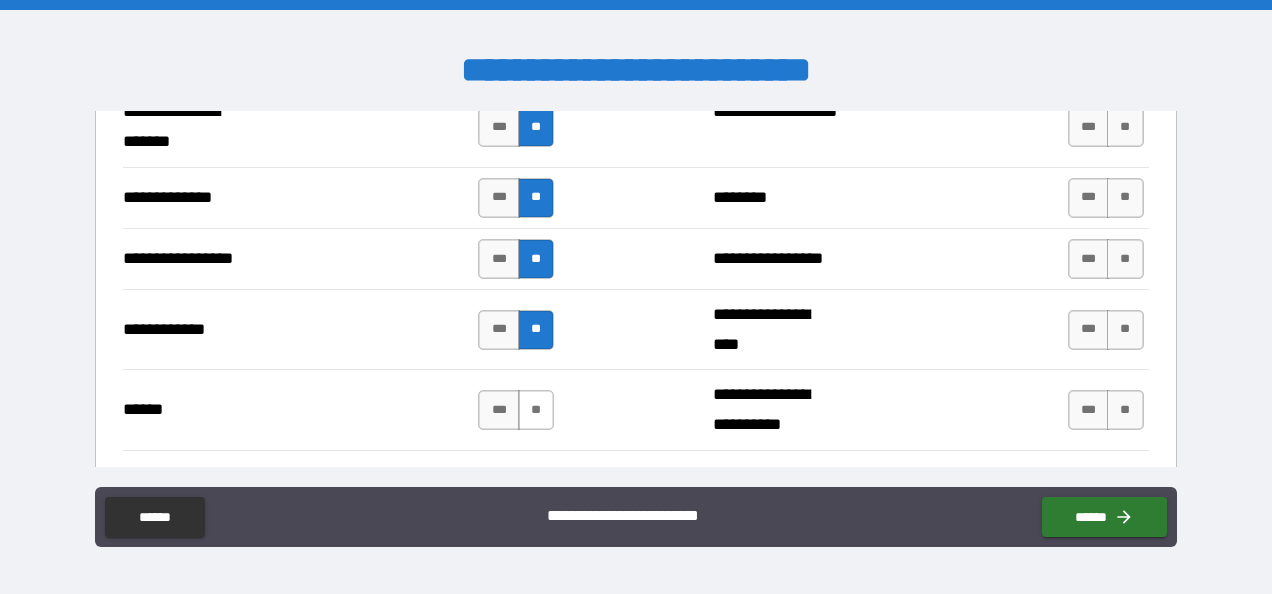 click on "**" at bounding box center [536, 410] 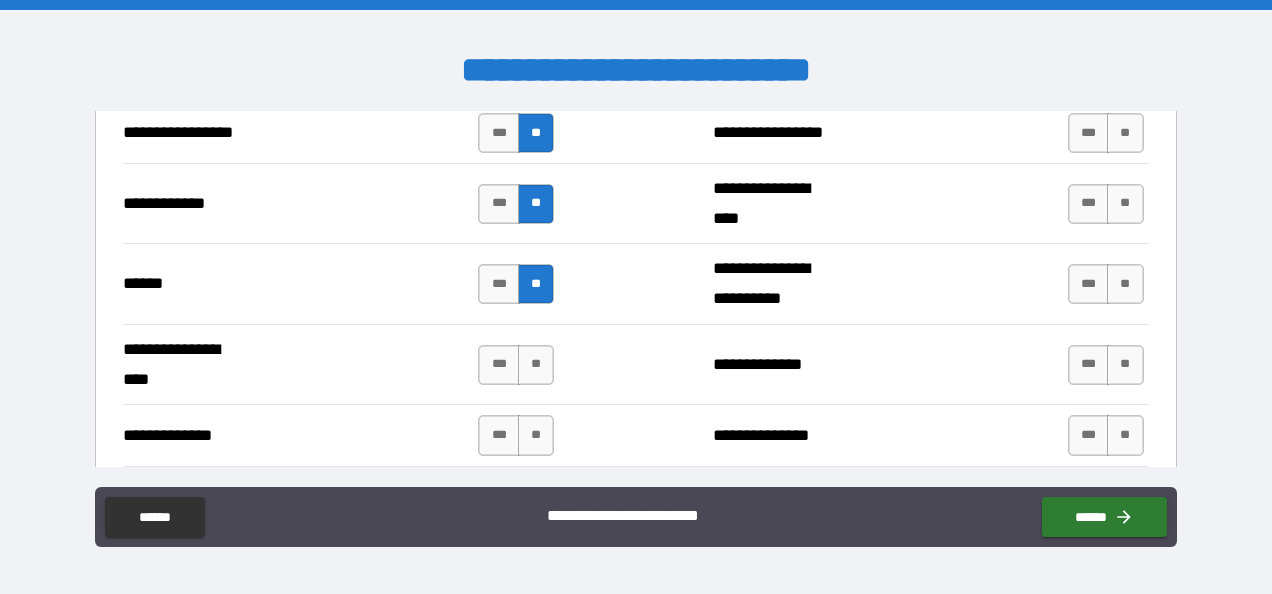 scroll, scrollTop: 3042, scrollLeft: 0, axis: vertical 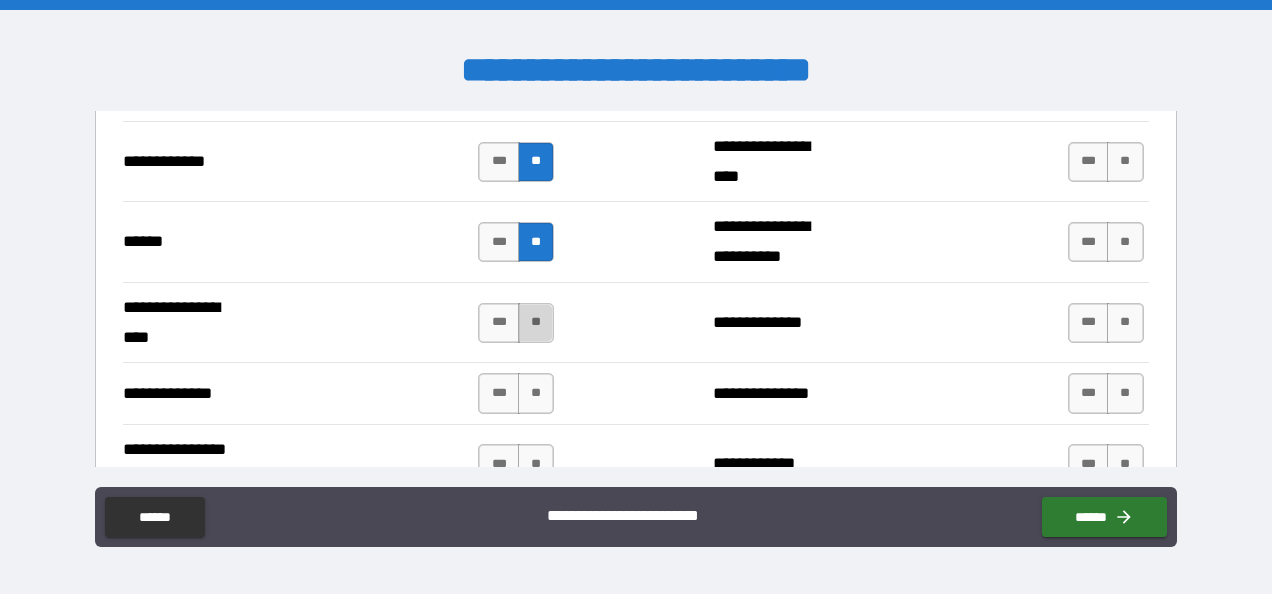 click on "**" at bounding box center (536, 323) 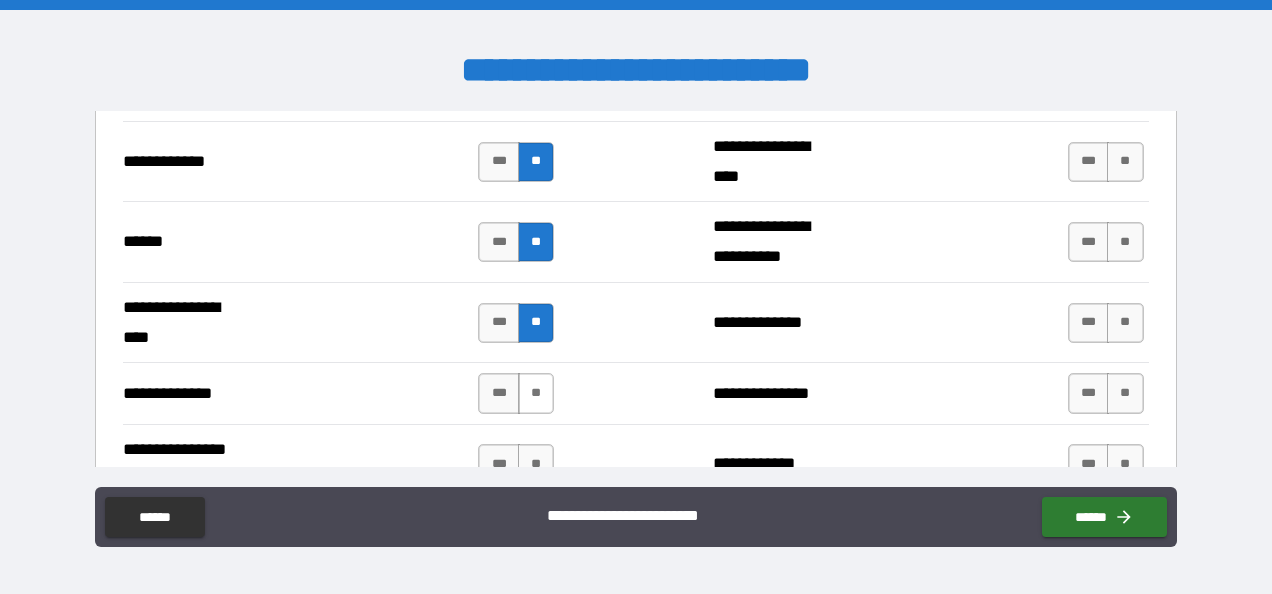 click on "**" at bounding box center [536, 393] 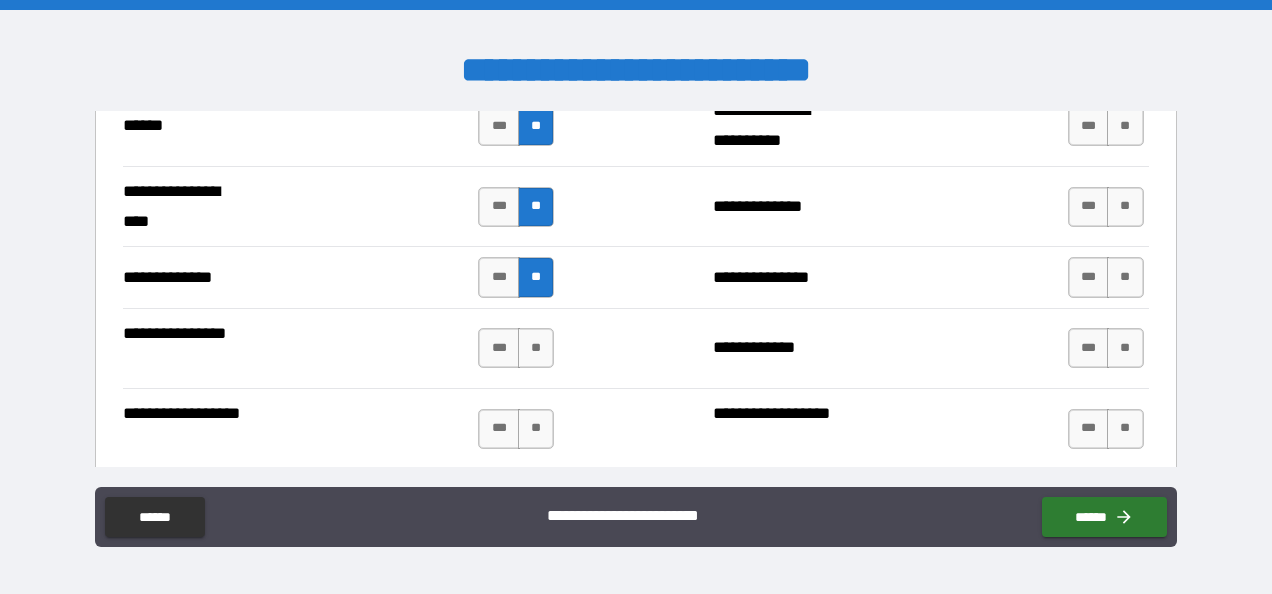 scroll, scrollTop: 3178, scrollLeft: 0, axis: vertical 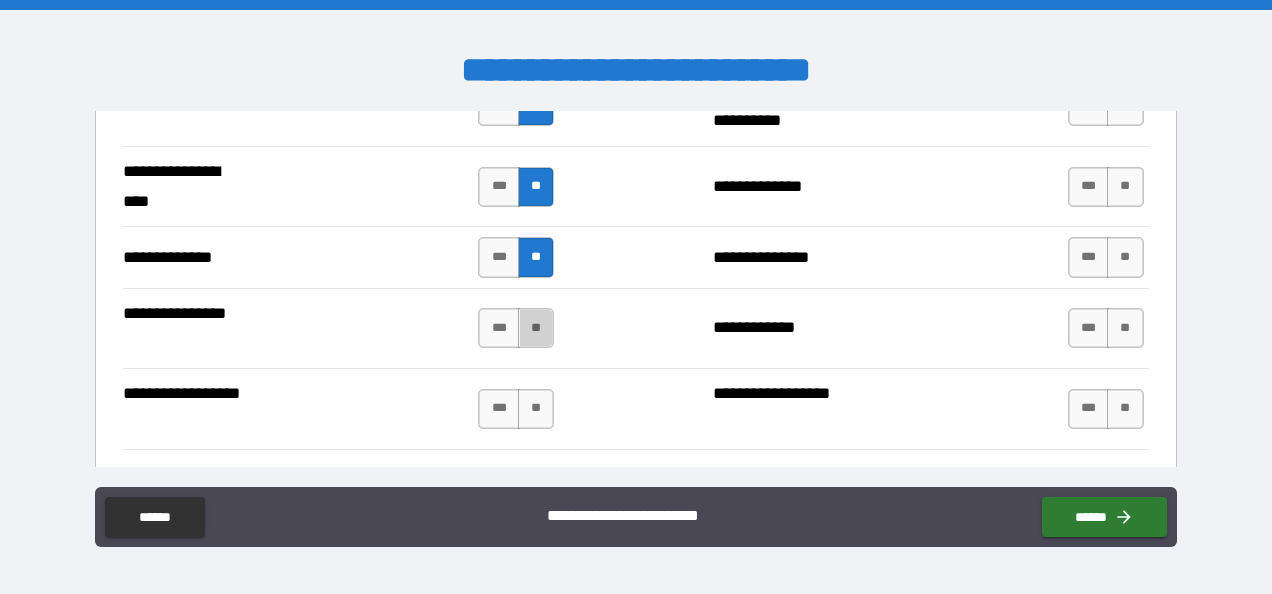drag, startPoint x: 533, startPoint y: 316, endPoint x: 533, endPoint y: 348, distance: 32 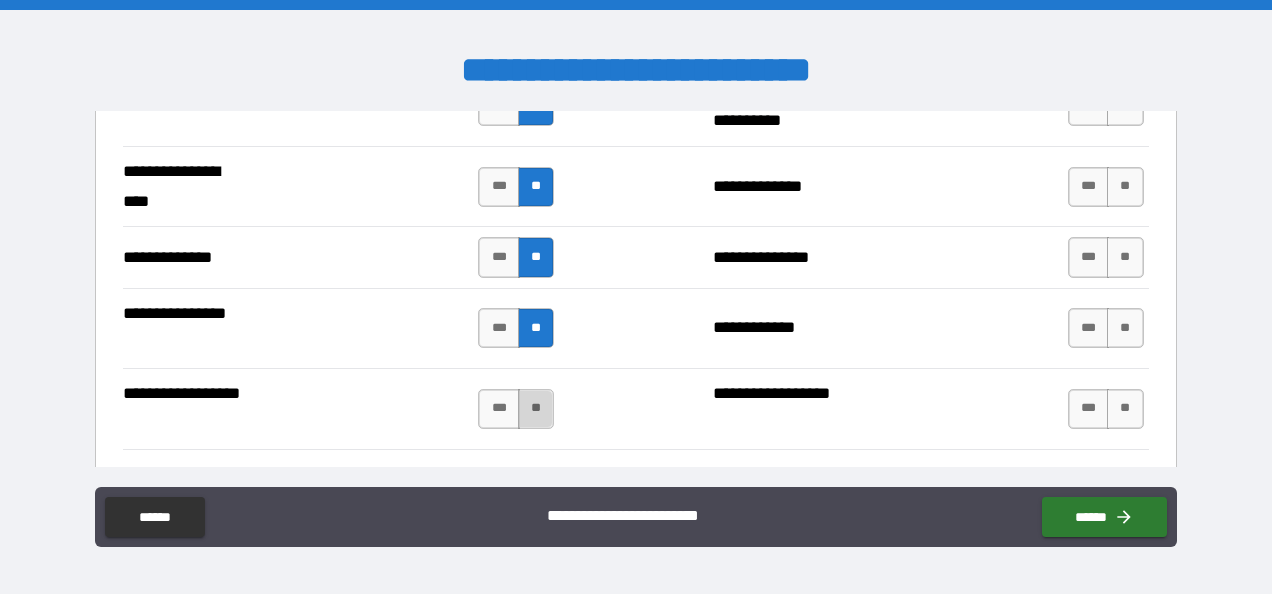 click on "**" at bounding box center [536, 409] 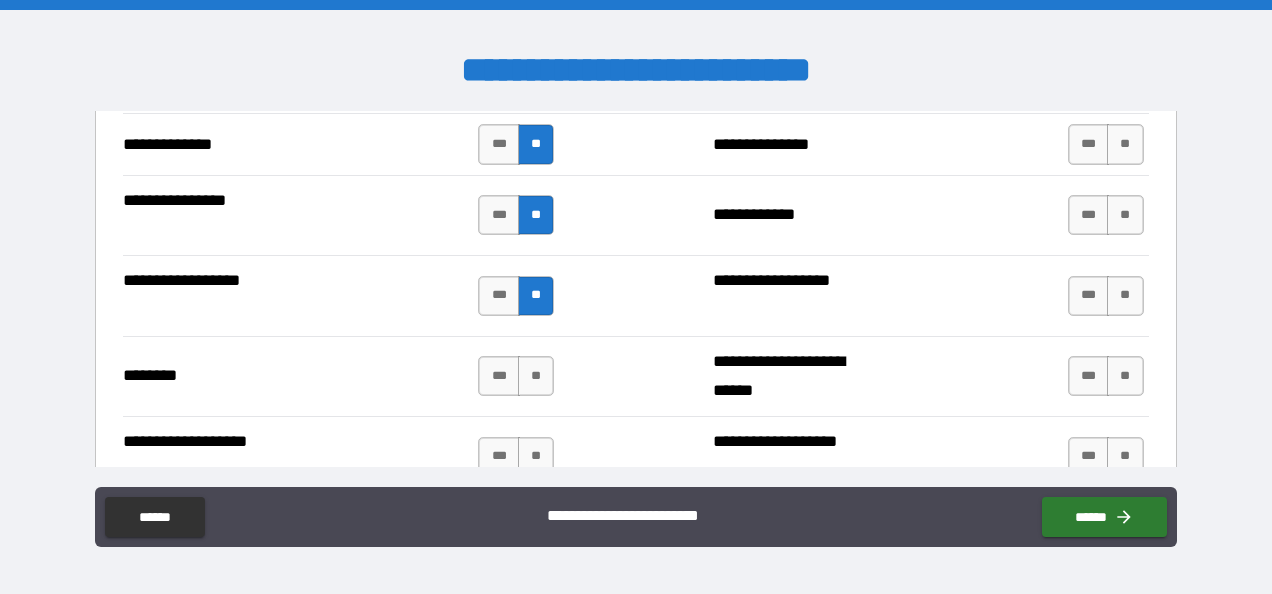 scroll, scrollTop: 3329, scrollLeft: 0, axis: vertical 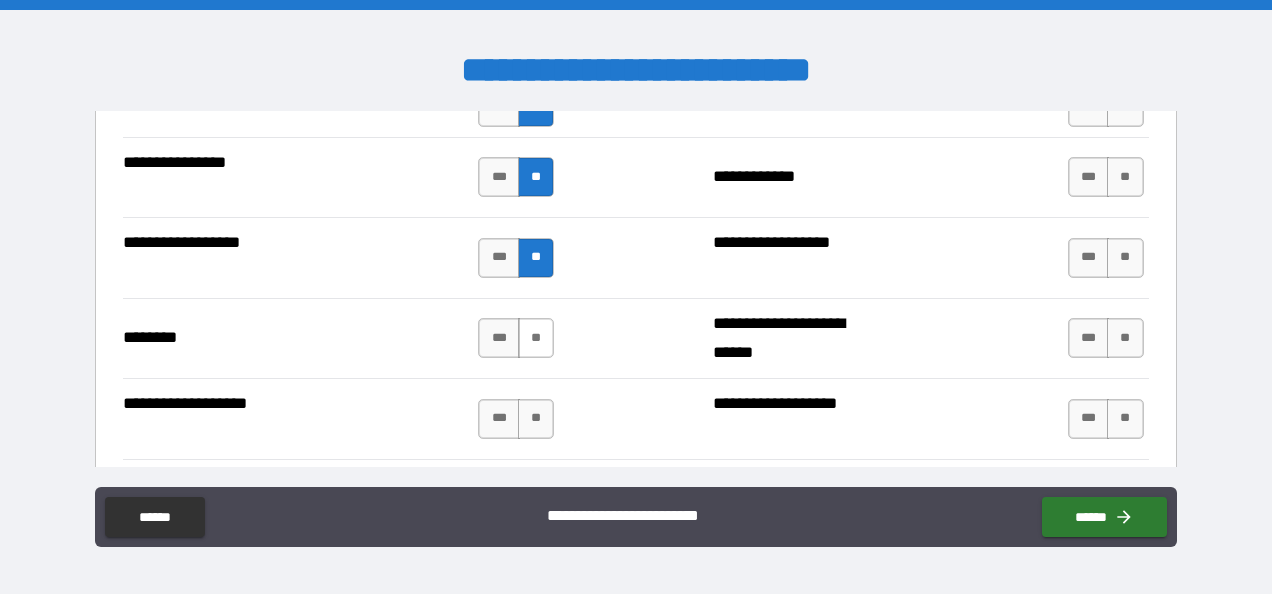click on "**" at bounding box center [536, 338] 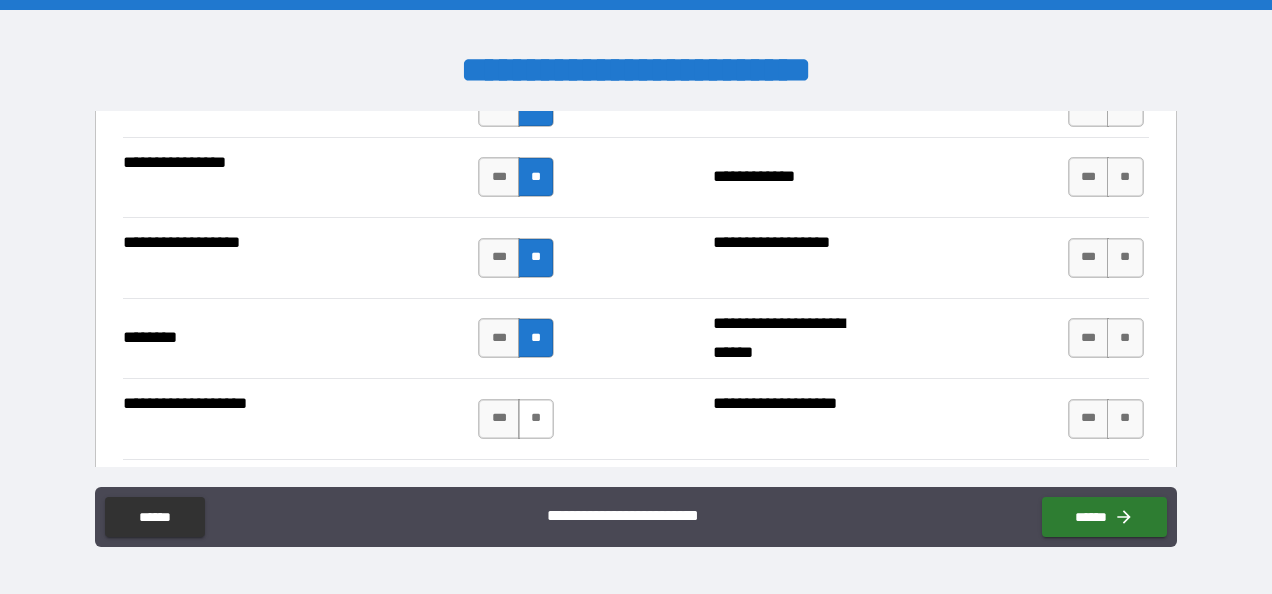 click on "**" at bounding box center [536, 419] 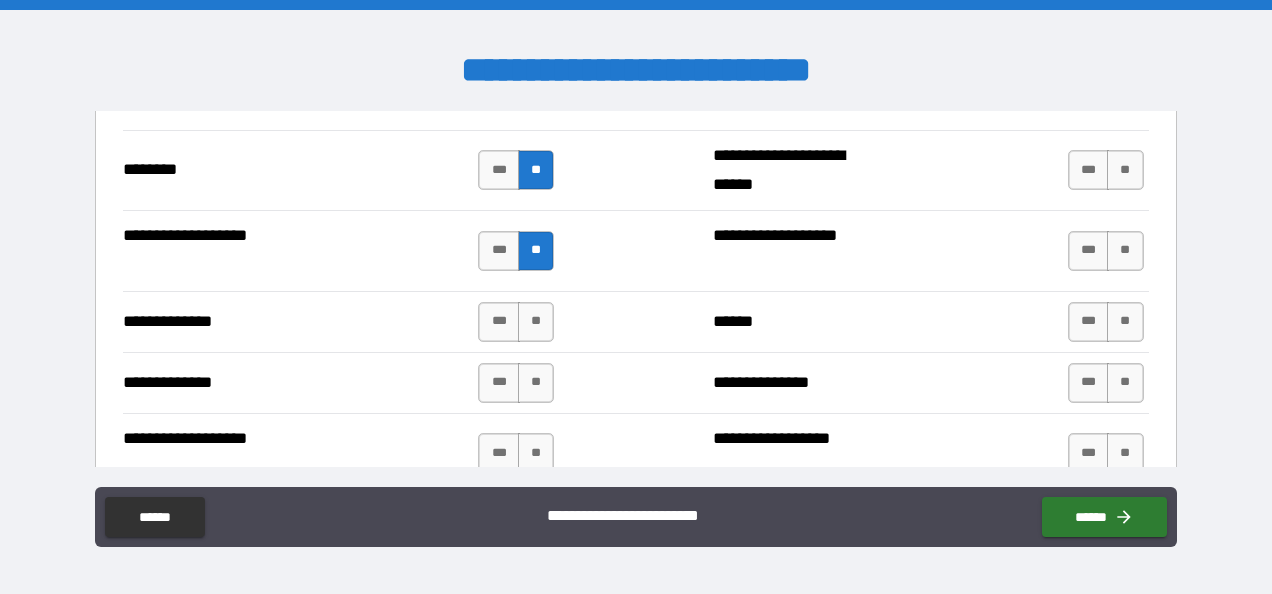 scroll, scrollTop: 3527, scrollLeft: 0, axis: vertical 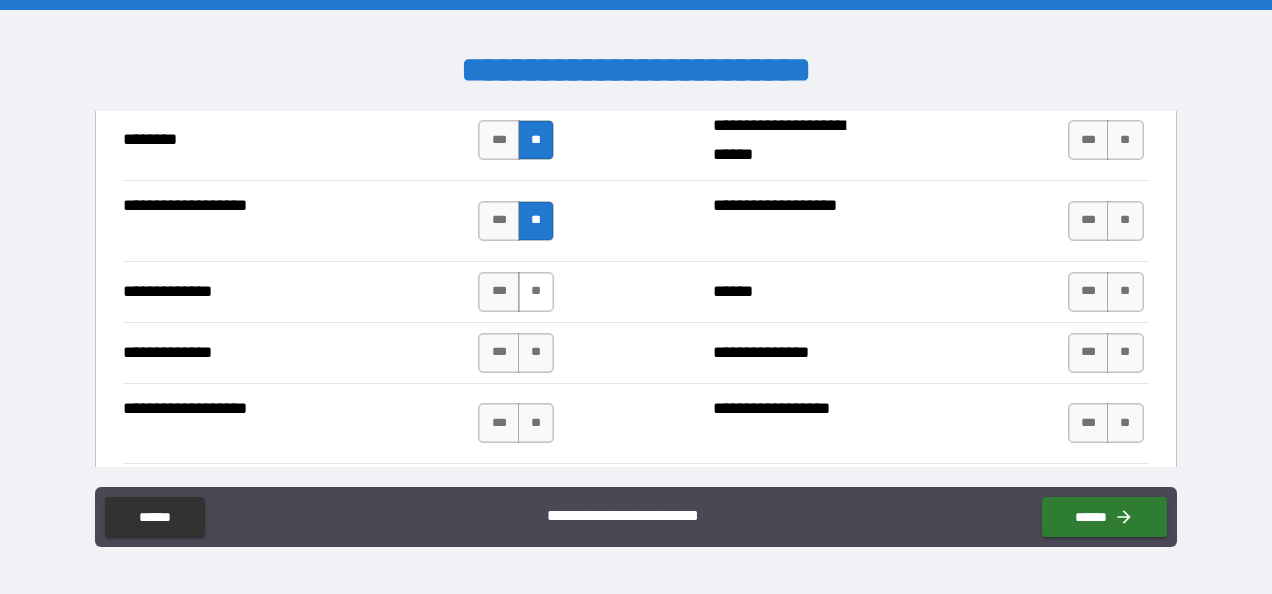 click on "**" at bounding box center [536, 292] 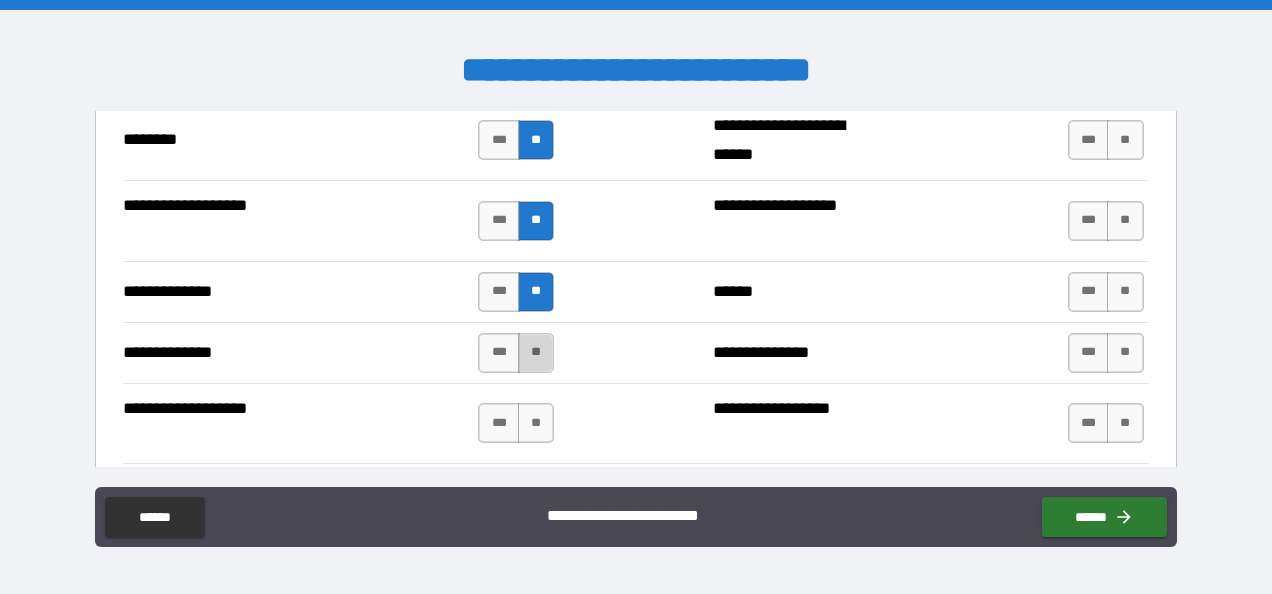click on "**" at bounding box center (536, 353) 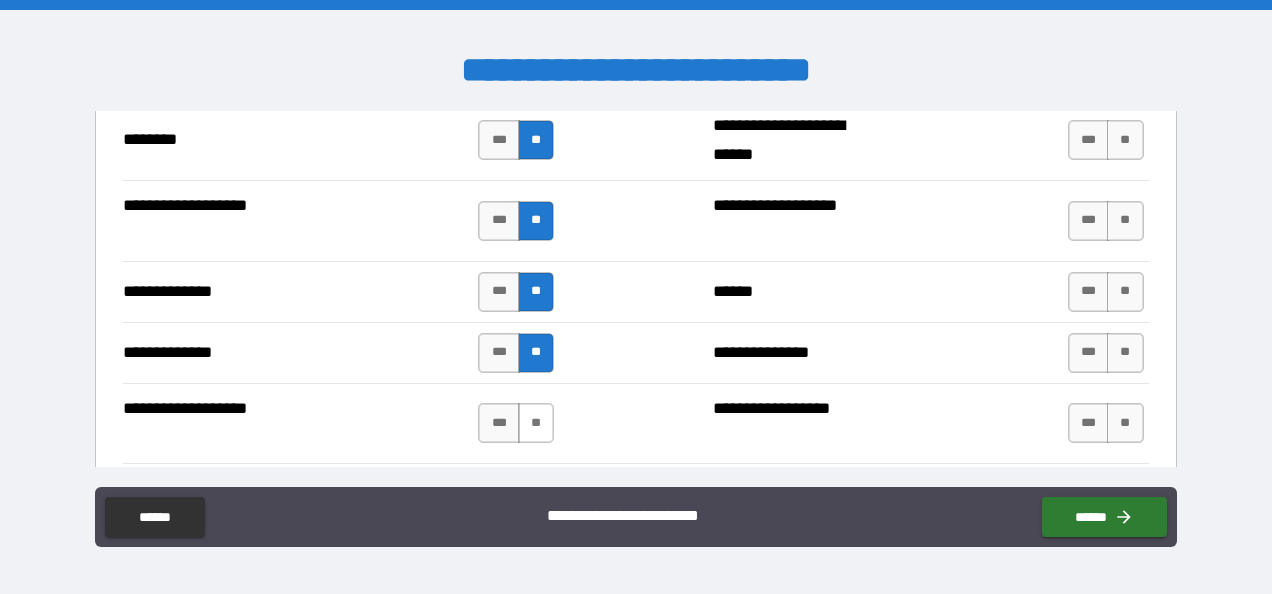 click on "**" at bounding box center [536, 423] 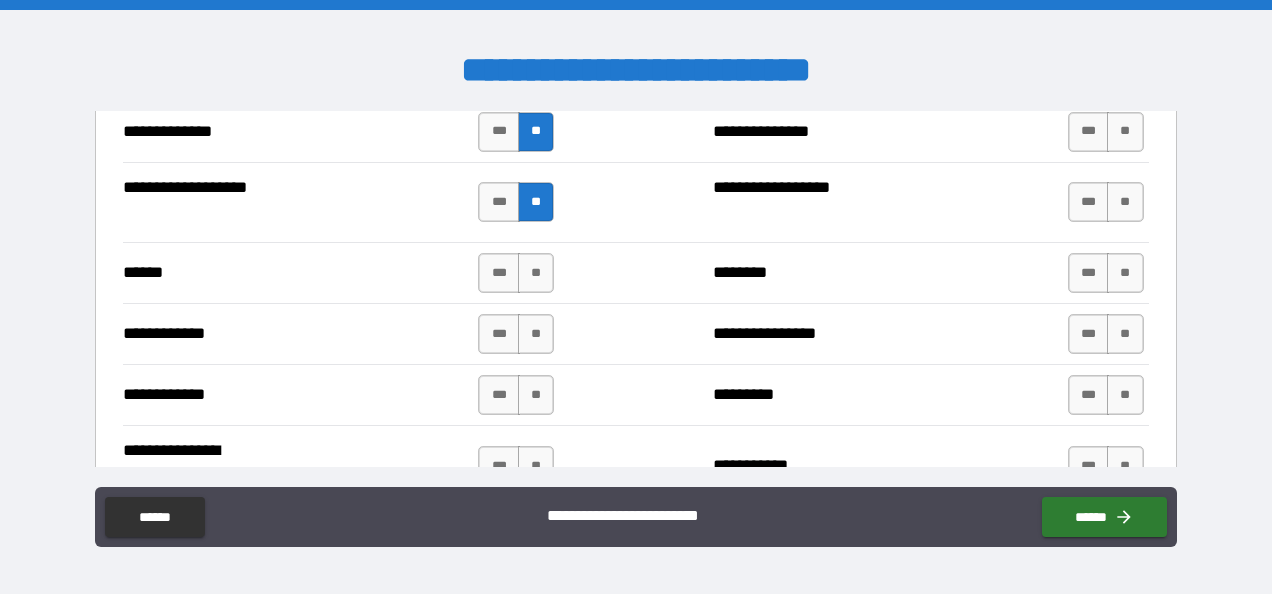 scroll, scrollTop: 3749, scrollLeft: 0, axis: vertical 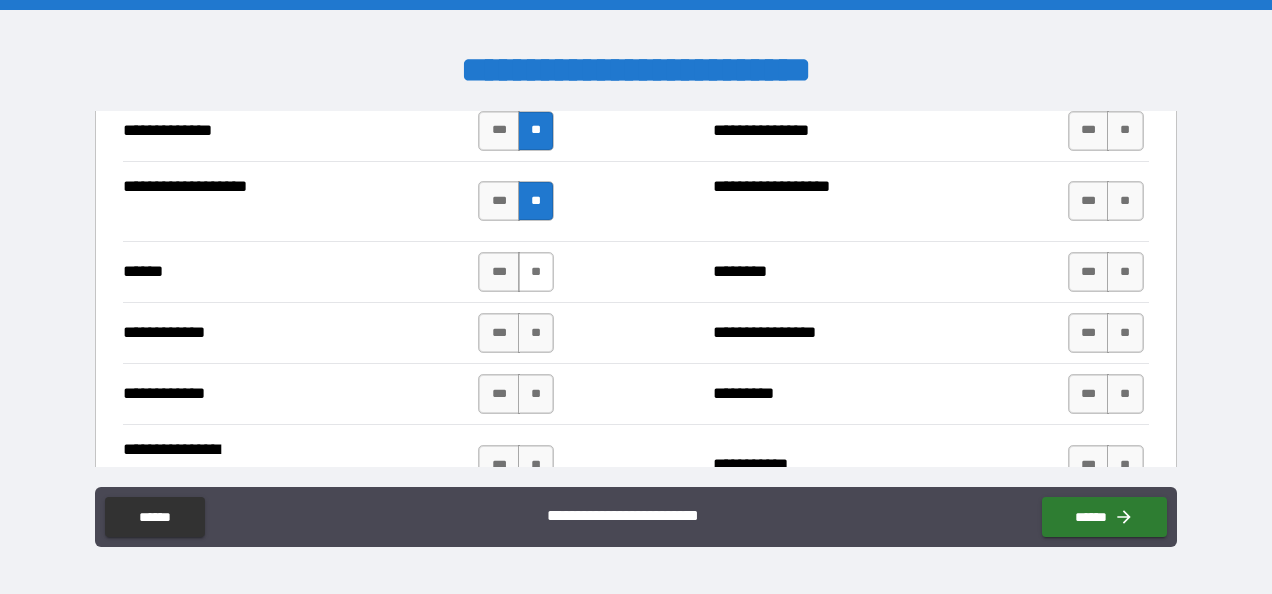 click on "**" at bounding box center (536, 272) 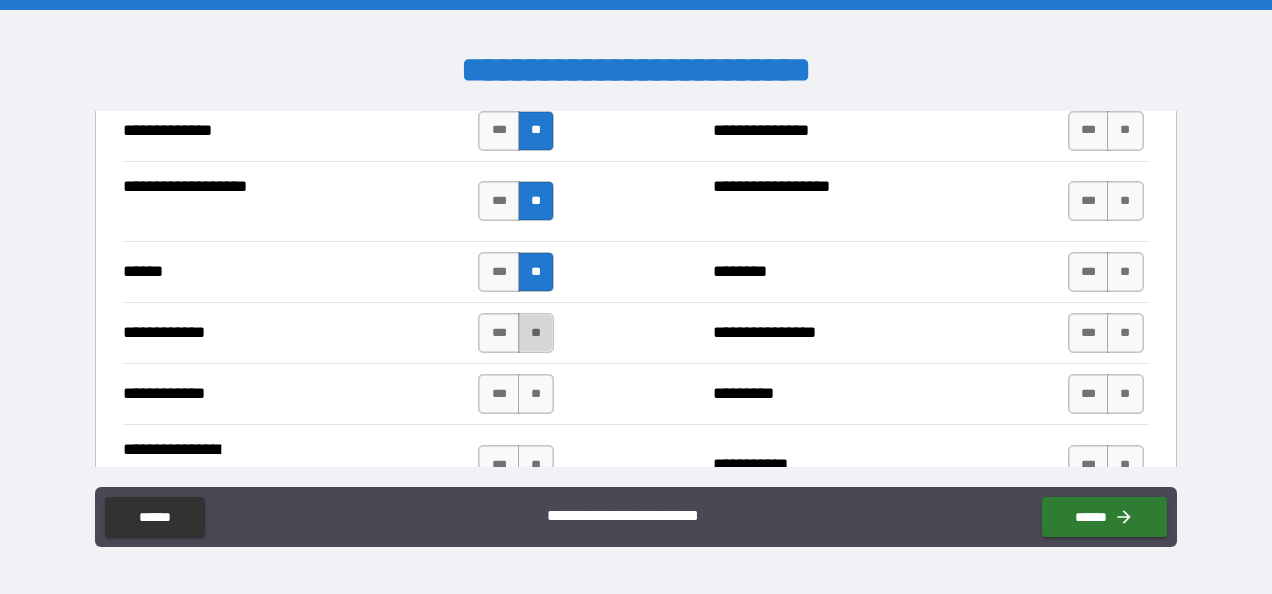 click on "**" at bounding box center (536, 333) 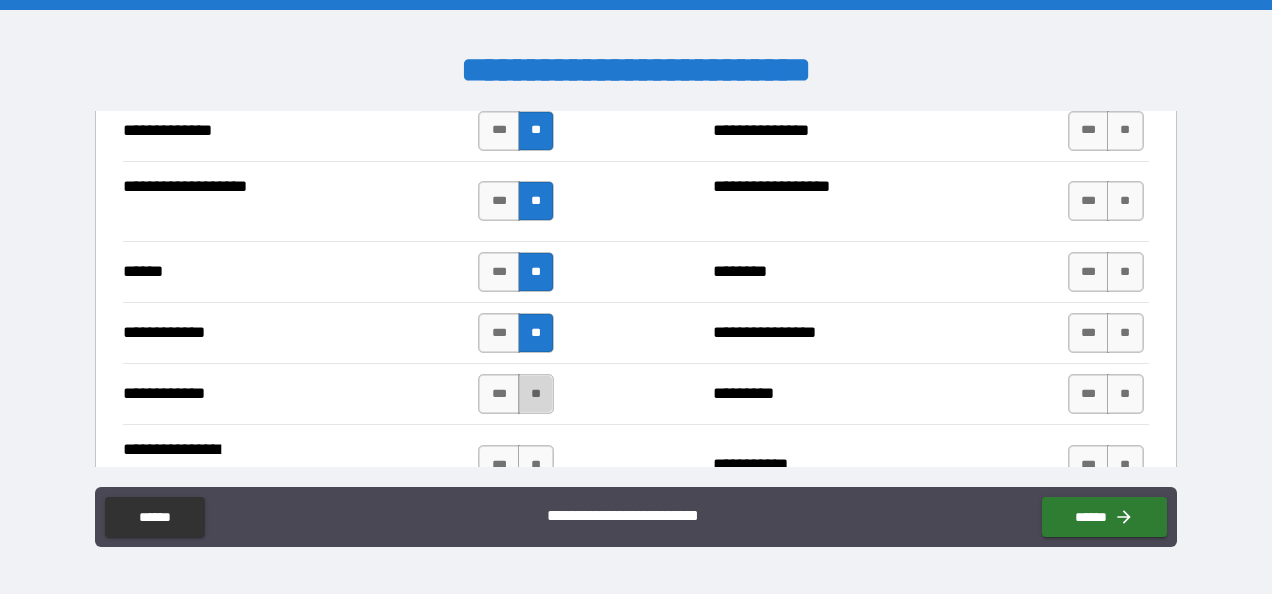 click on "**" at bounding box center [536, 394] 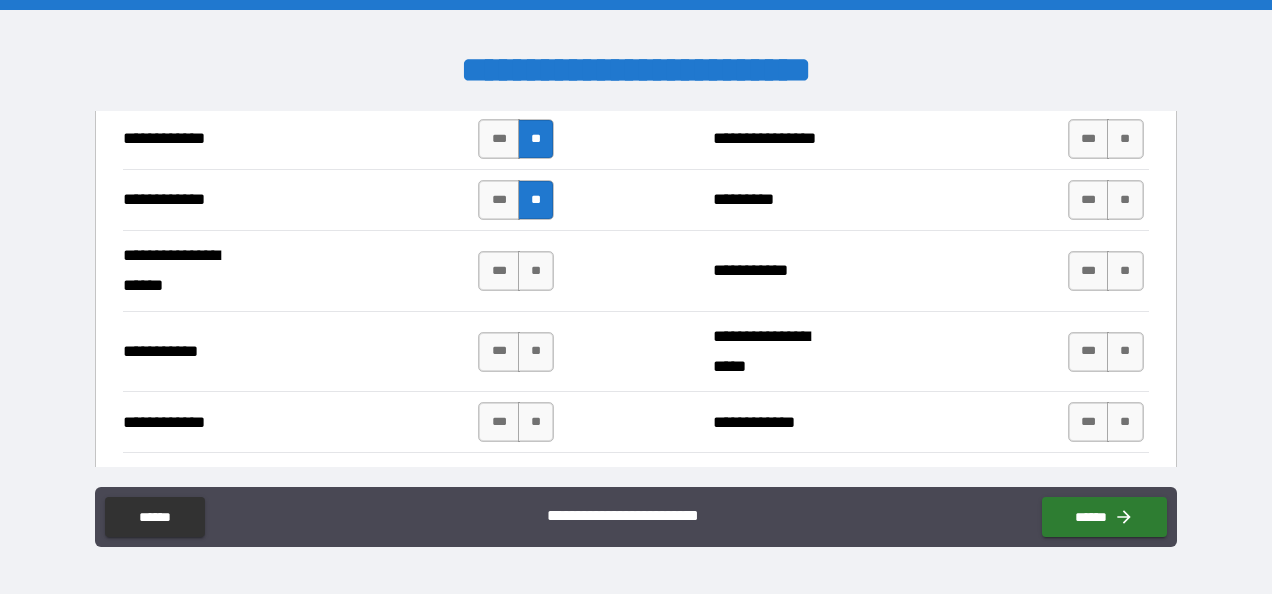 scroll, scrollTop: 3944, scrollLeft: 0, axis: vertical 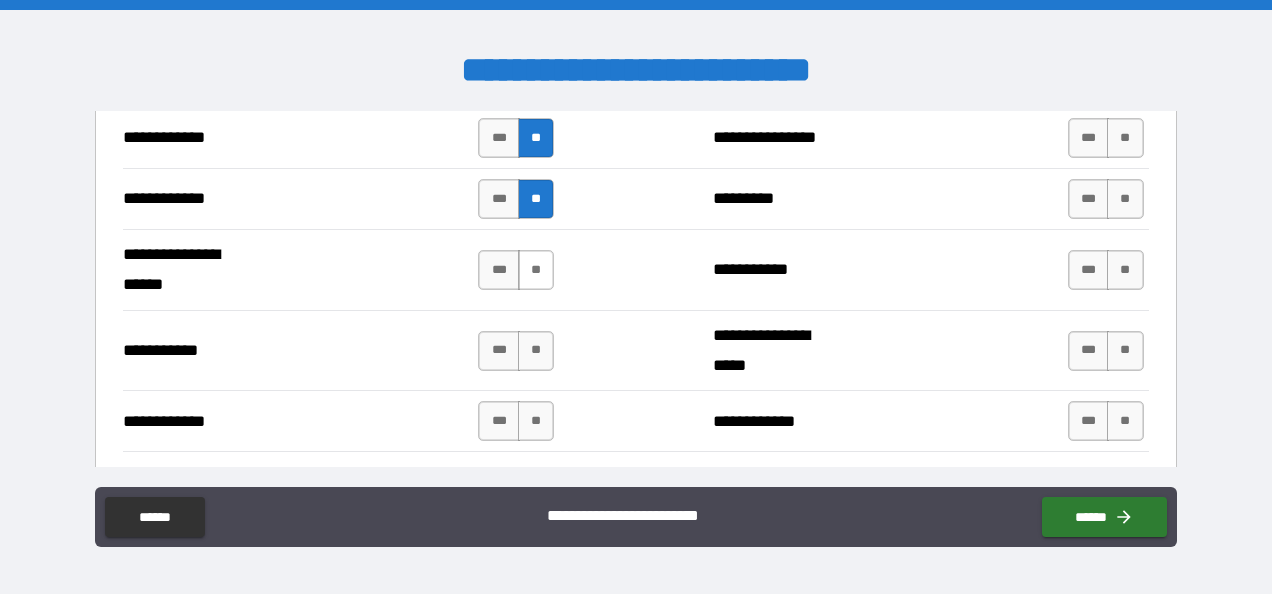 click on "**" at bounding box center (536, 270) 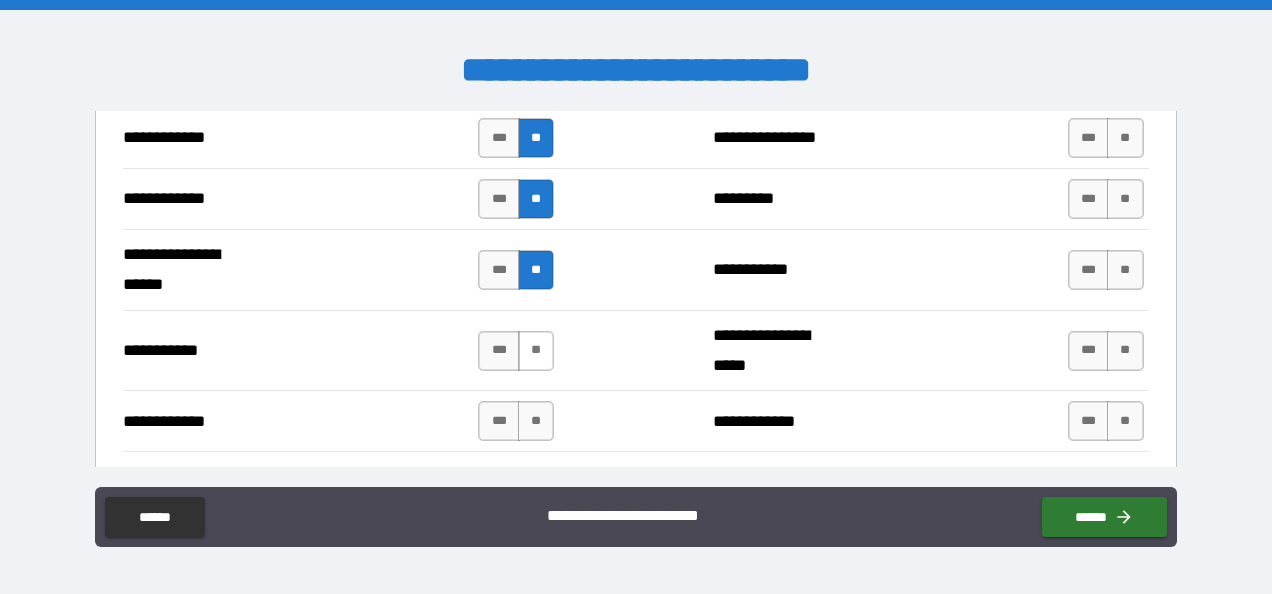 click on "**" at bounding box center [536, 351] 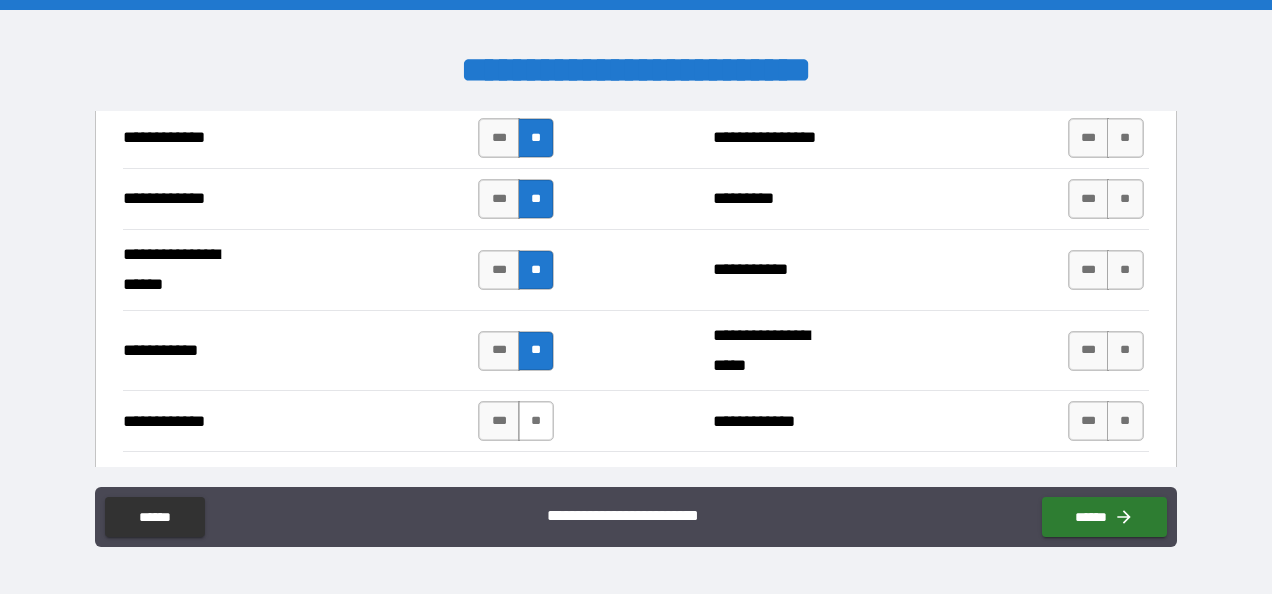 click on "**" at bounding box center (536, 421) 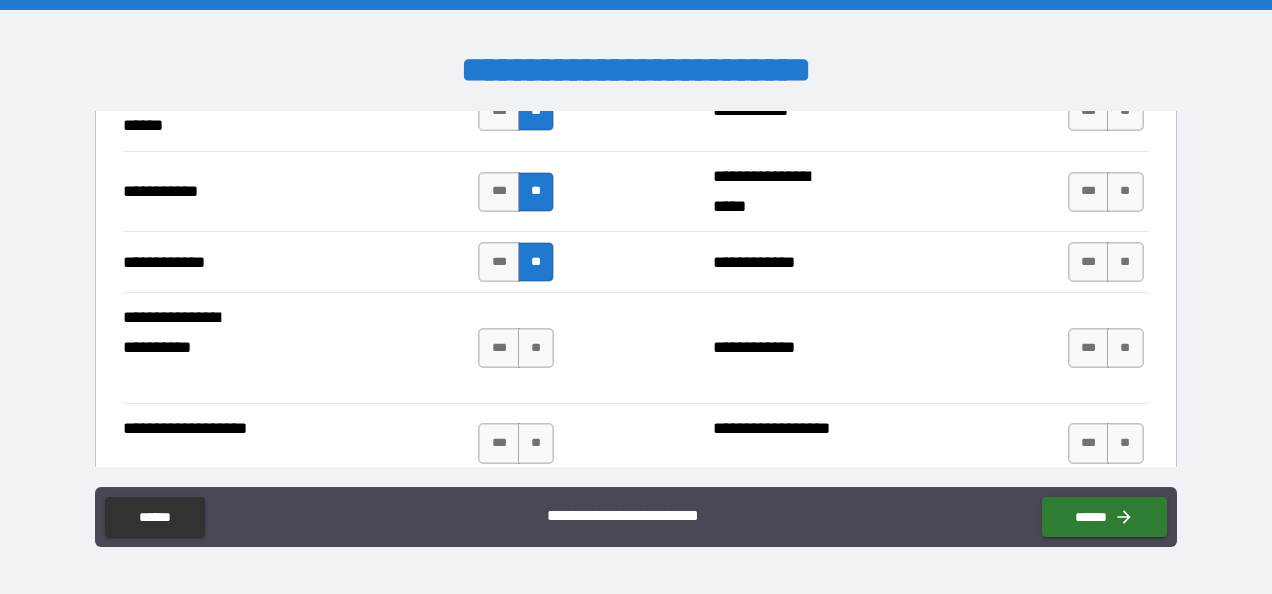 scroll, scrollTop: 4104, scrollLeft: 0, axis: vertical 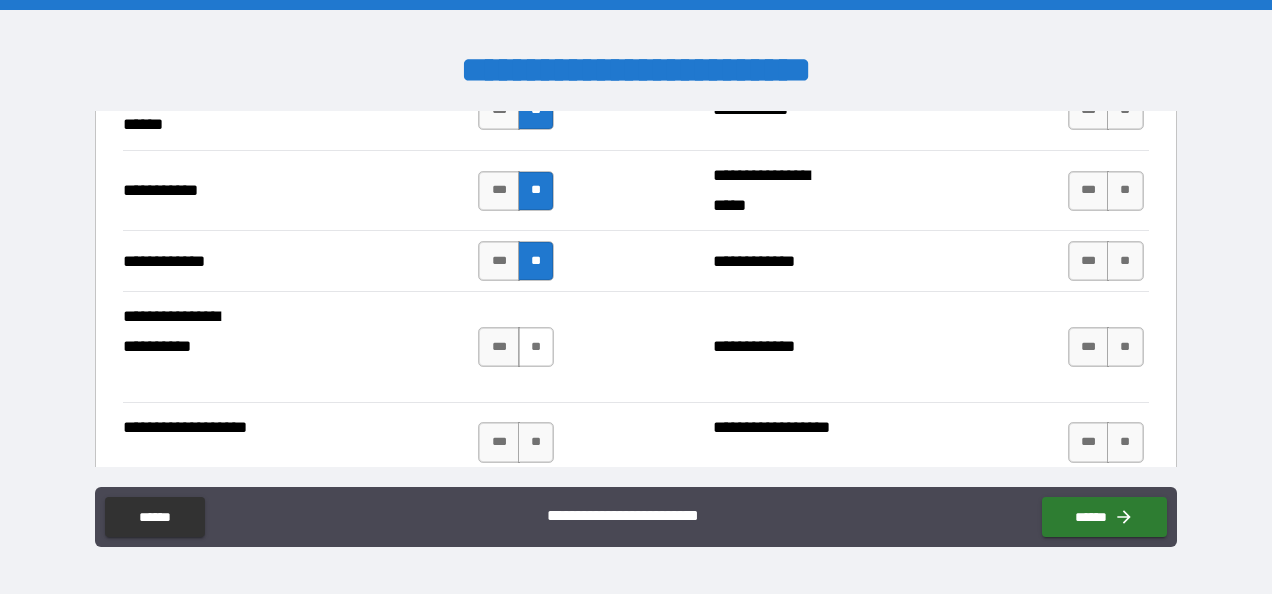 click on "**" at bounding box center [536, 347] 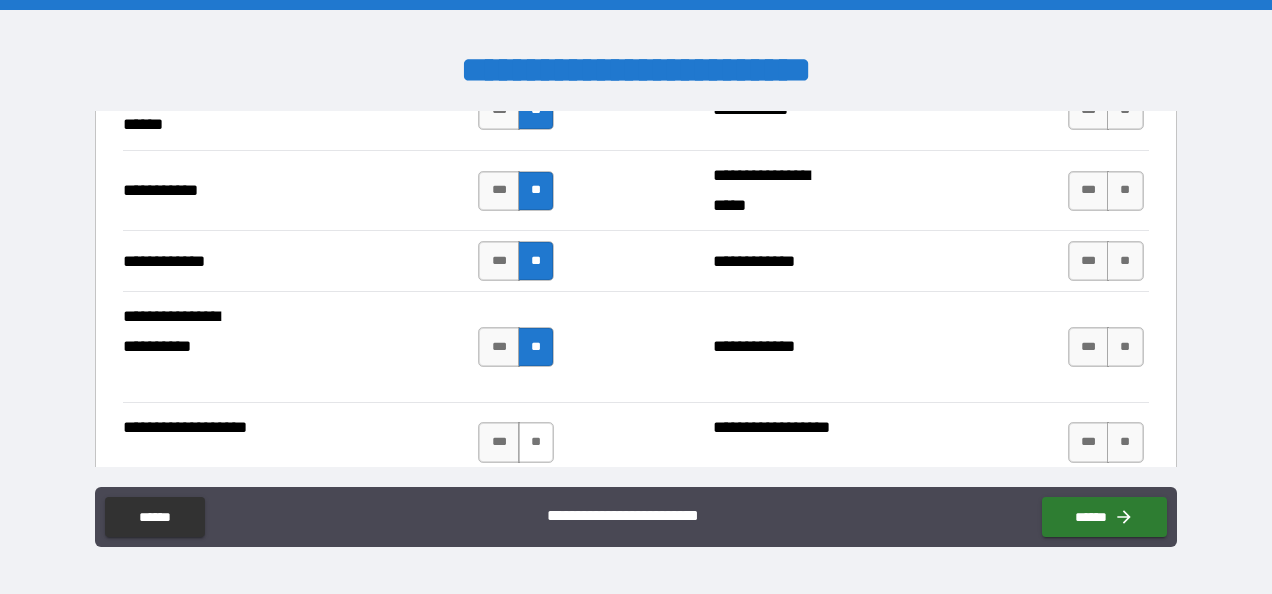 click on "**" at bounding box center [536, 442] 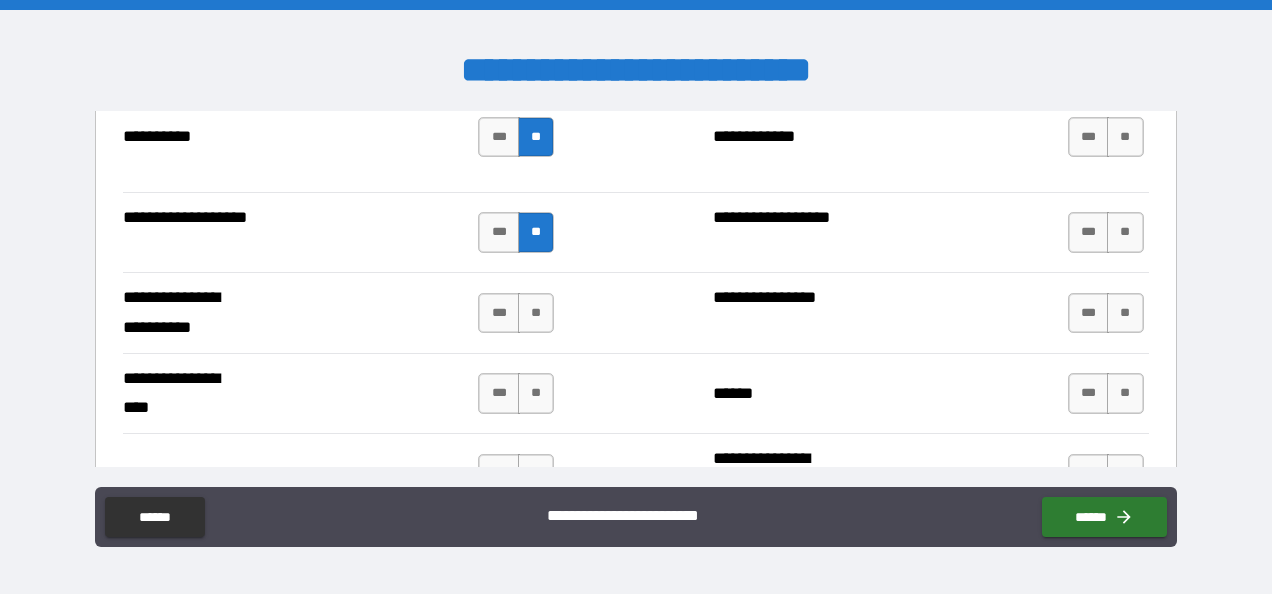 scroll, scrollTop: 4321, scrollLeft: 0, axis: vertical 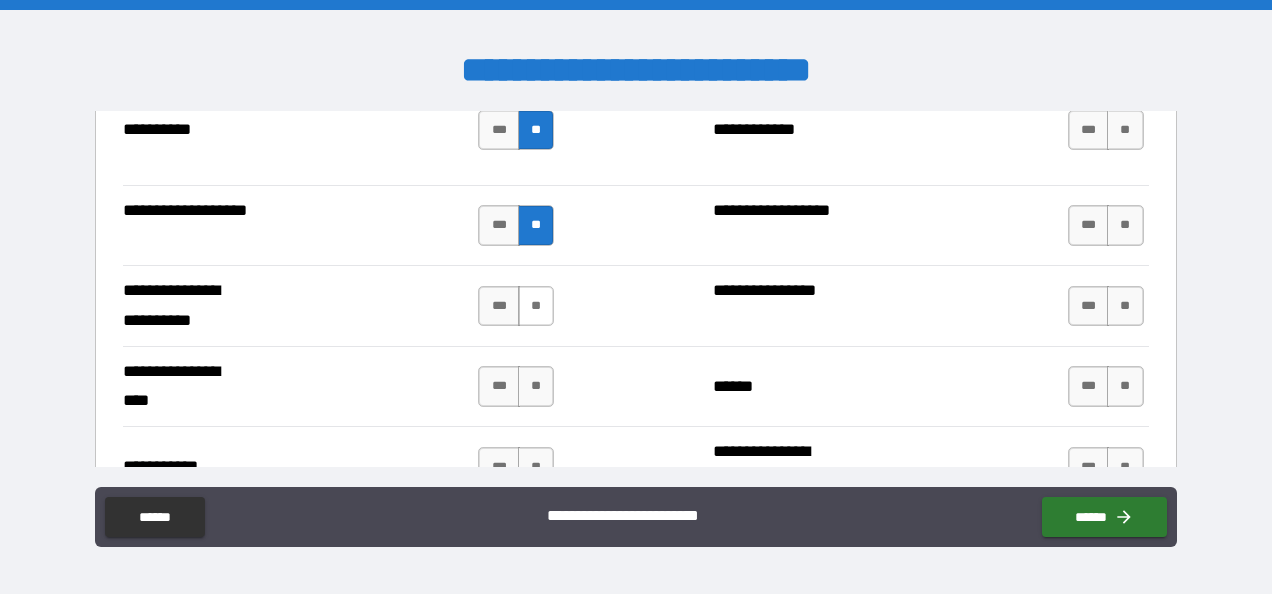click on "**" at bounding box center [536, 306] 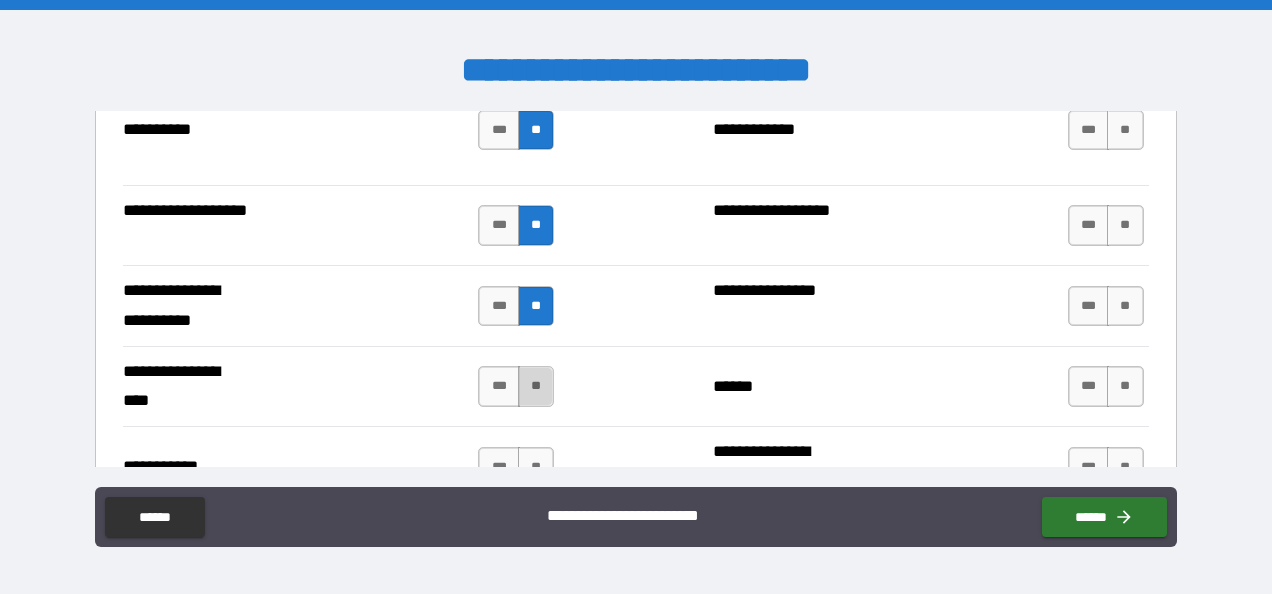click on "**" at bounding box center (536, 386) 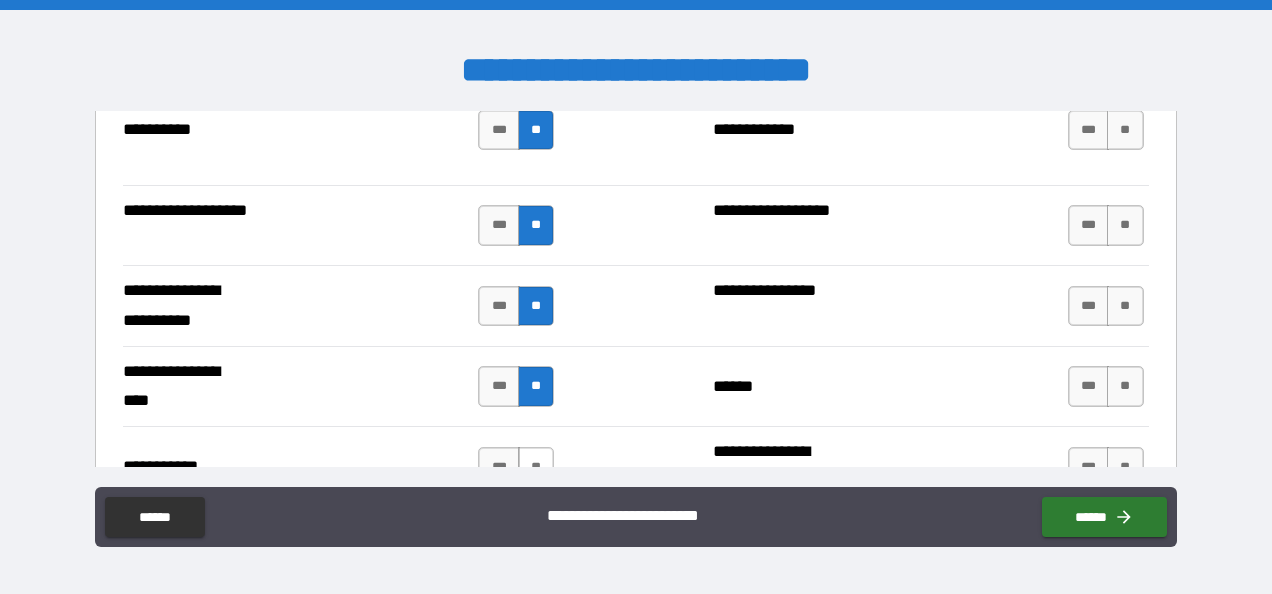 click on "**" at bounding box center [536, 467] 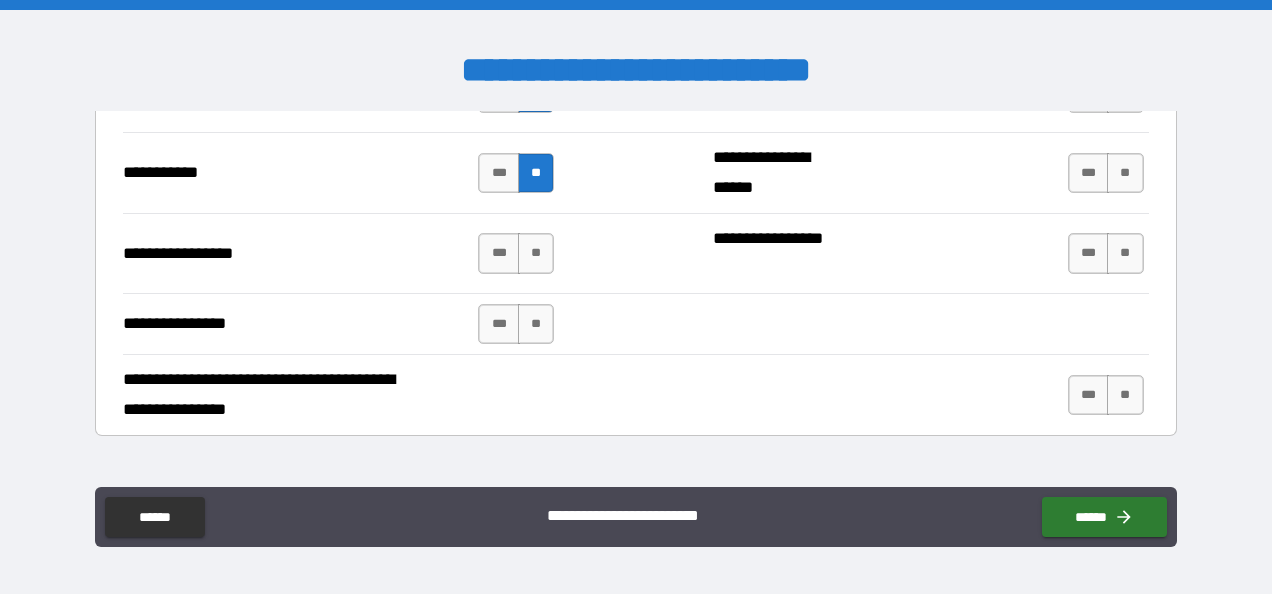 scroll, scrollTop: 4625, scrollLeft: 0, axis: vertical 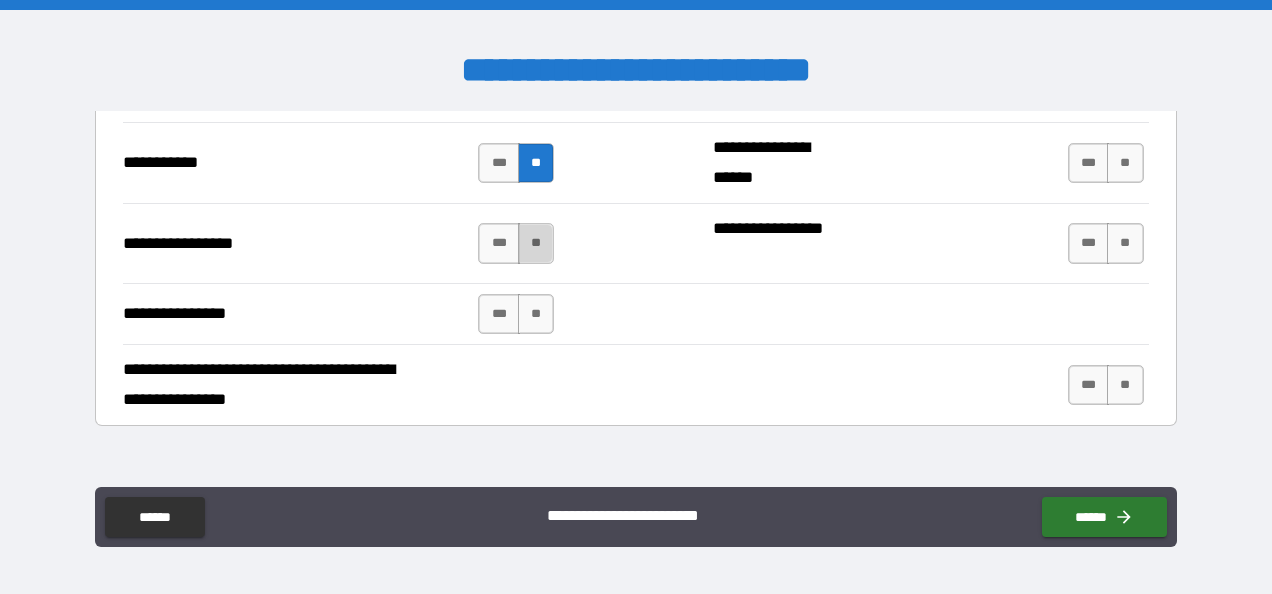 click on "**" at bounding box center [536, 243] 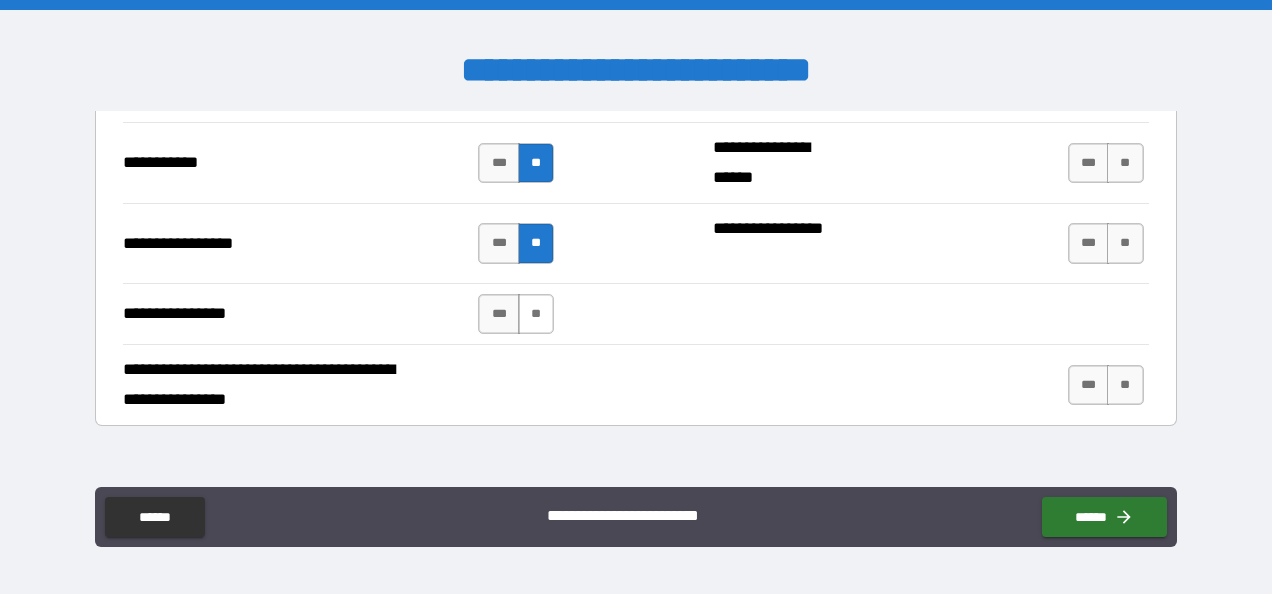 click on "**" at bounding box center (536, 314) 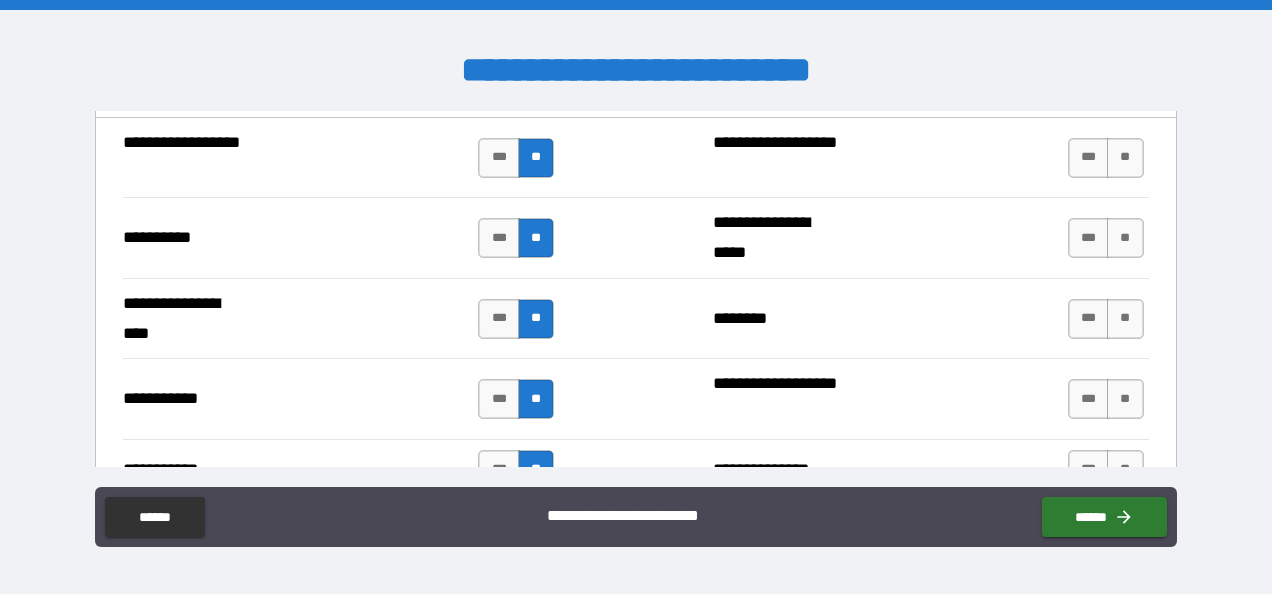 scroll, scrollTop: 1999, scrollLeft: 0, axis: vertical 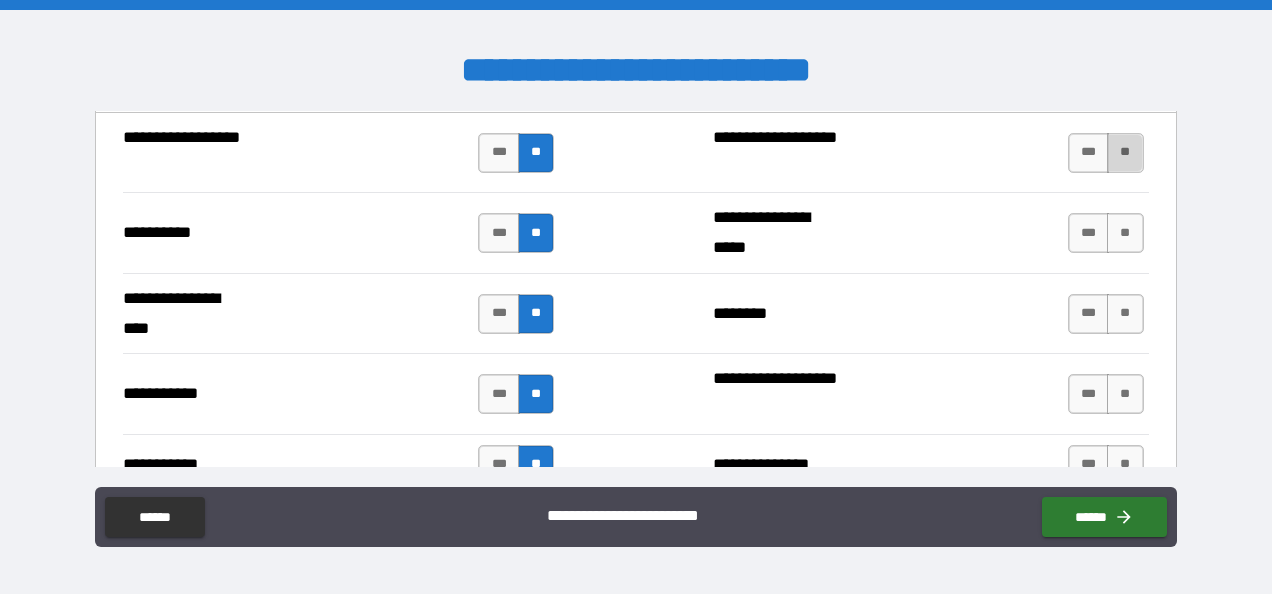 click on "**" at bounding box center (1125, 153) 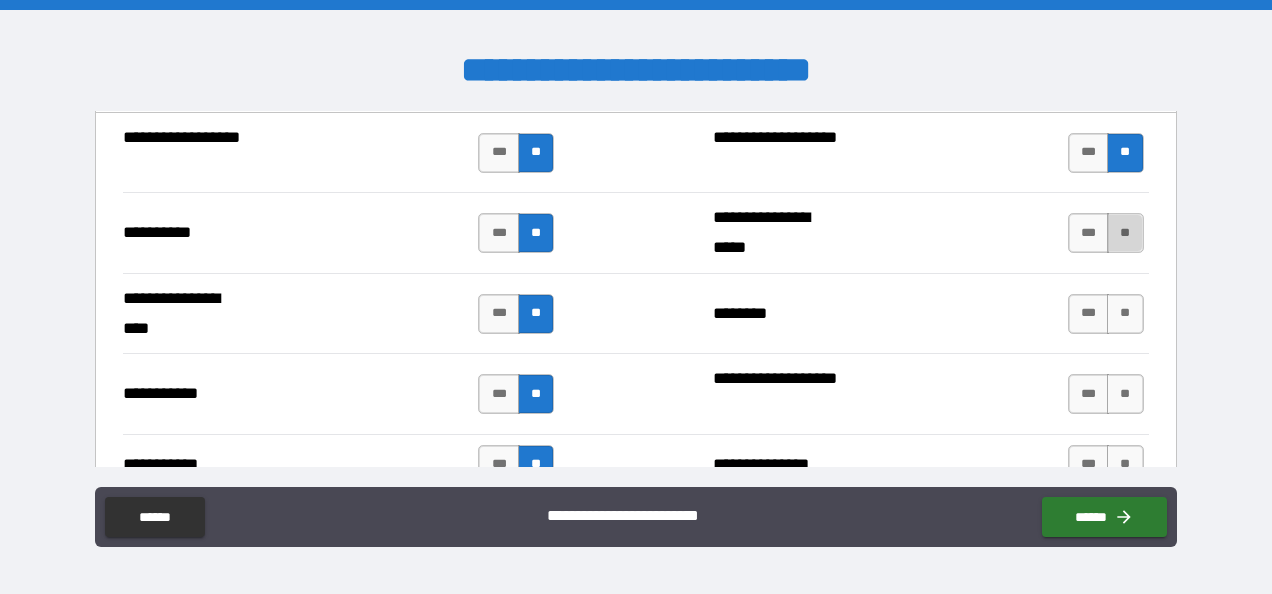 click on "**" at bounding box center (1125, 233) 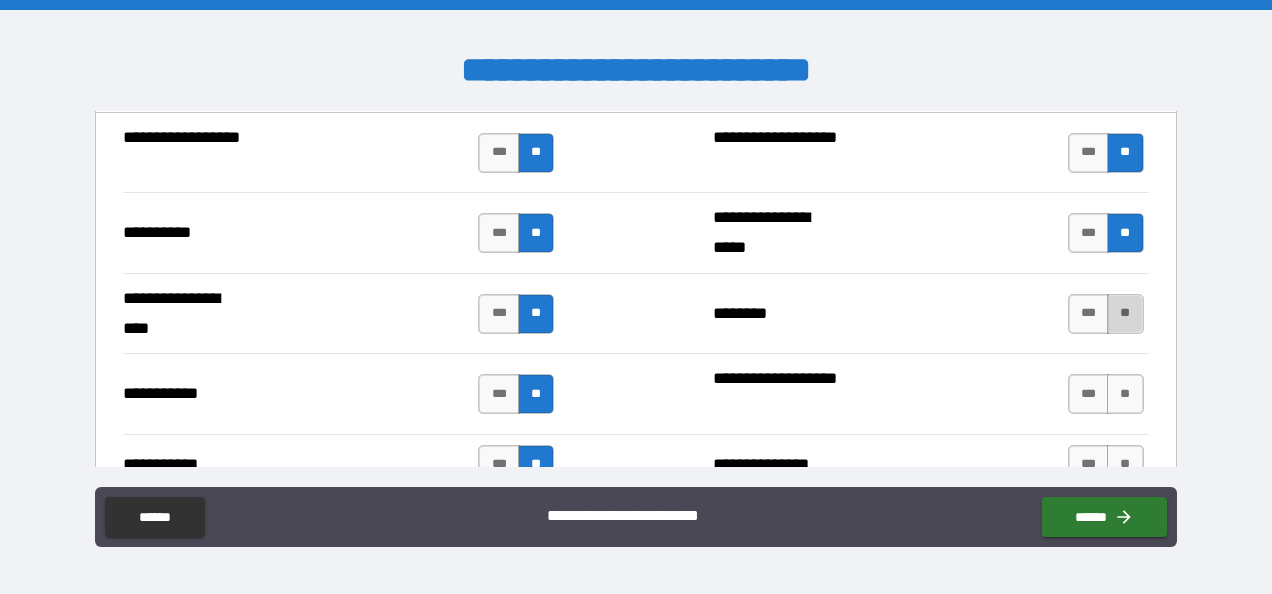 click on "**" at bounding box center [1125, 314] 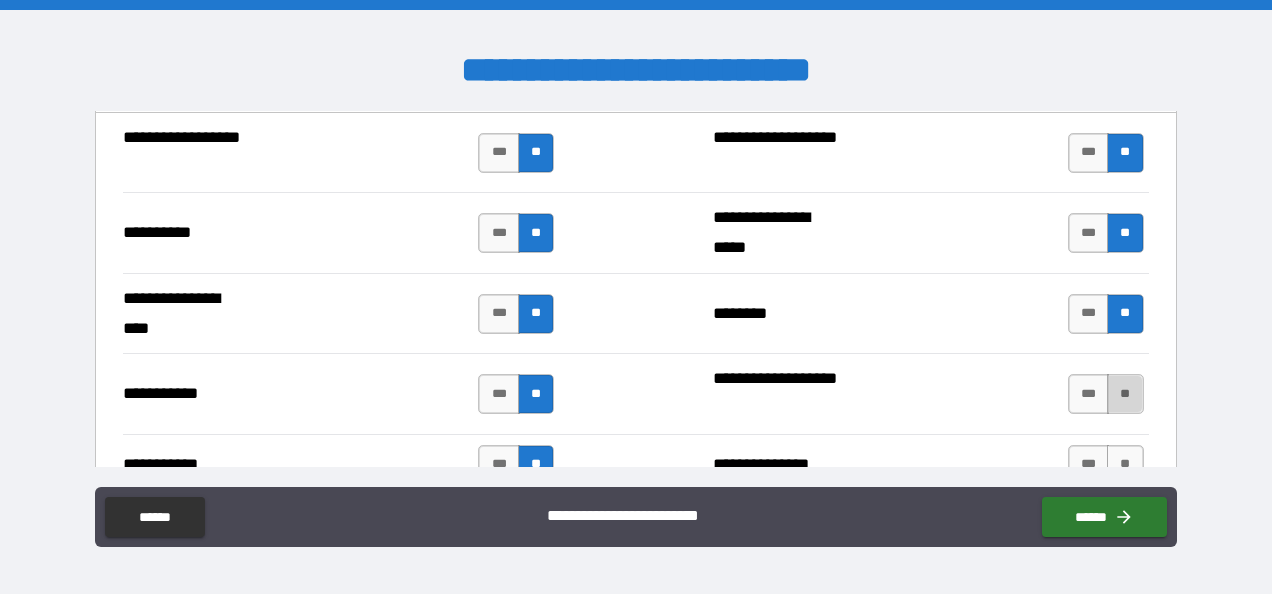 click on "**" at bounding box center (1125, 394) 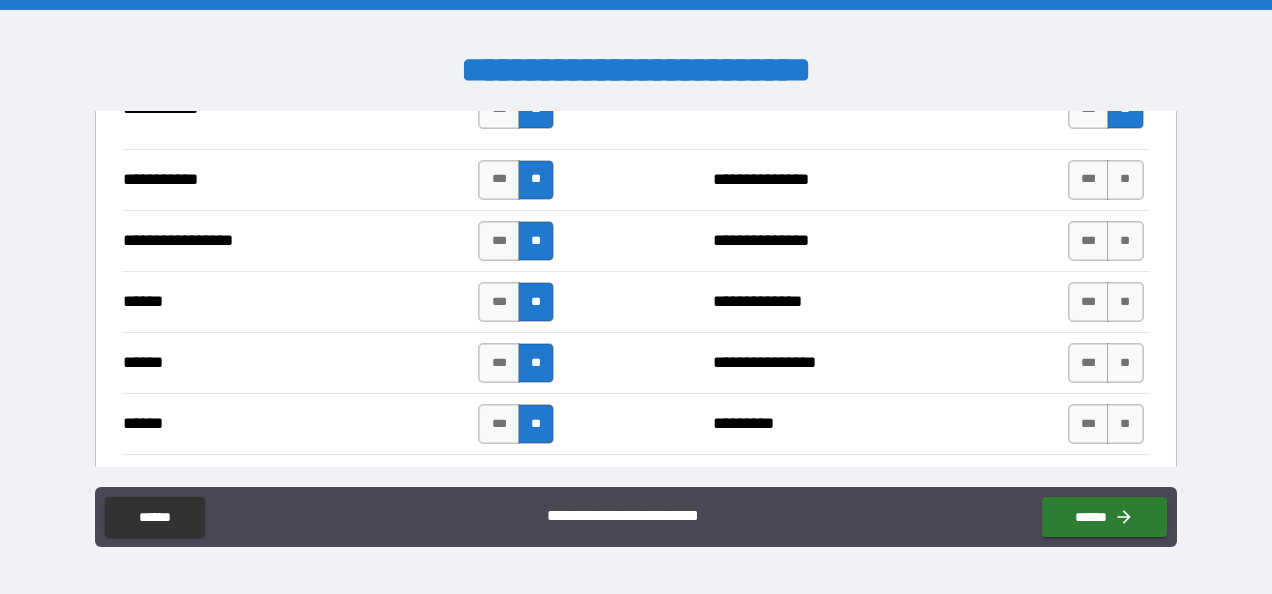 scroll, scrollTop: 2286, scrollLeft: 0, axis: vertical 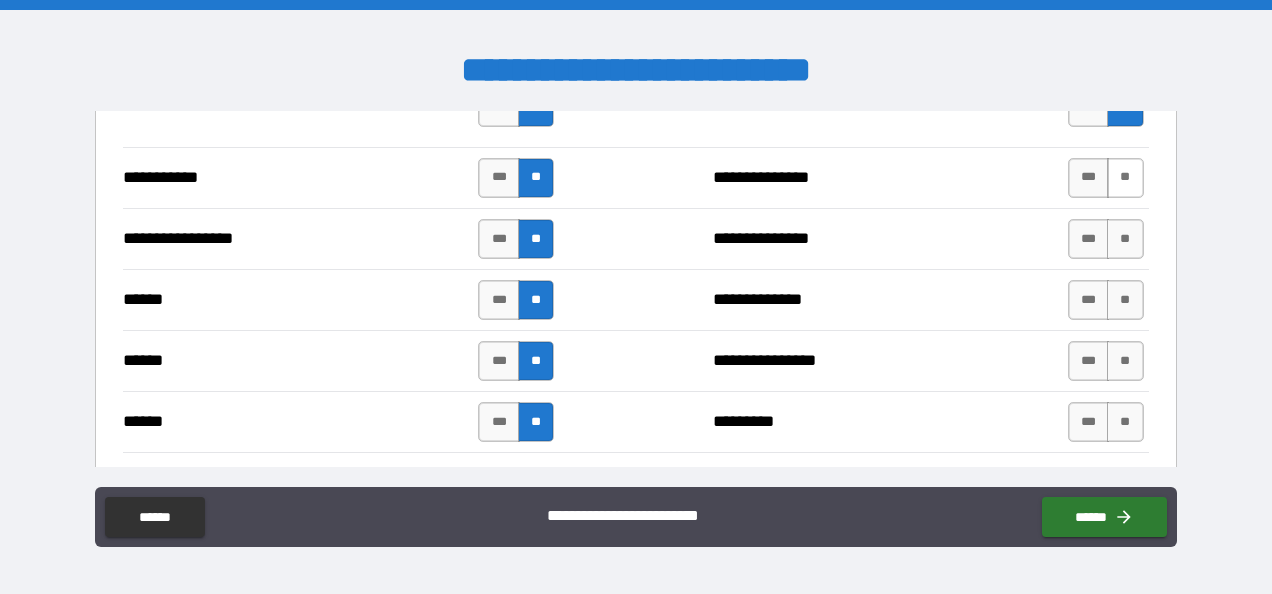 click on "**" at bounding box center [1125, 178] 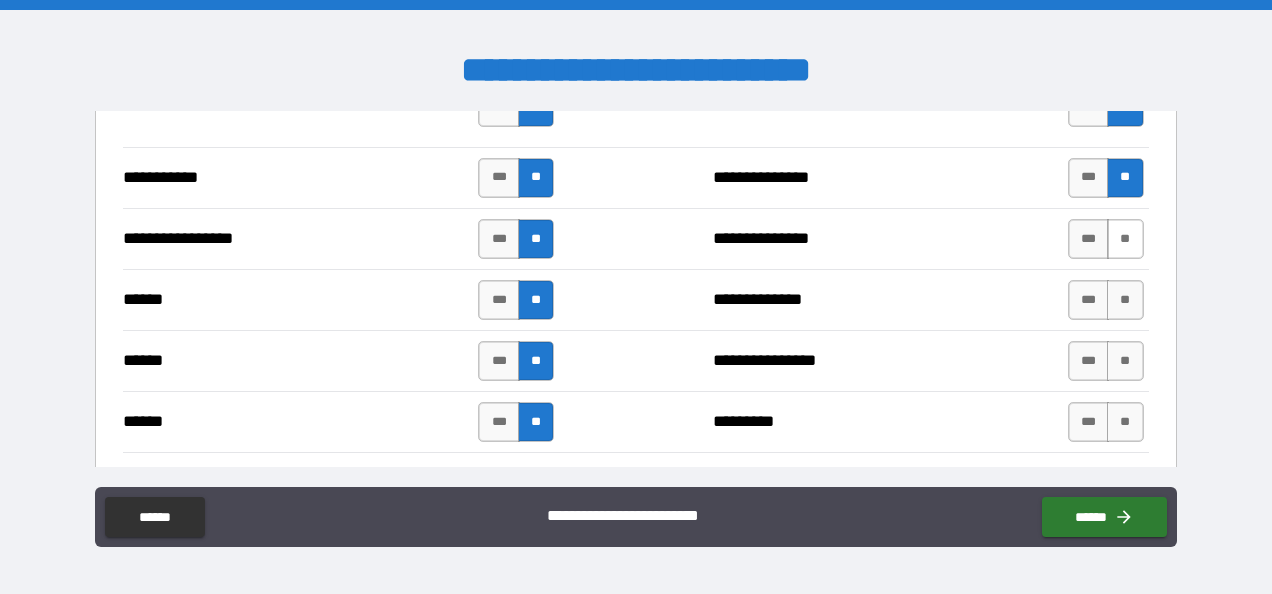 click on "**" at bounding box center [1125, 239] 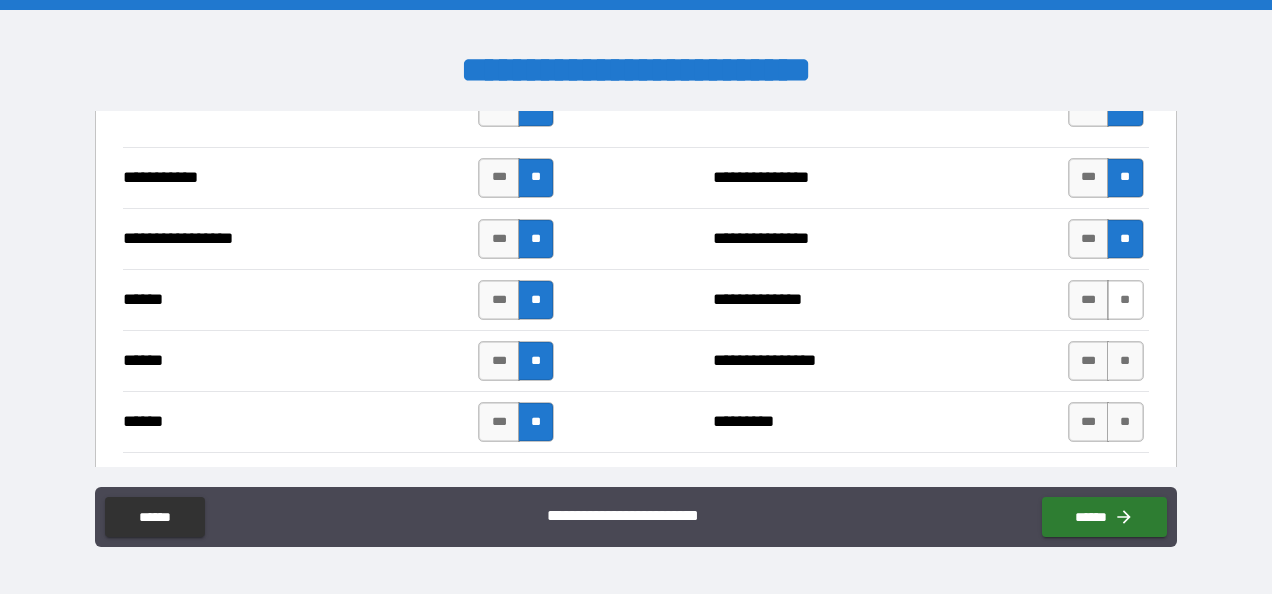 click on "**" at bounding box center [1125, 300] 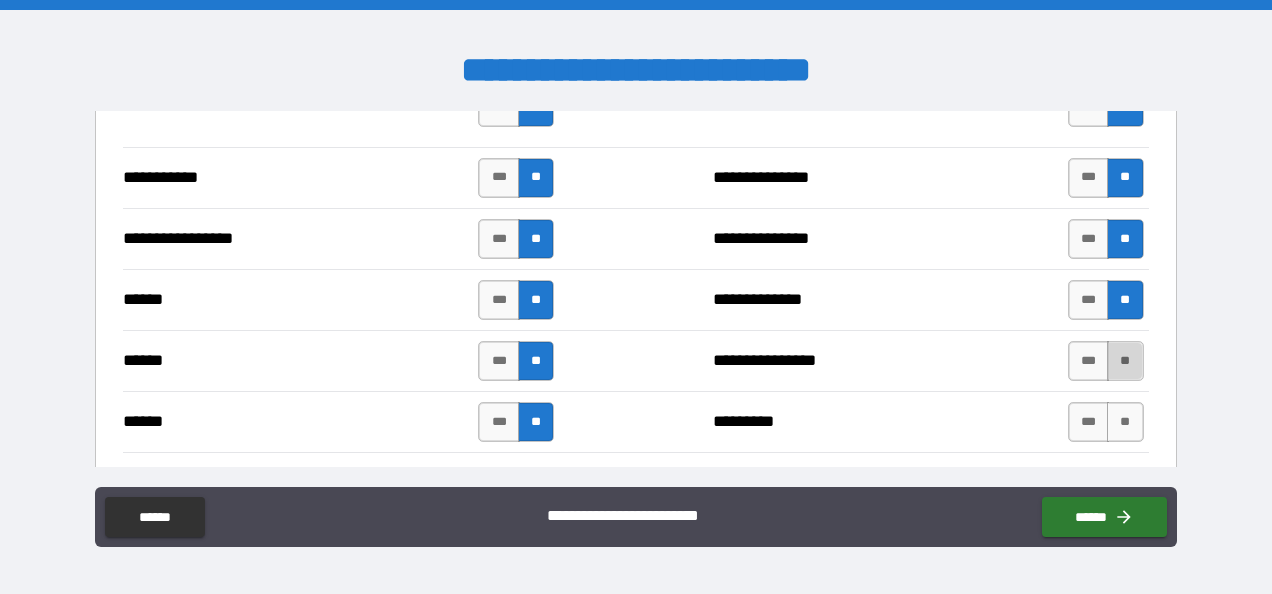 click on "**" at bounding box center [1125, 361] 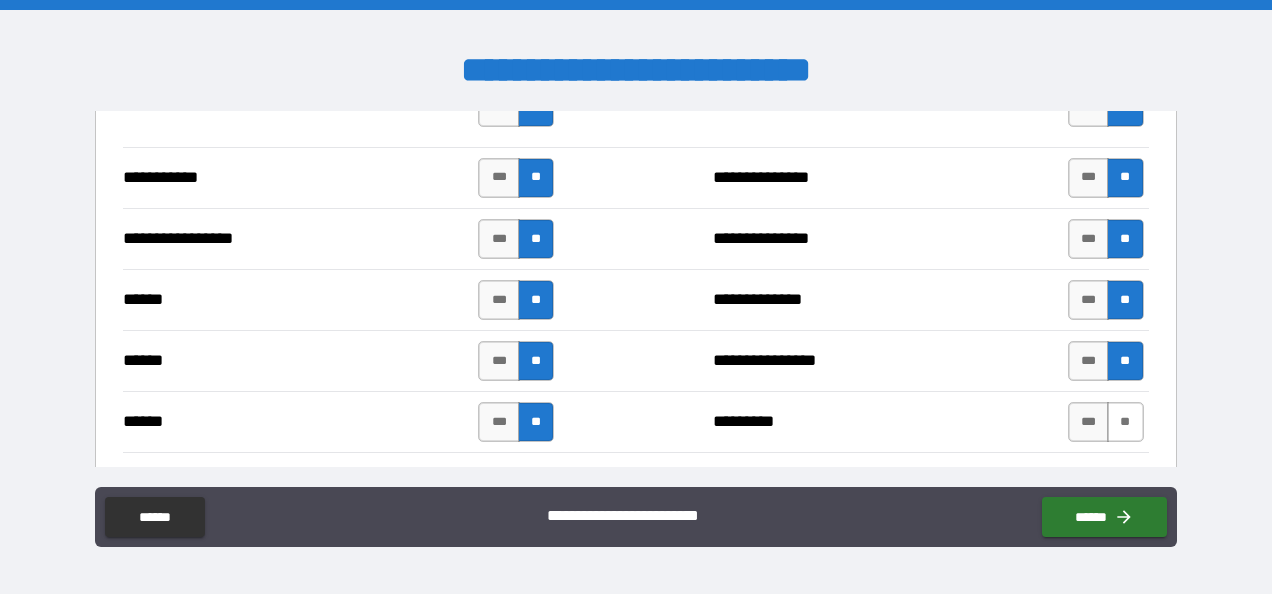 click on "**" at bounding box center (1125, 422) 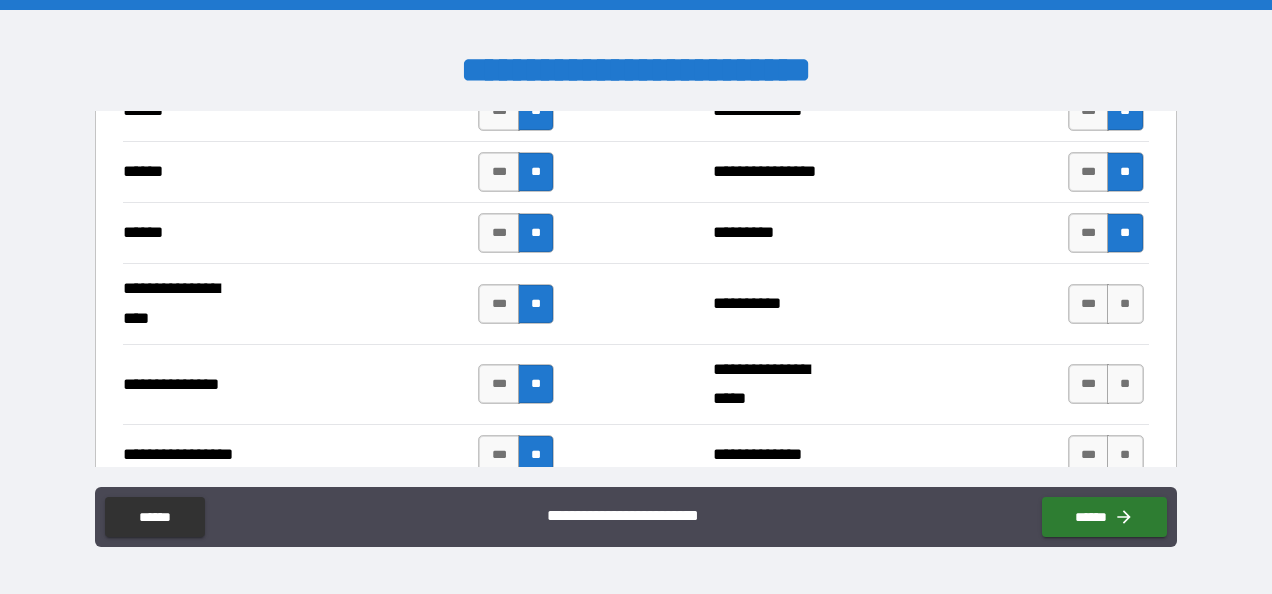 scroll, scrollTop: 2625, scrollLeft: 0, axis: vertical 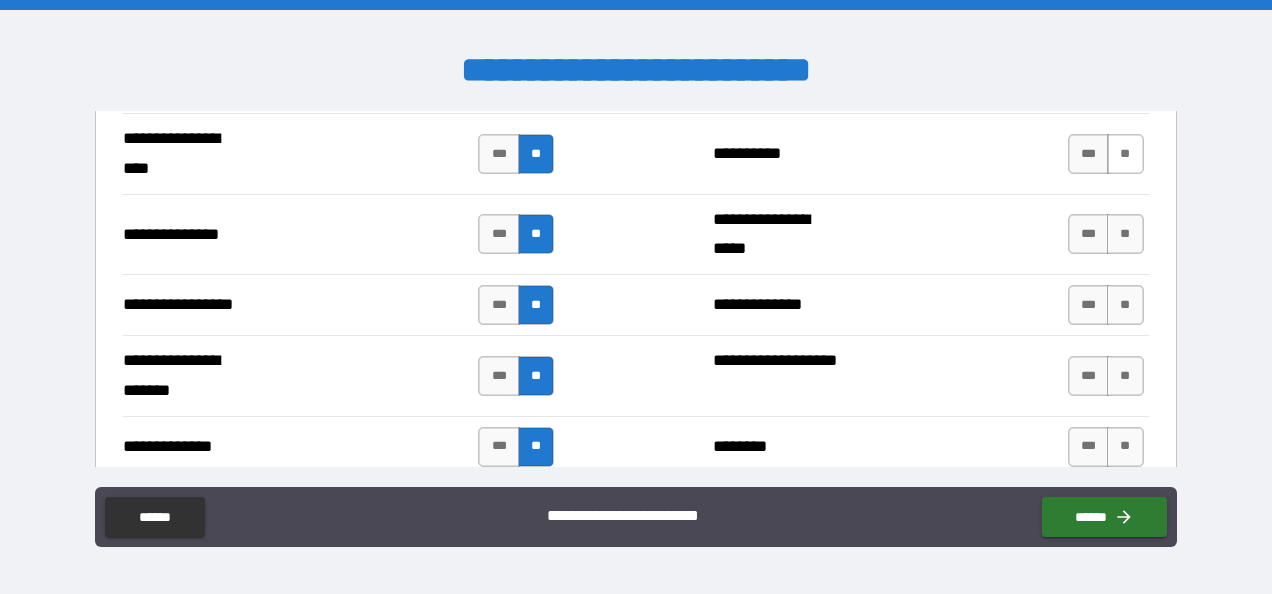 click on "**" at bounding box center [1125, 154] 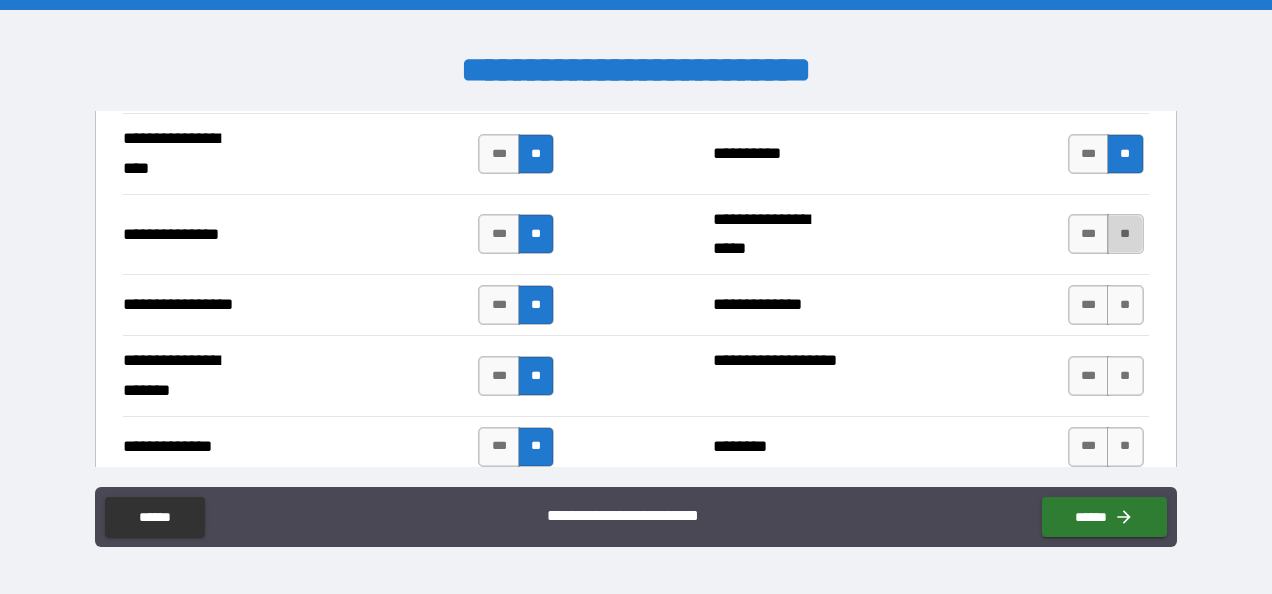 click on "**" at bounding box center [1125, 234] 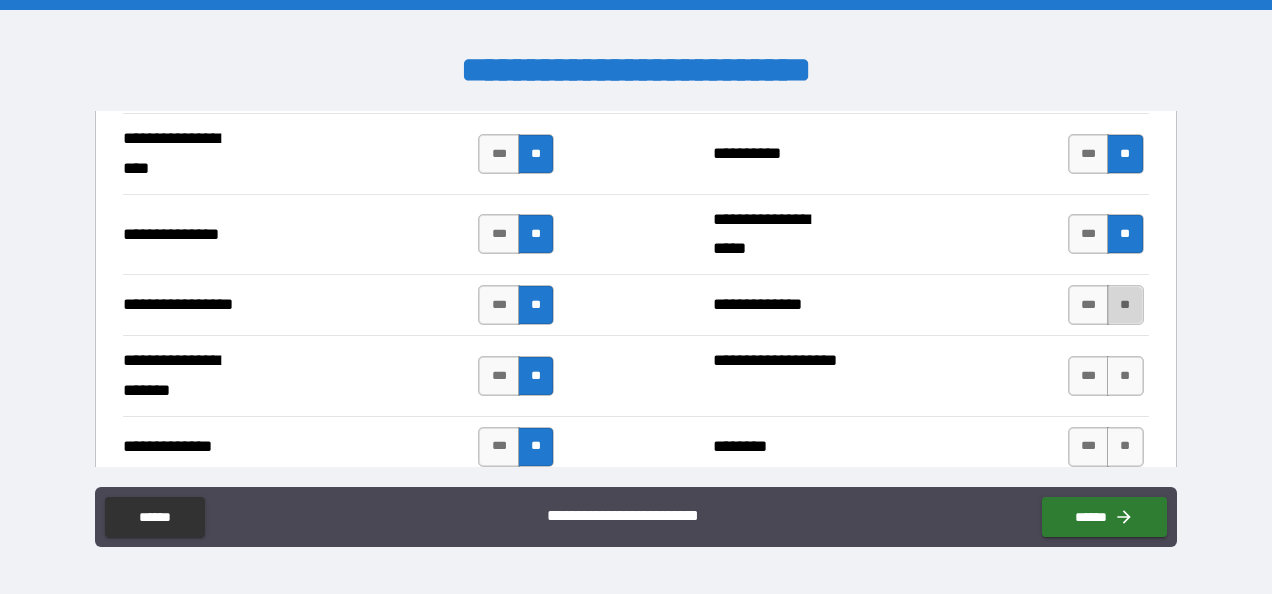 click on "**" at bounding box center (1125, 305) 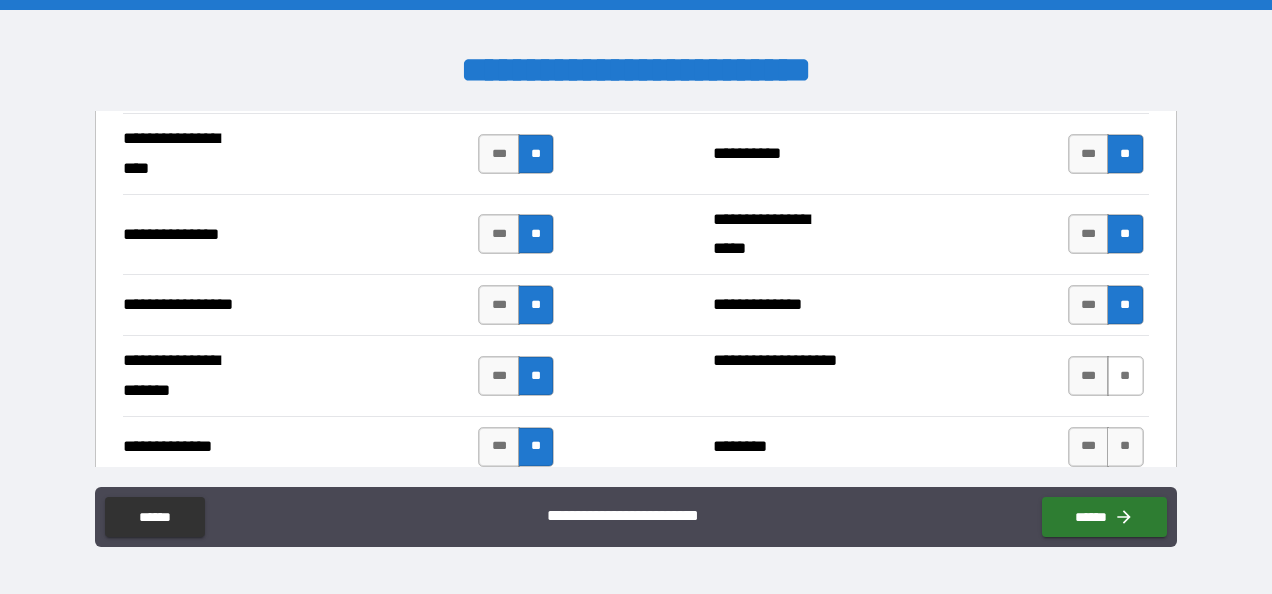 click on "**" at bounding box center (1125, 376) 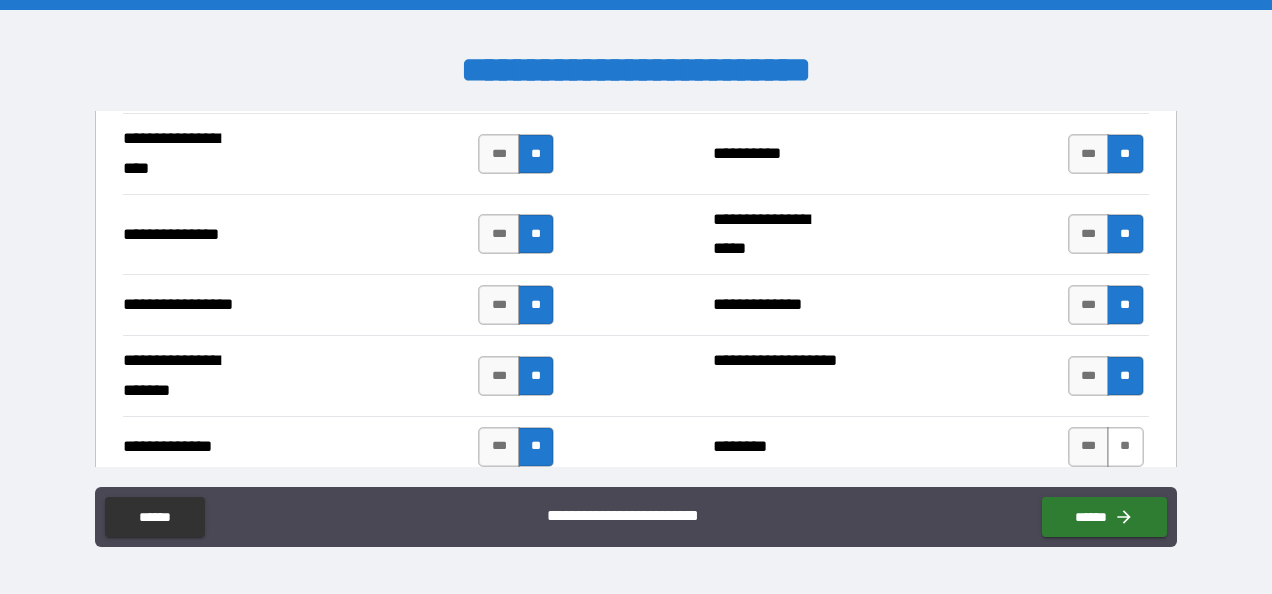 click on "**" at bounding box center [1125, 447] 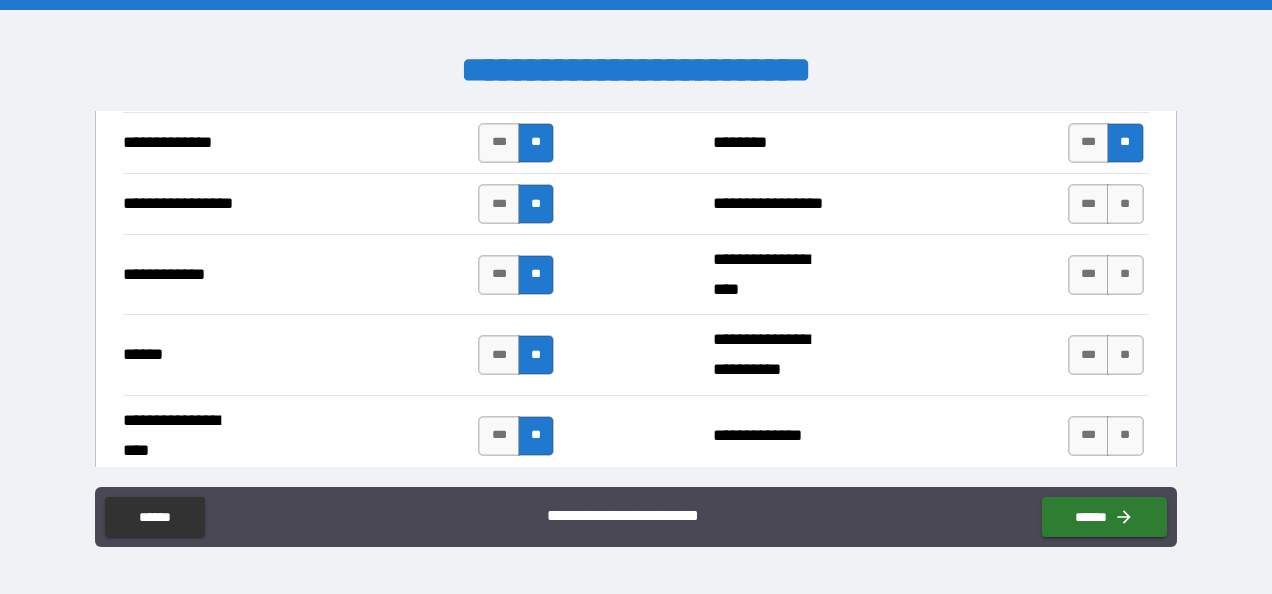 scroll, scrollTop: 2949, scrollLeft: 0, axis: vertical 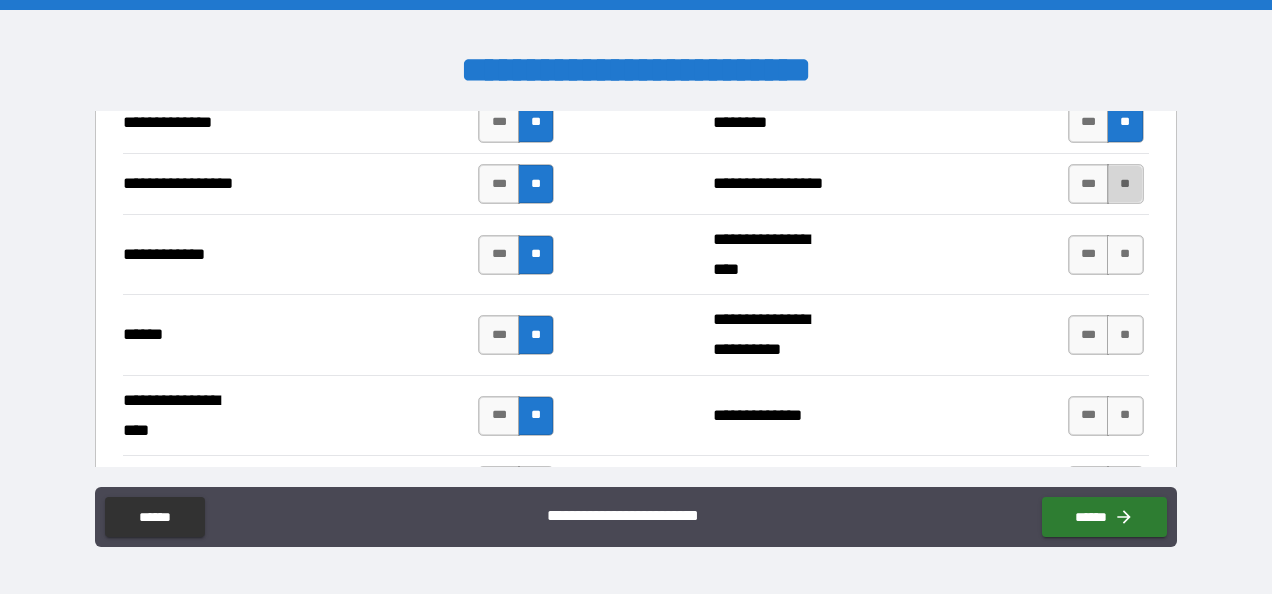 click on "**" at bounding box center (1125, 184) 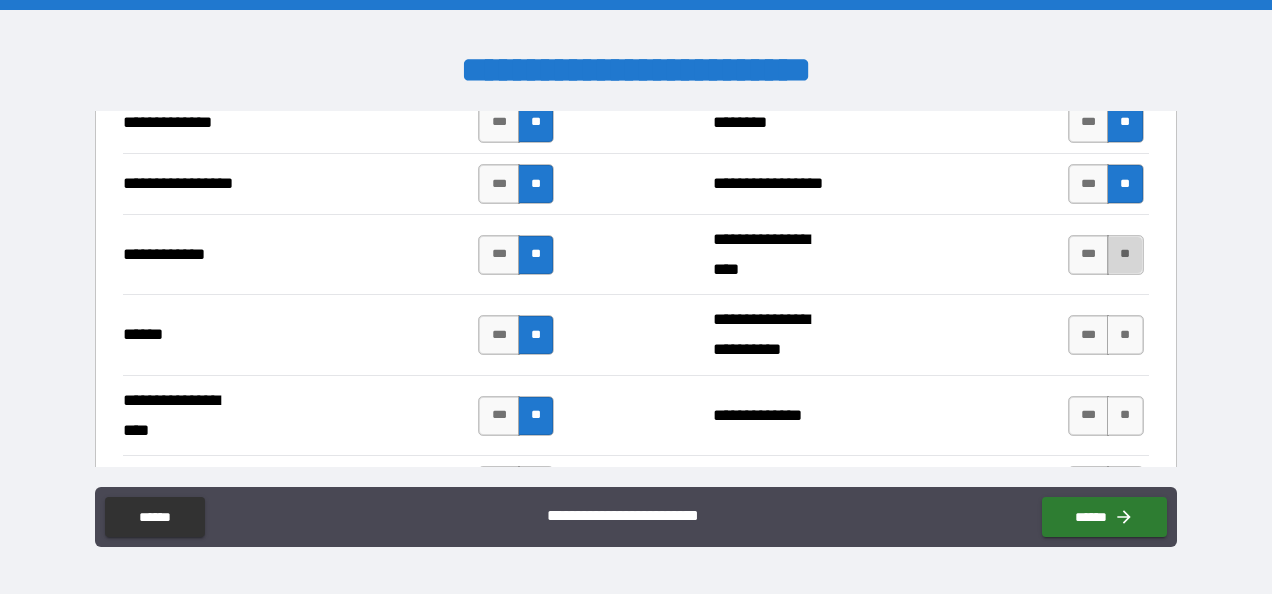 click on "**" at bounding box center [1125, 255] 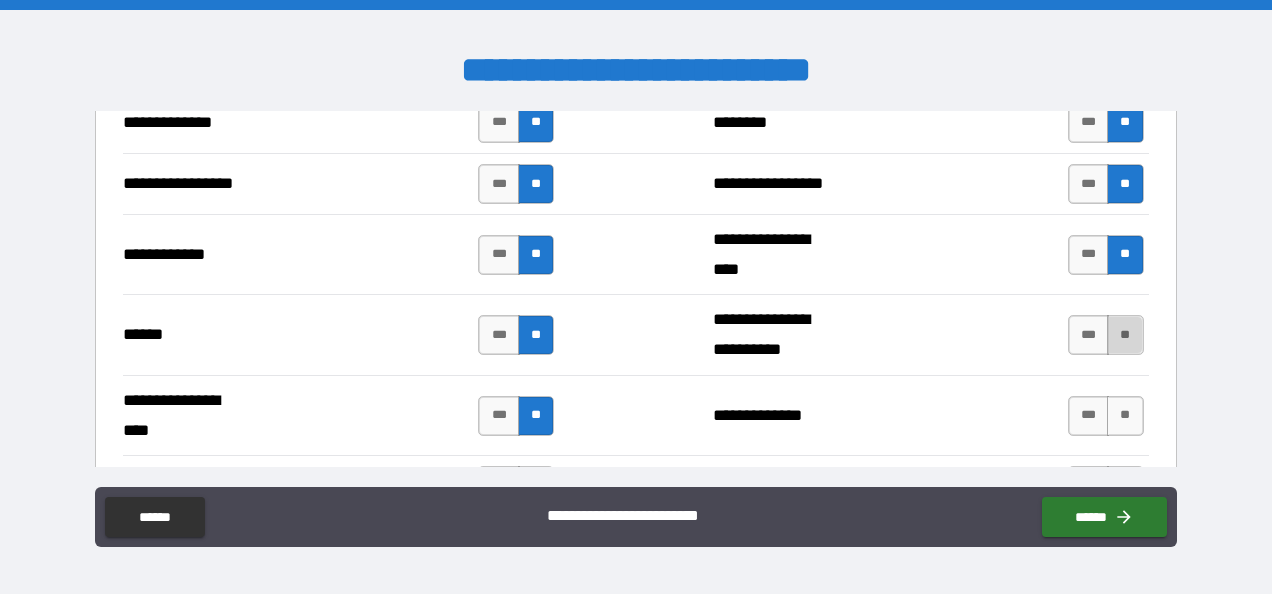 click on "**" at bounding box center [1125, 335] 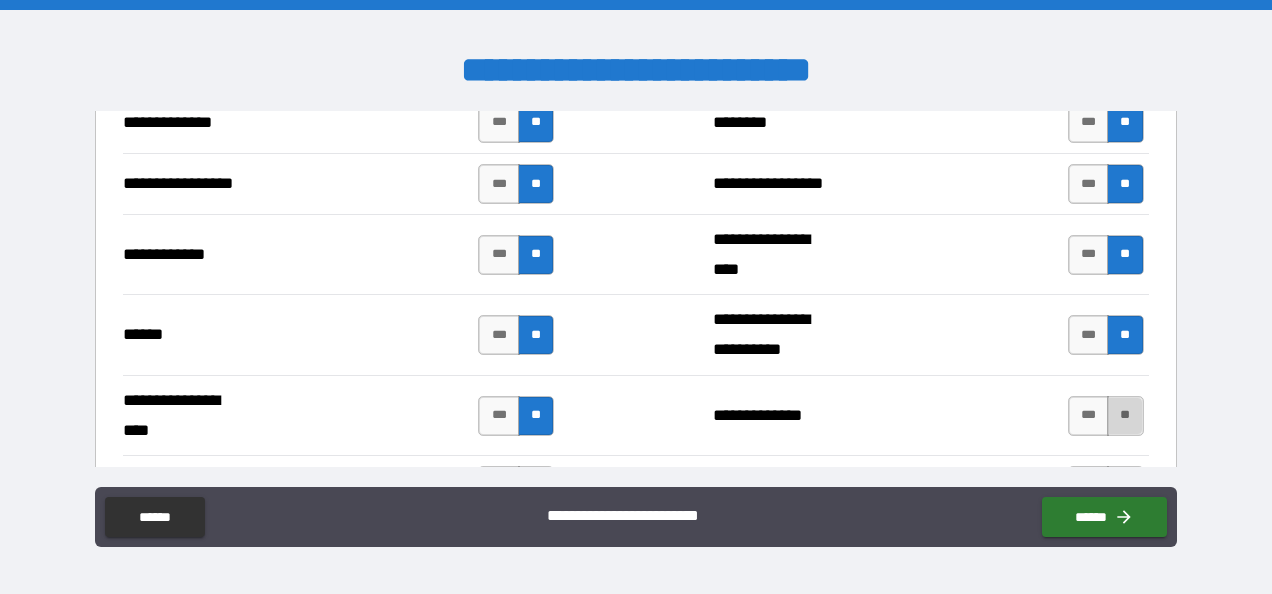 click on "**" at bounding box center [1125, 416] 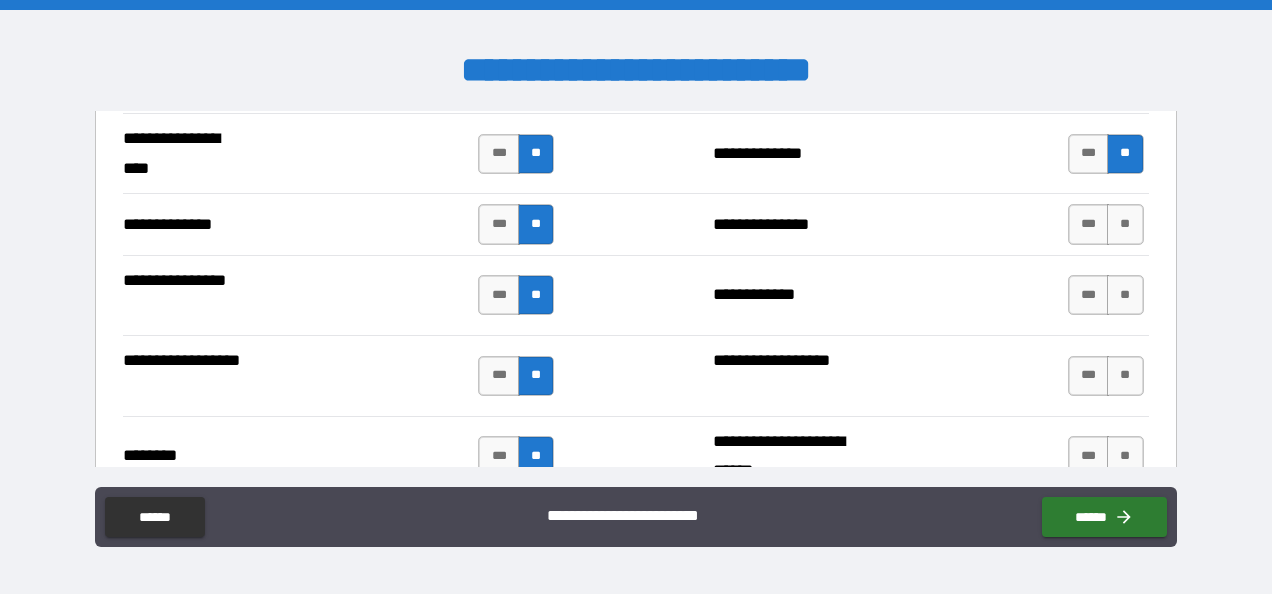scroll, scrollTop: 3237, scrollLeft: 0, axis: vertical 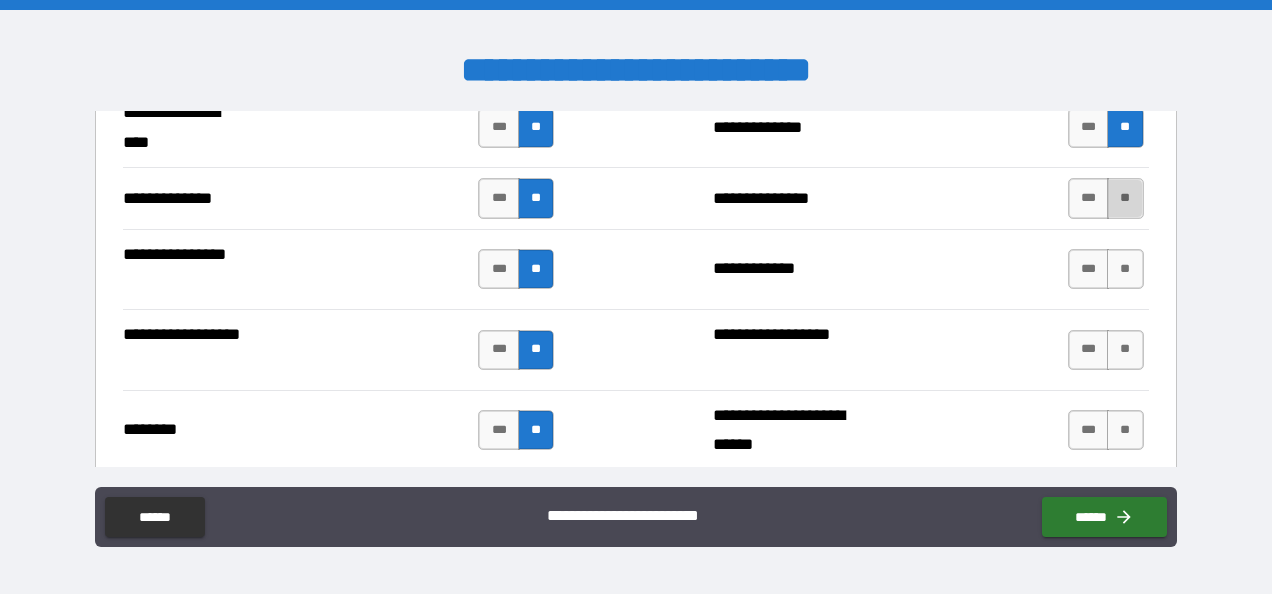 click on "**" at bounding box center (1125, 198) 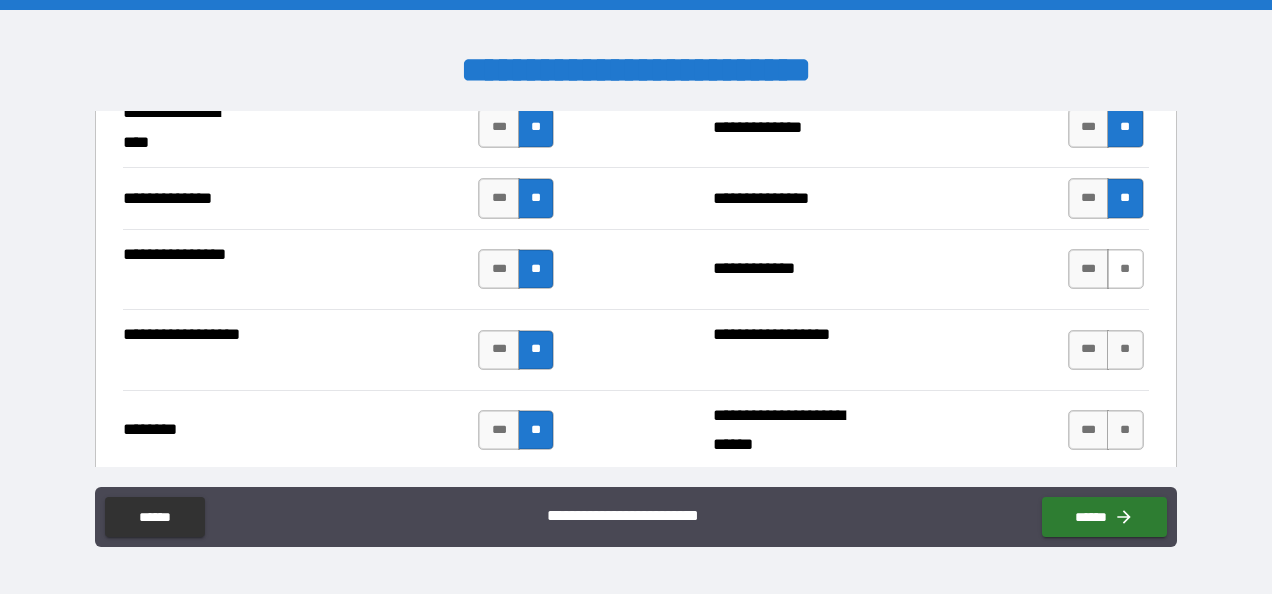 click on "**" at bounding box center (1125, 269) 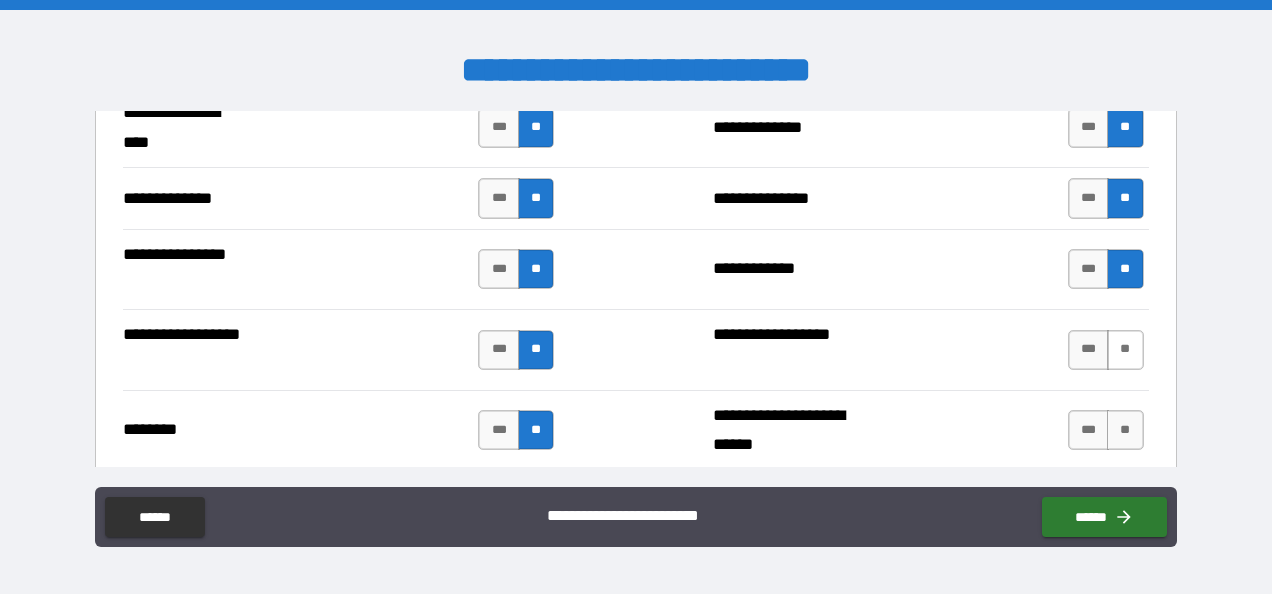 click on "**" at bounding box center (1125, 350) 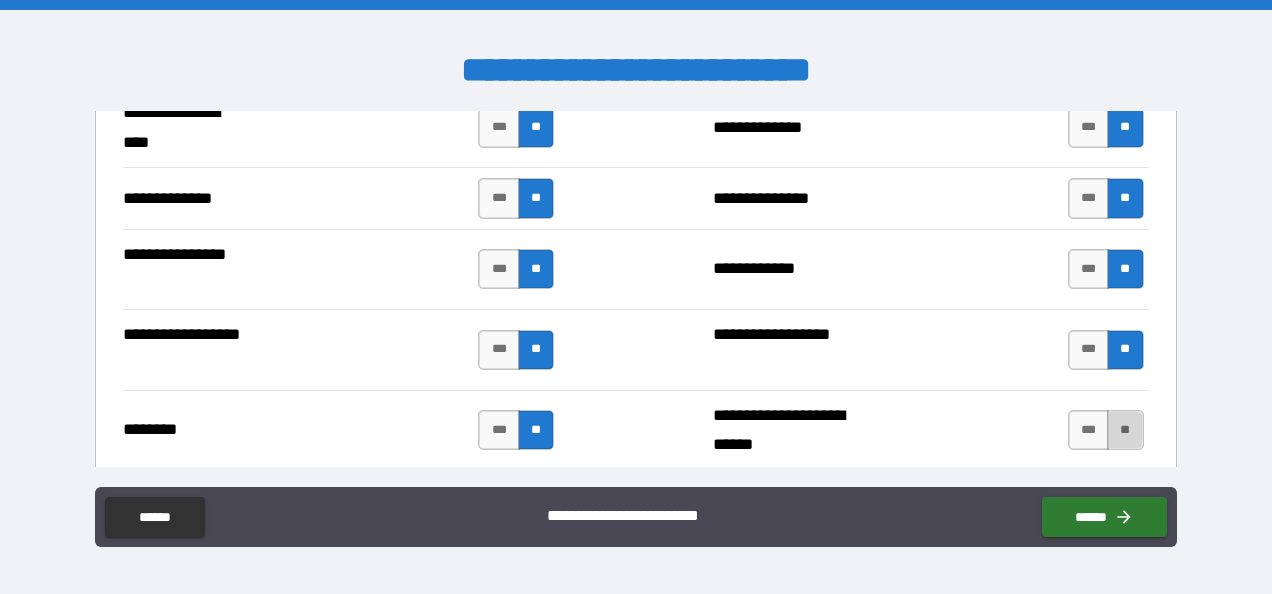 click on "**" at bounding box center (1125, 430) 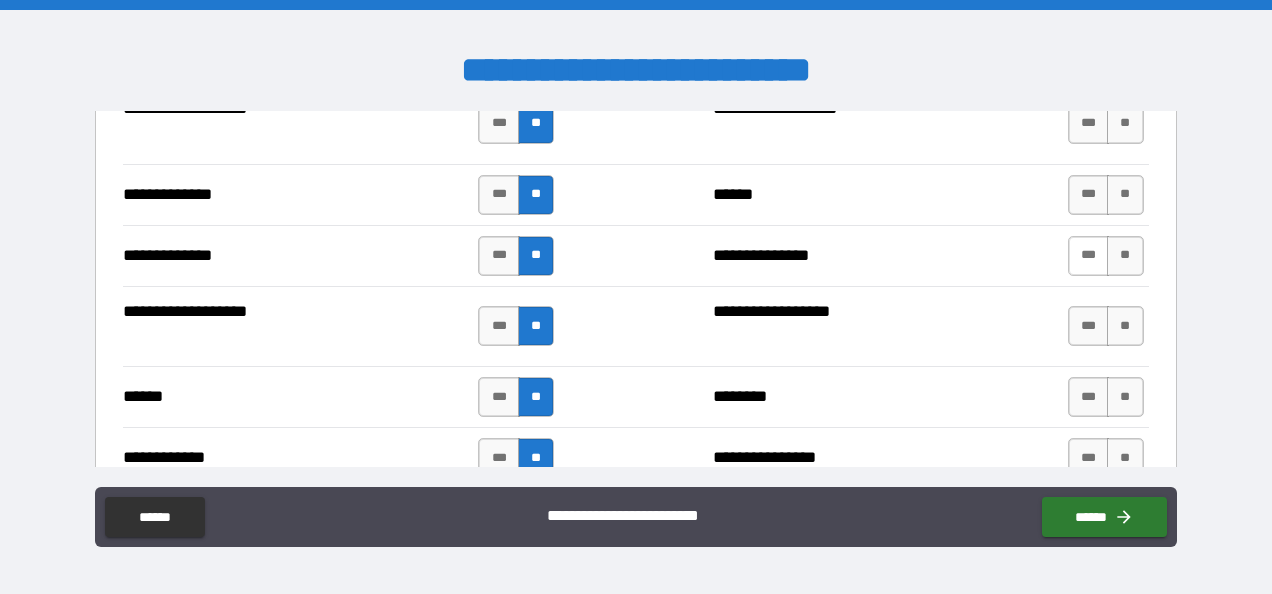 scroll, scrollTop: 3483, scrollLeft: 0, axis: vertical 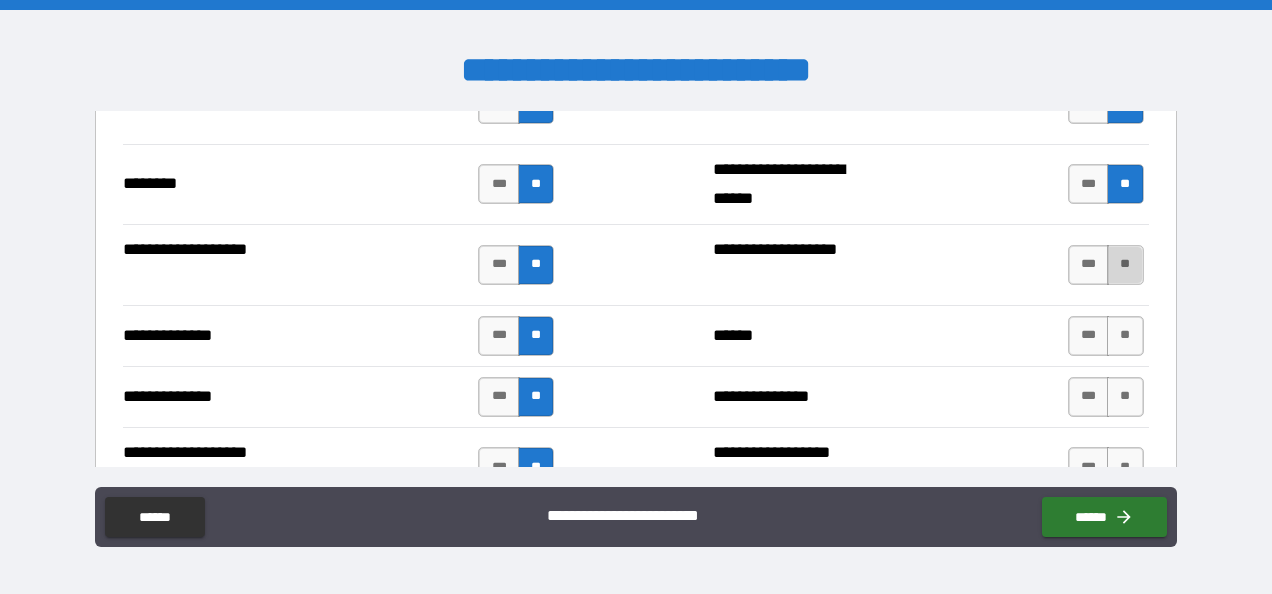 click on "**" at bounding box center (1125, 265) 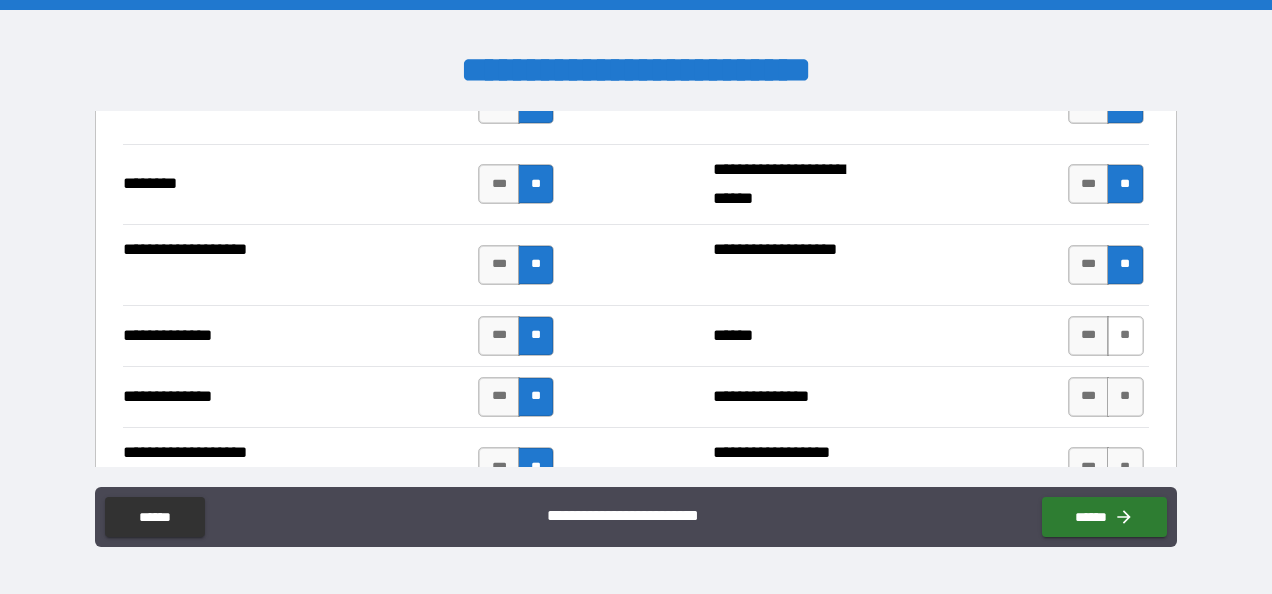 click on "**" at bounding box center [1125, 336] 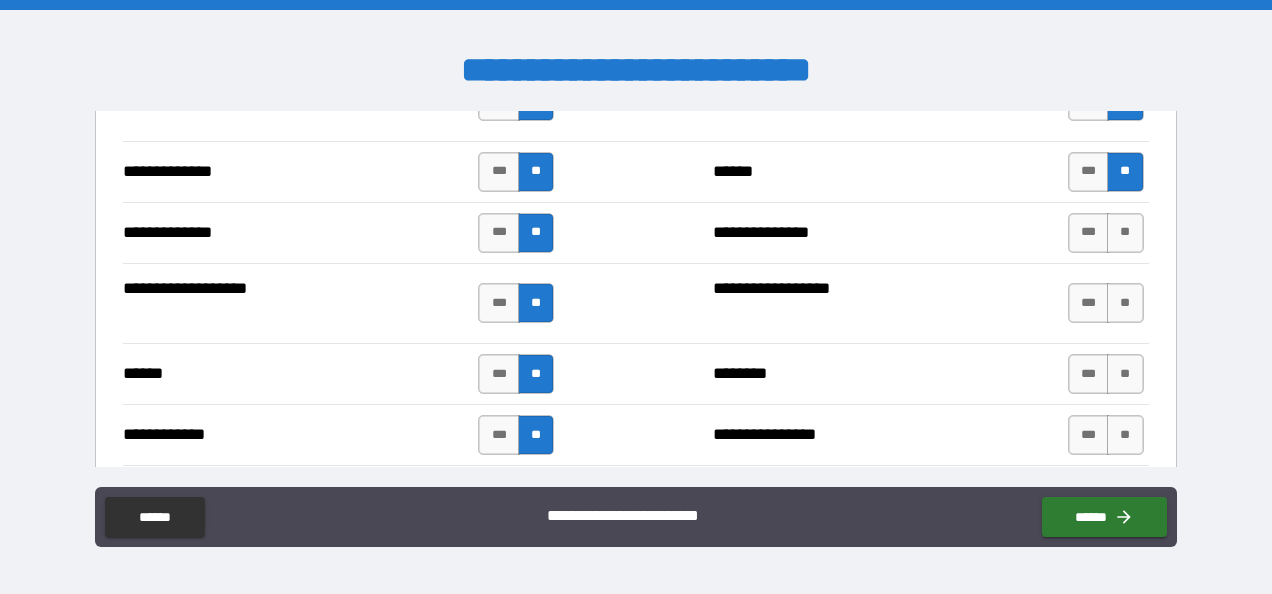 scroll, scrollTop: 3685, scrollLeft: 0, axis: vertical 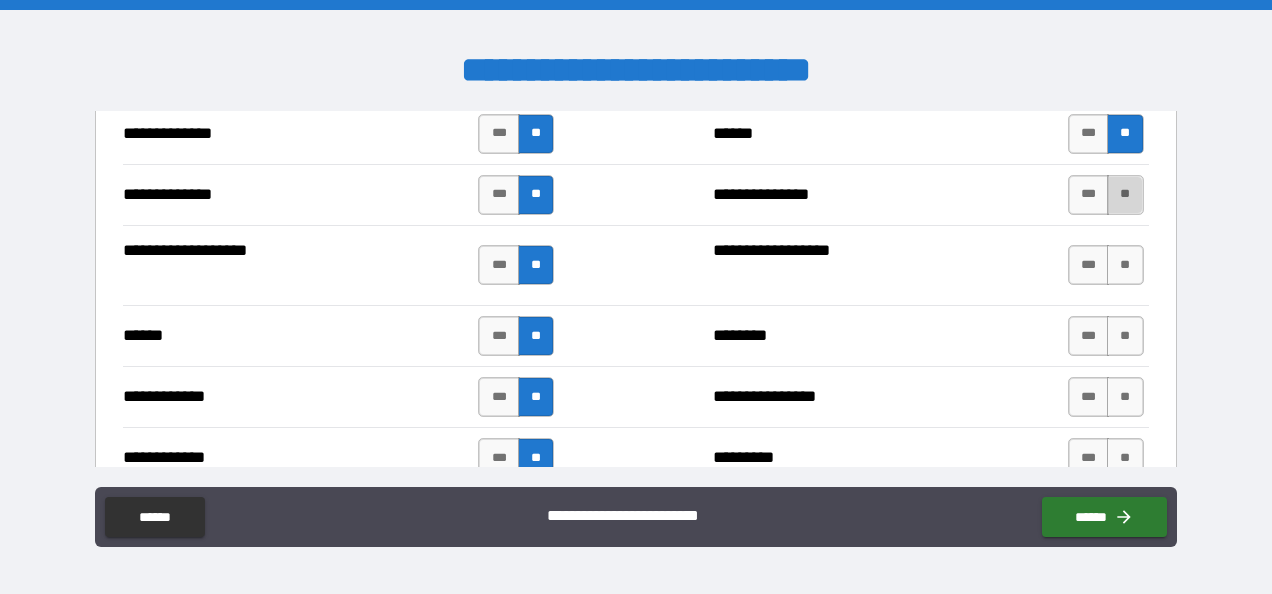 click on "**" at bounding box center (1125, 195) 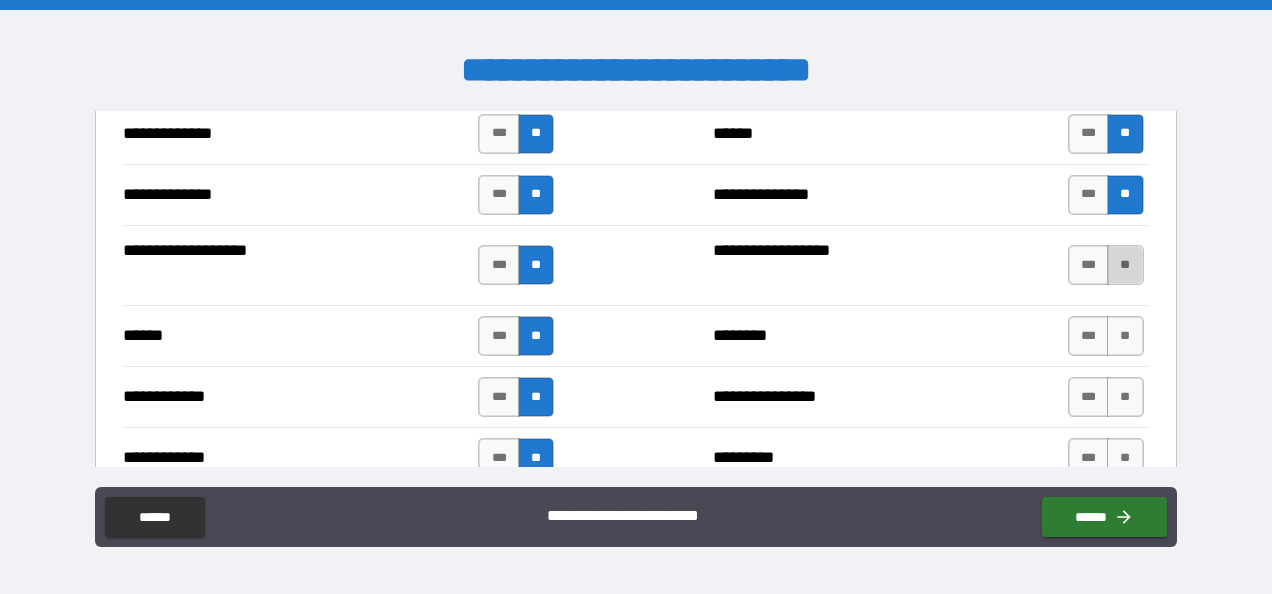 click on "**" at bounding box center (1125, 265) 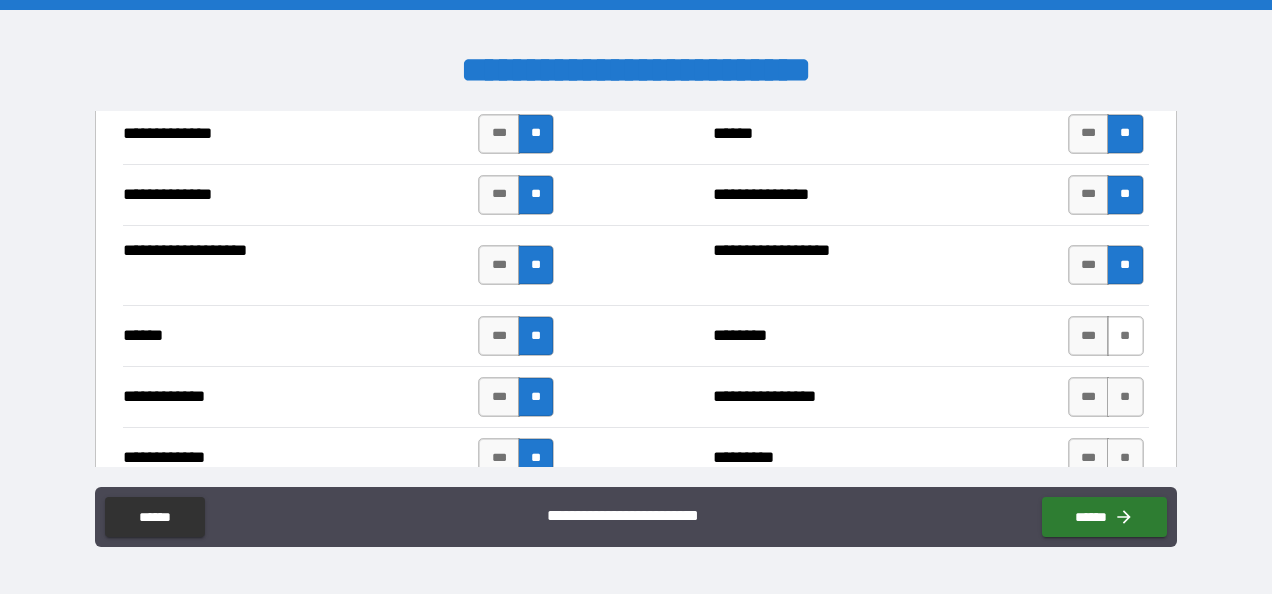 click on "**" at bounding box center [1125, 336] 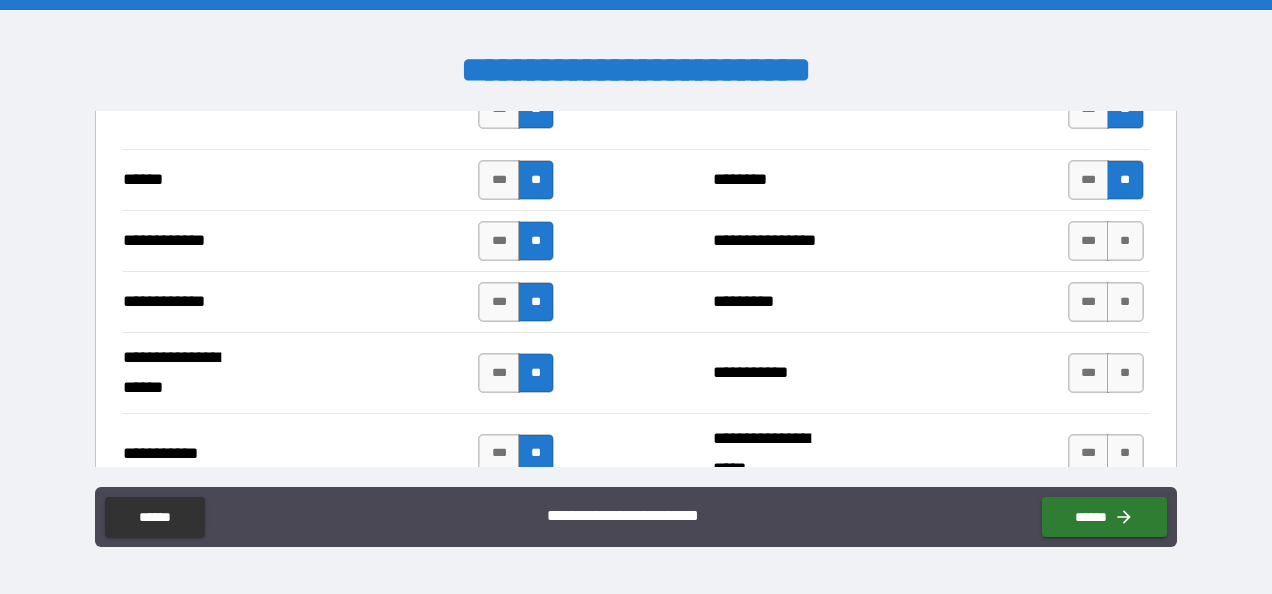 scroll, scrollTop: 3879, scrollLeft: 0, axis: vertical 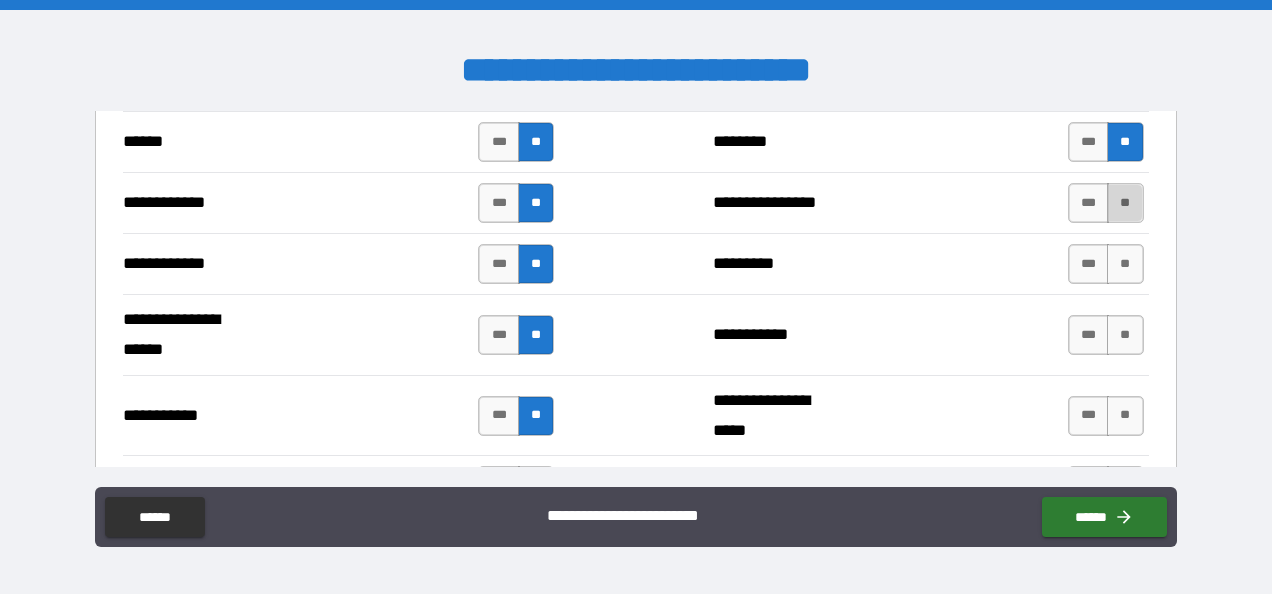 click on "**" at bounding box center (1125, 203) 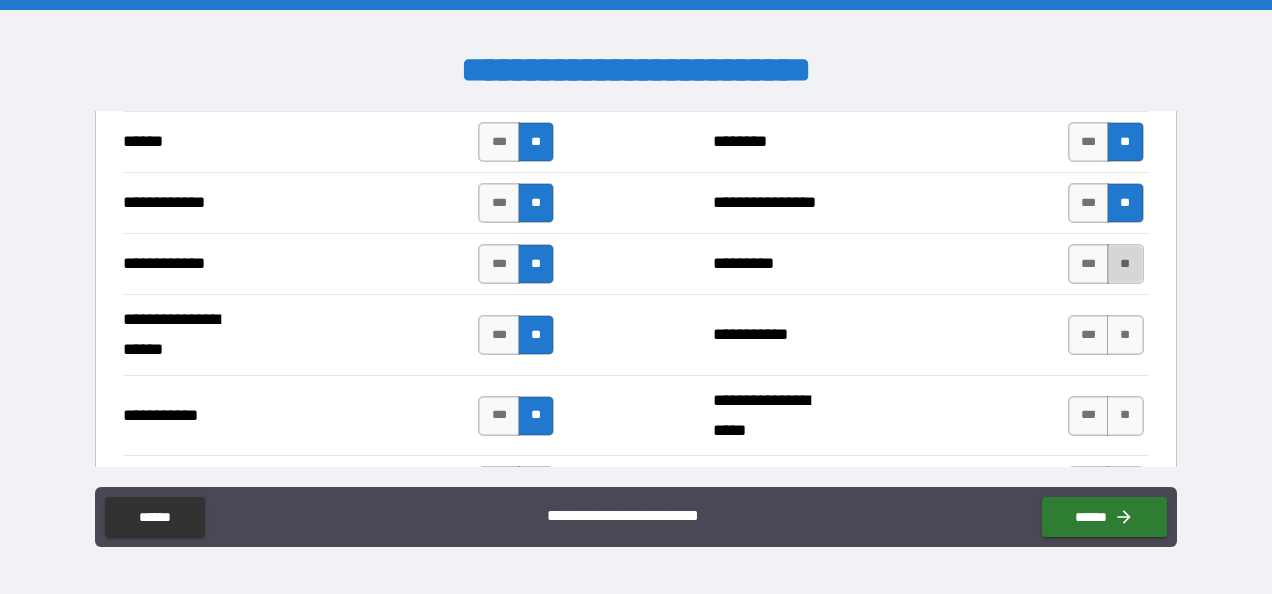 click on "**" at bounding box center (1125, 264) 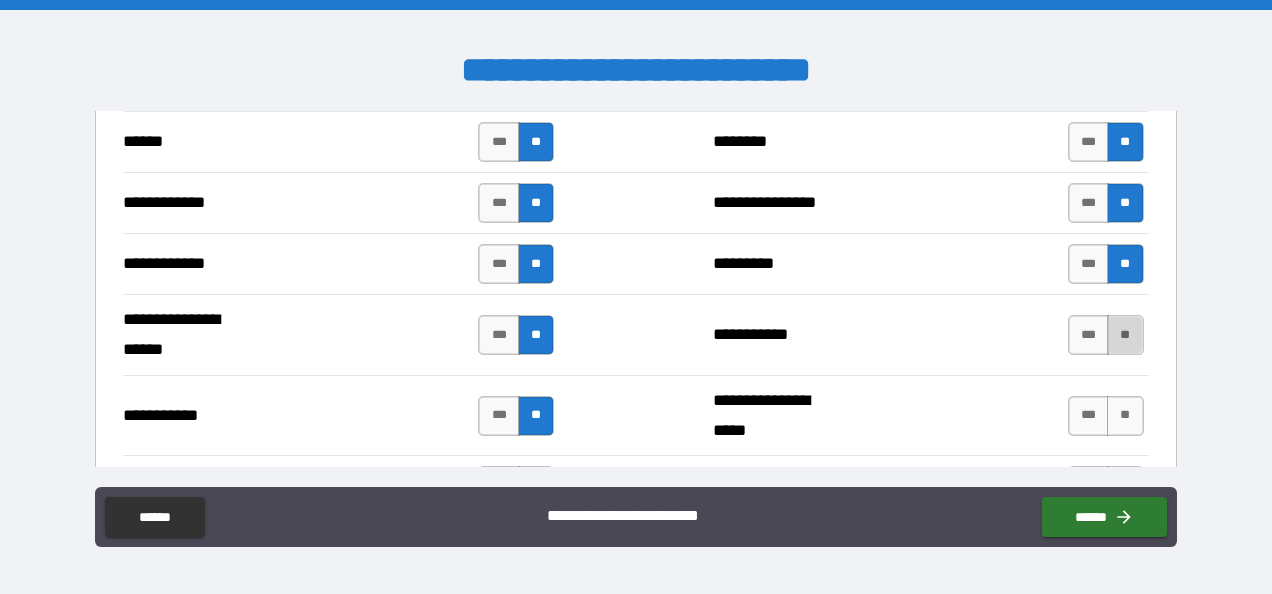 click on "**" at bounding box center [1125, 335] 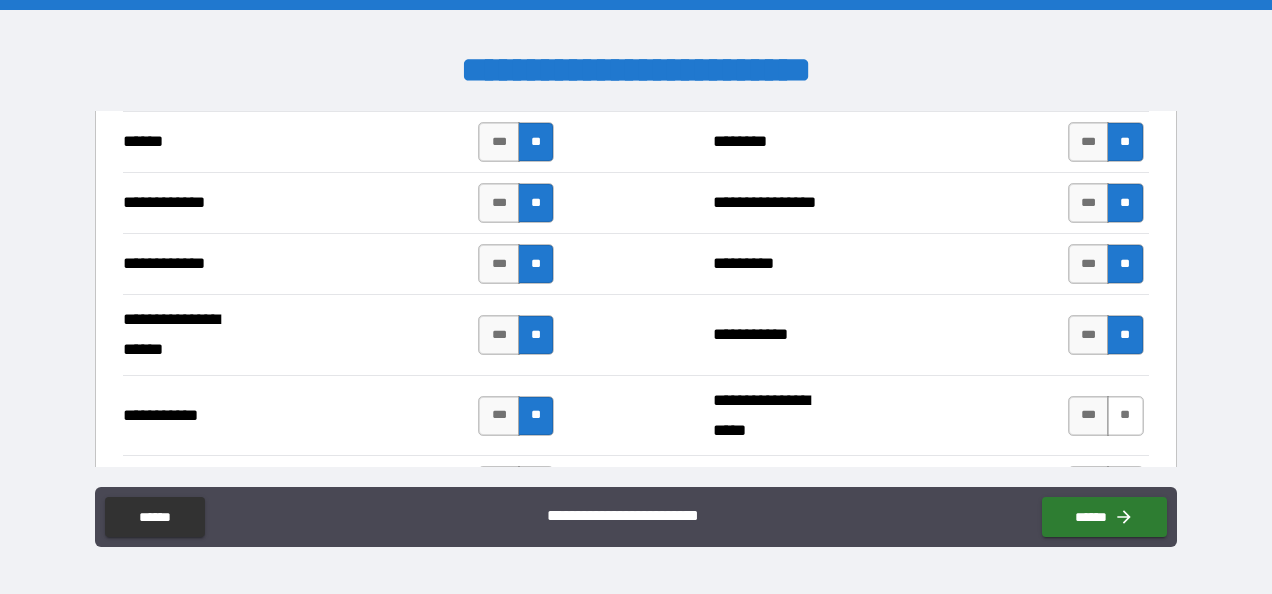 click on "**" at bounding box center (1125, 416) 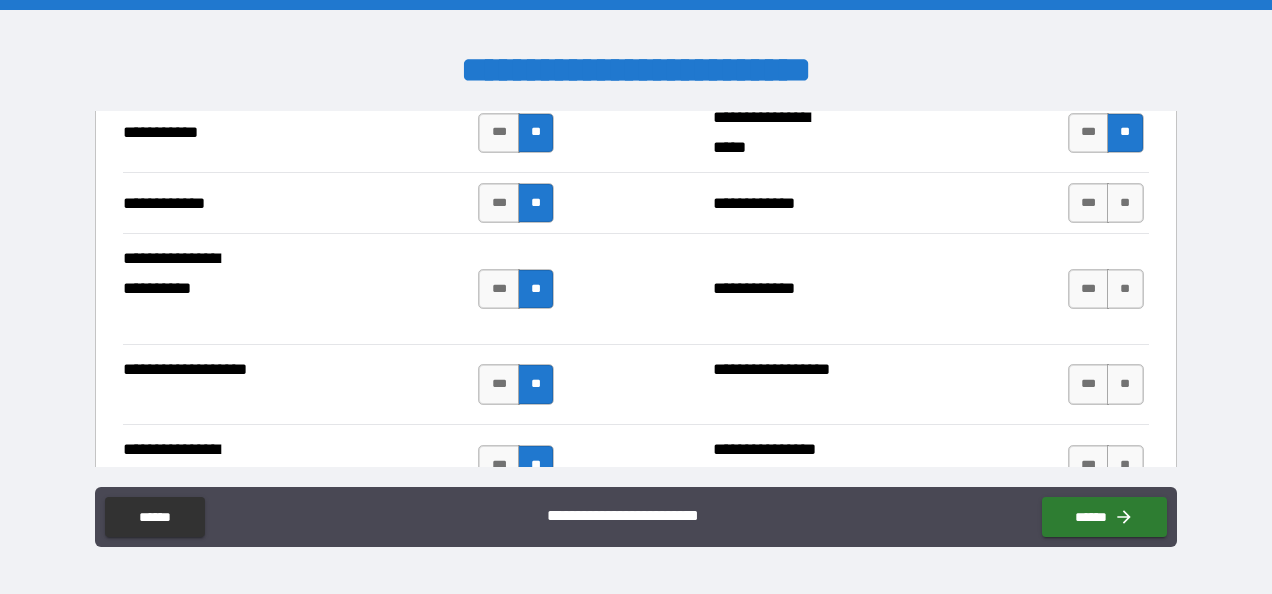 scroll, scrollTop: 4194, scrollLeft: 0, axis: vertical 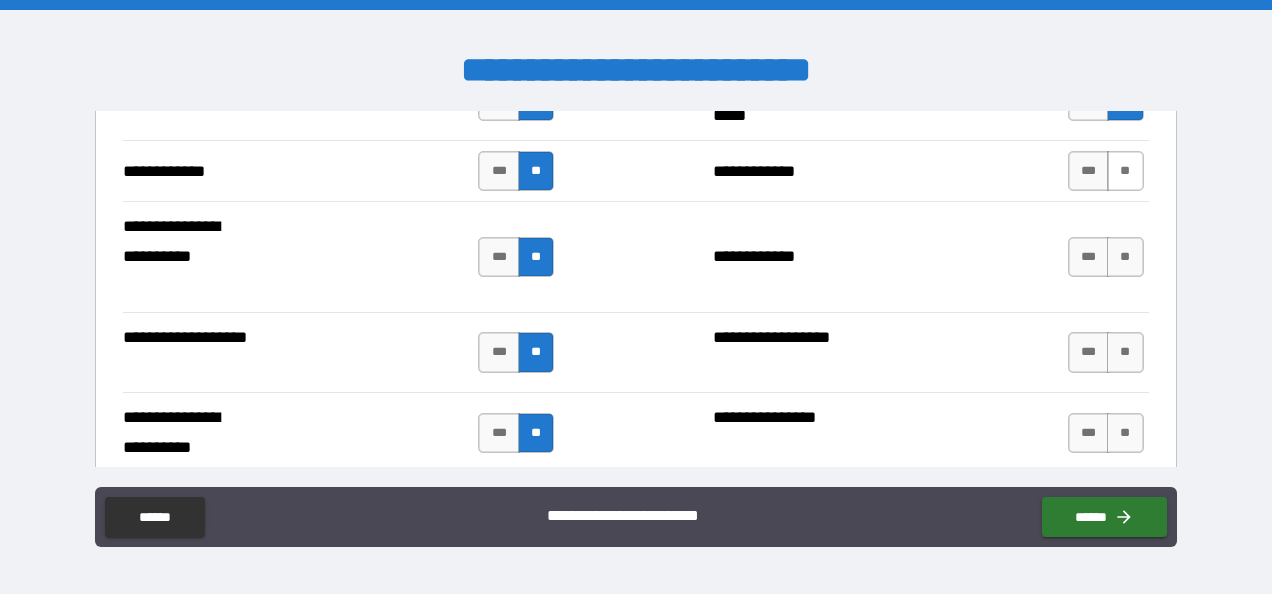 click on "**" at bounding box center [1125, 171] 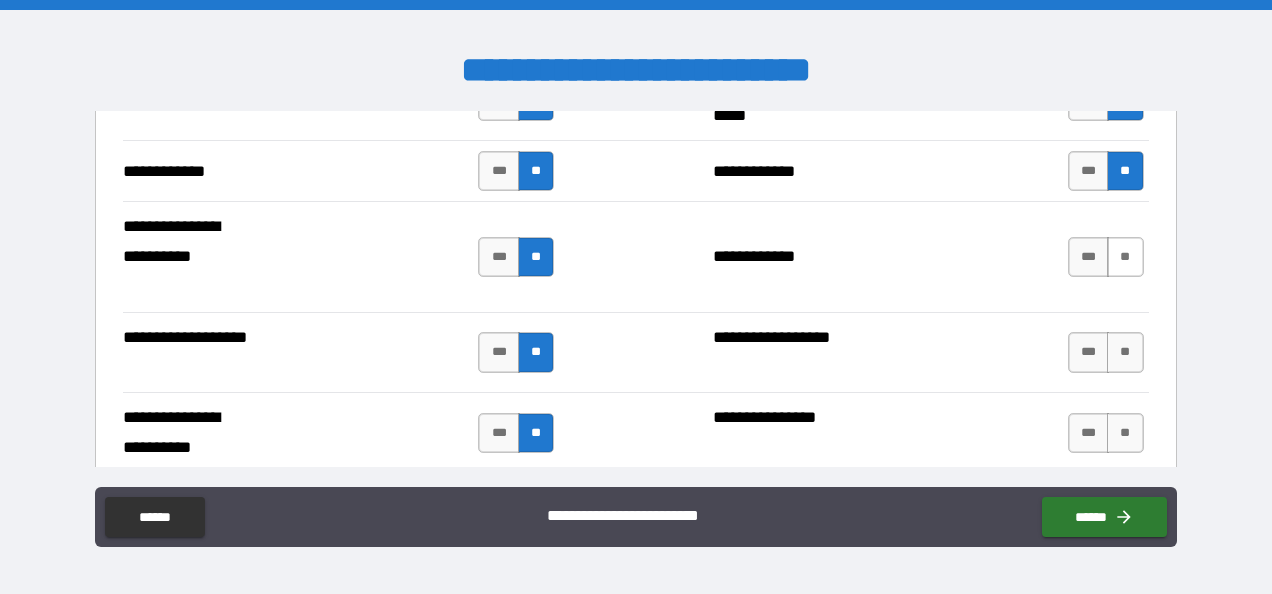 click on "**" at bounding box center [1125, 257] 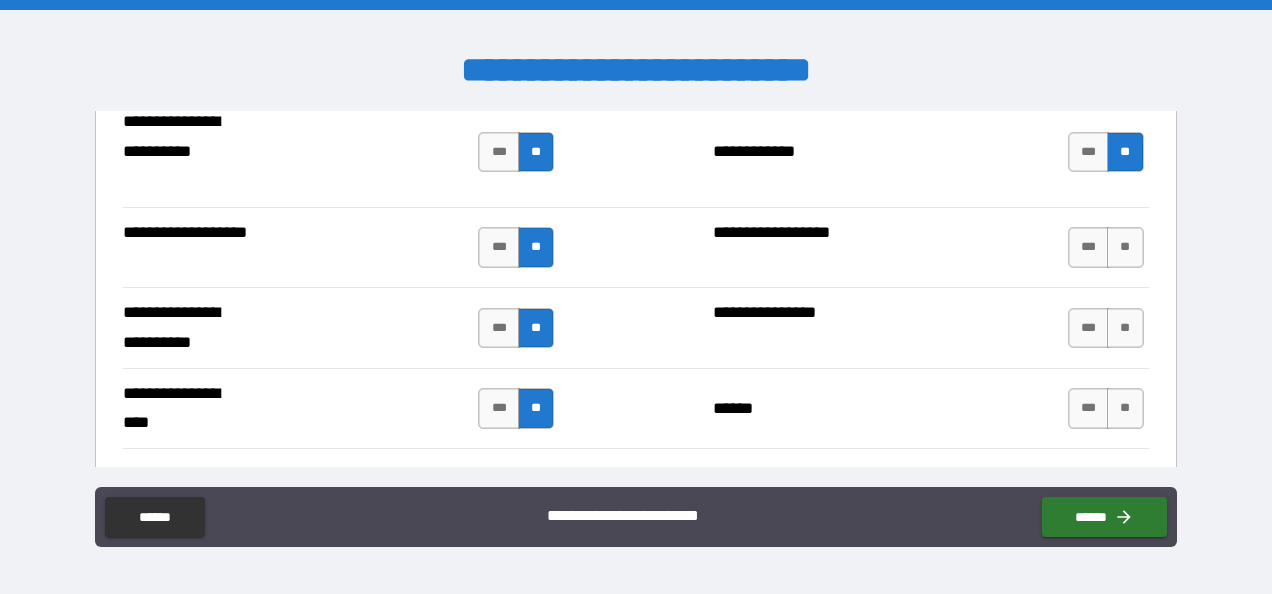 scroll, scrollTop: 4300, scrollLeft: 0, axis: vertical 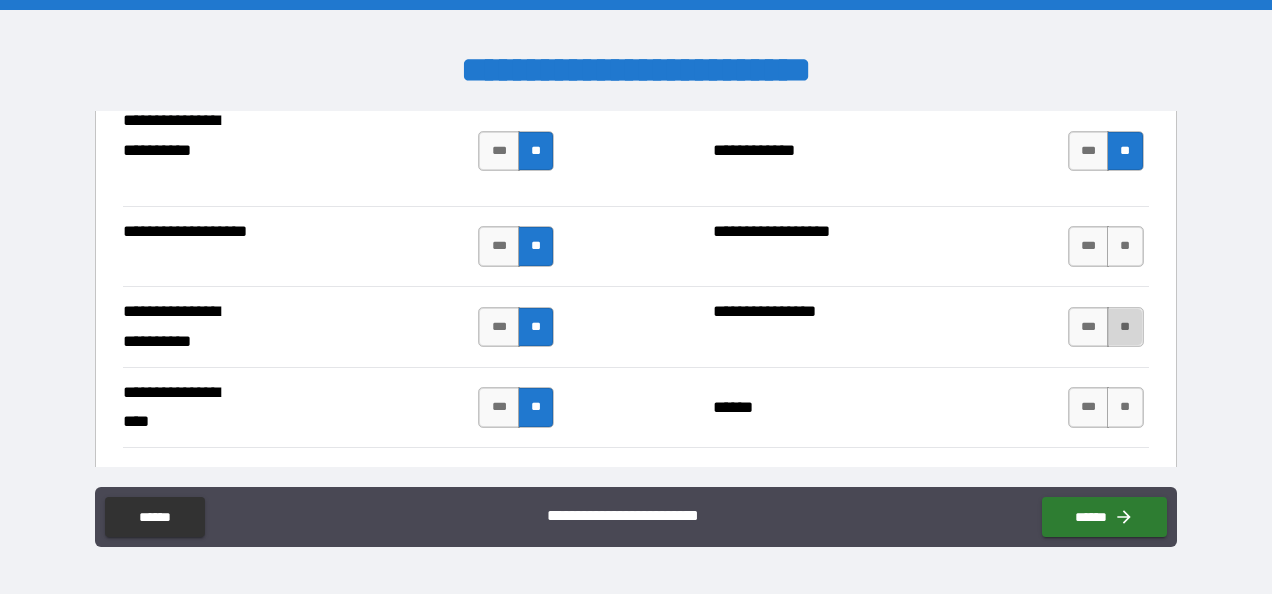 click on "**" at bounding box center [1125, 327] 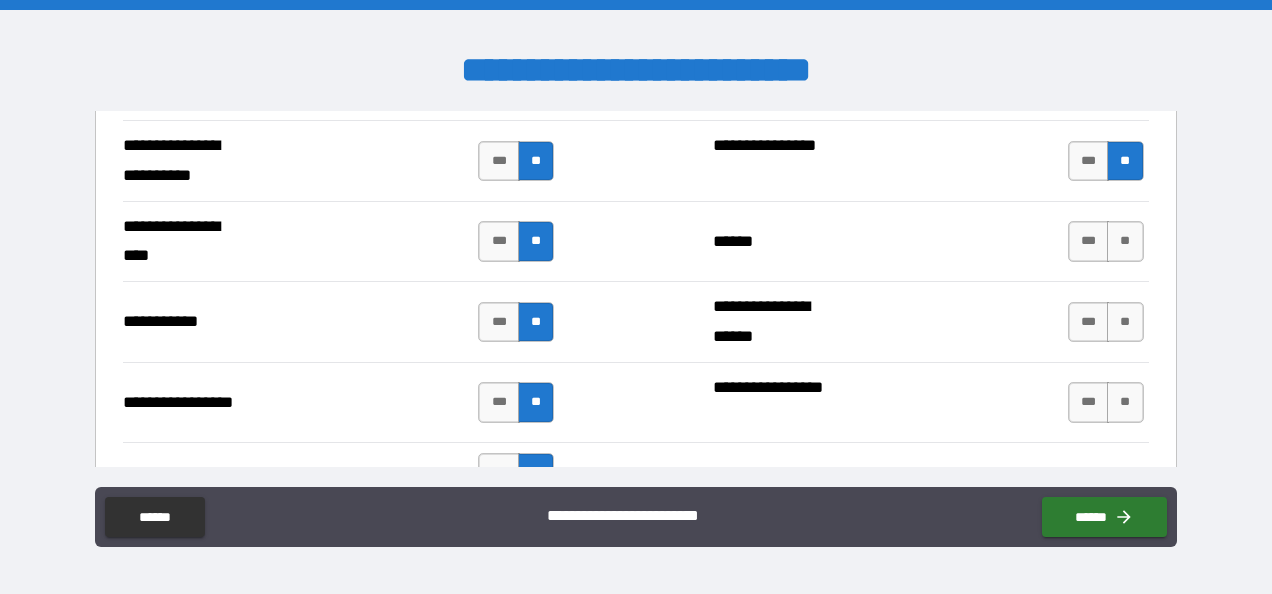 scroll, scrollTop: 4473, scrollLeft: 0, axis: vertical 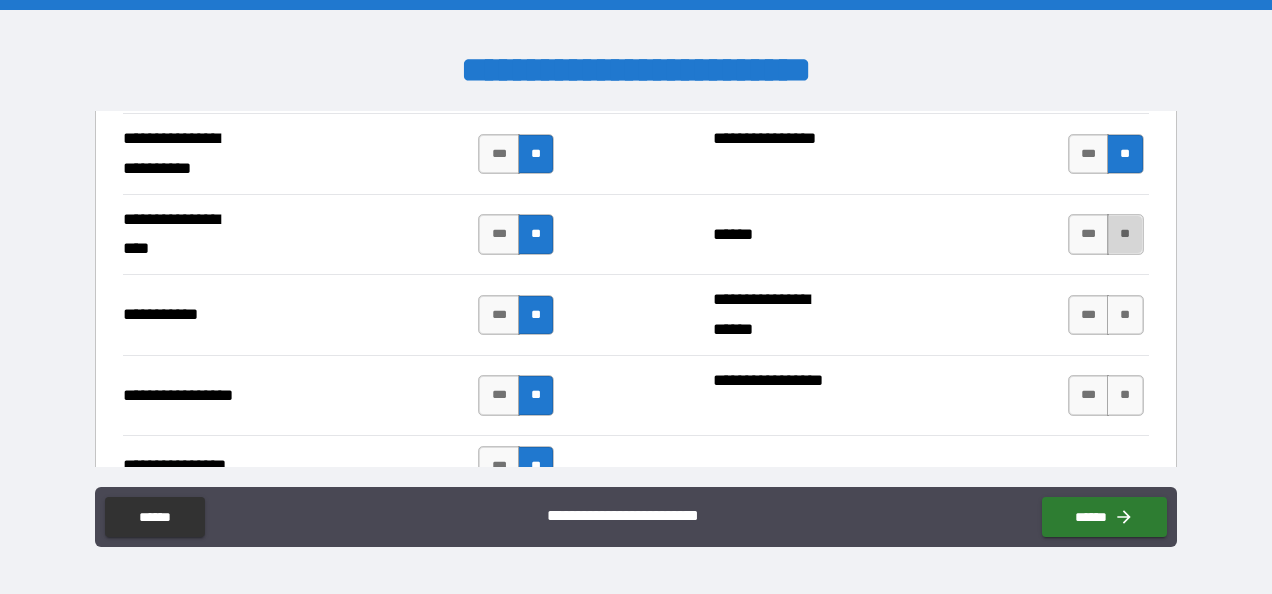 click on "**" at bounding box center (1125, 234) 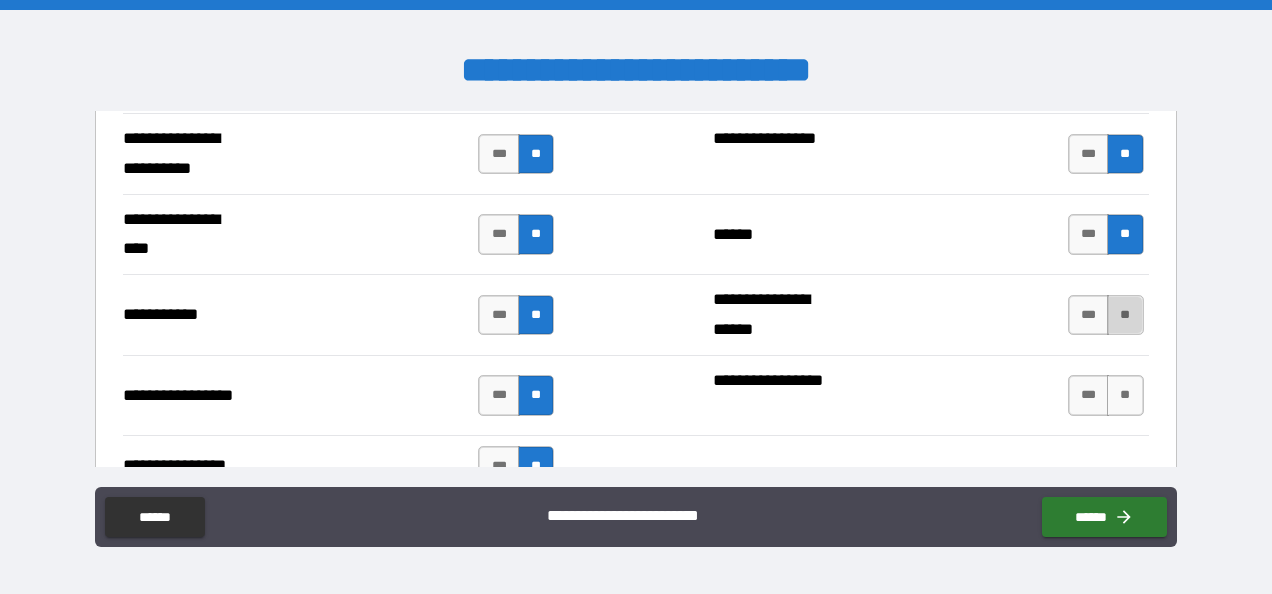 click on "**" at bounding box center [1125, 315] 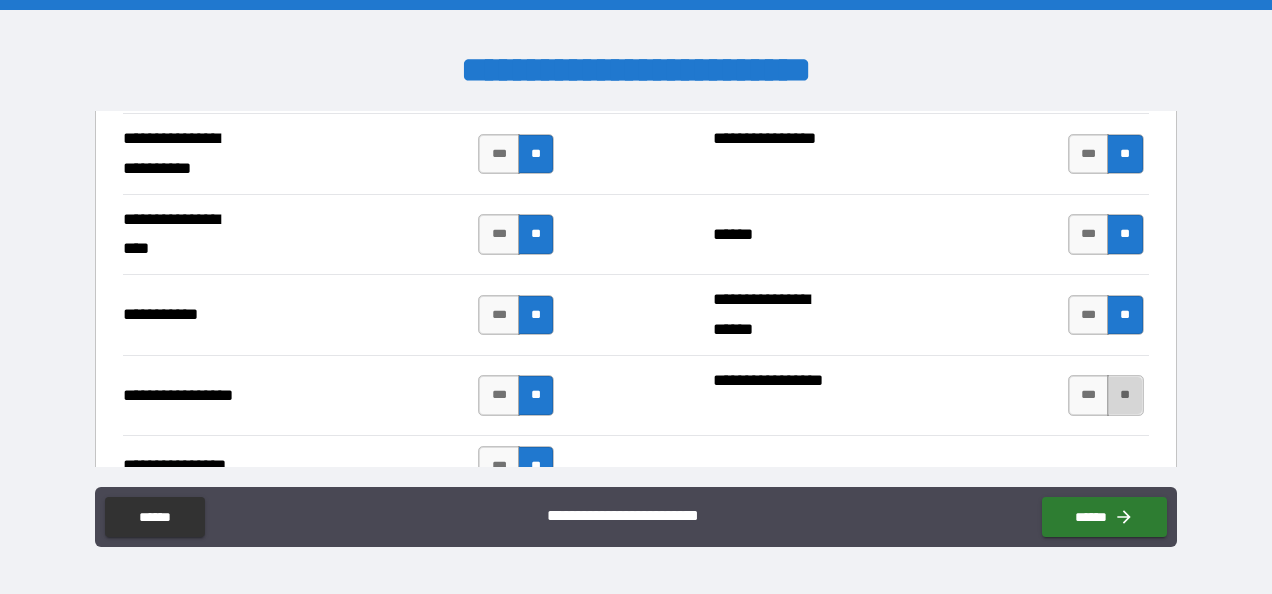 click on "**" at bounding box center [1125, 395] 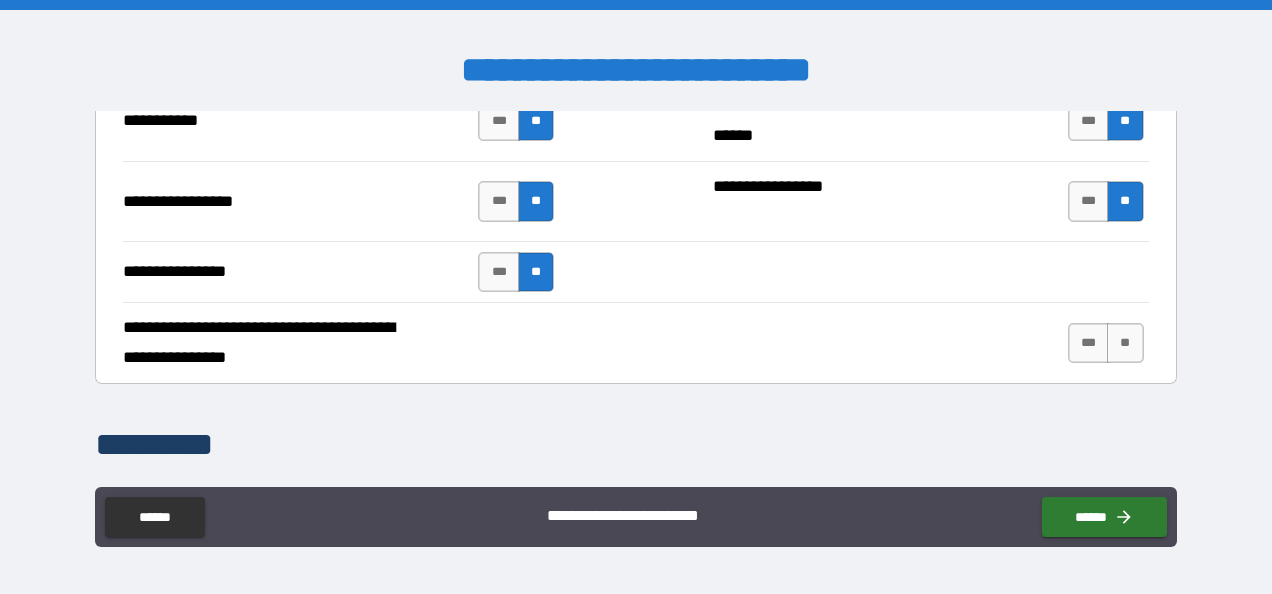scroll, scrollTop: 4675, scrollLeft: 0, axis: vertical 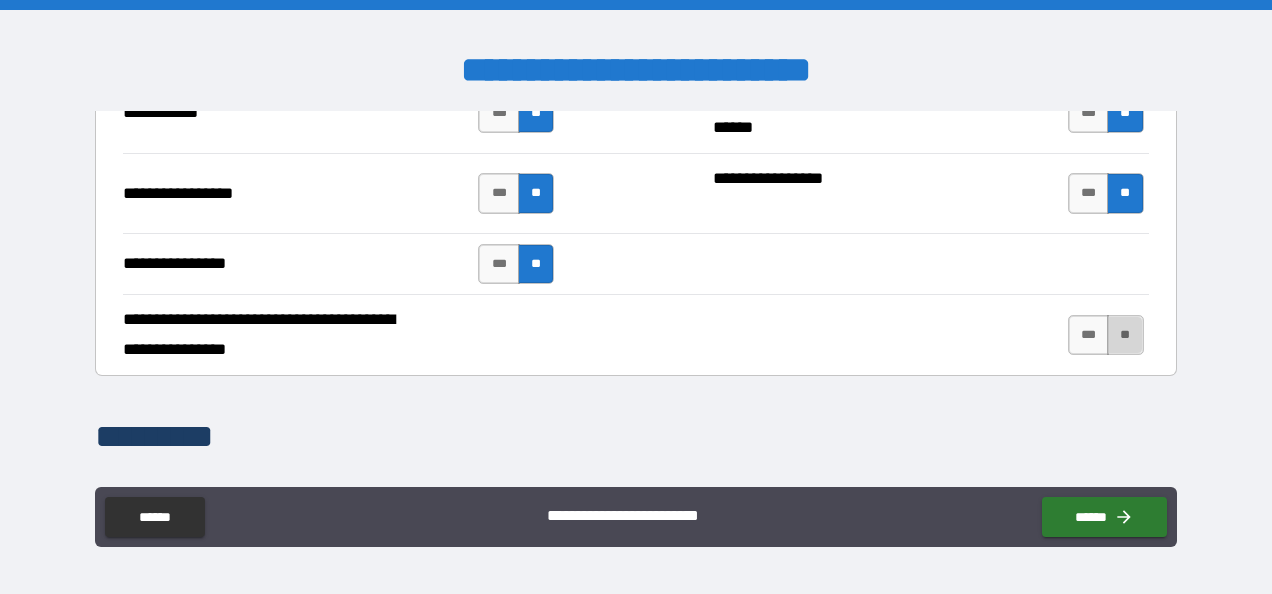 click on "**" at bounding box center (1125, 335) 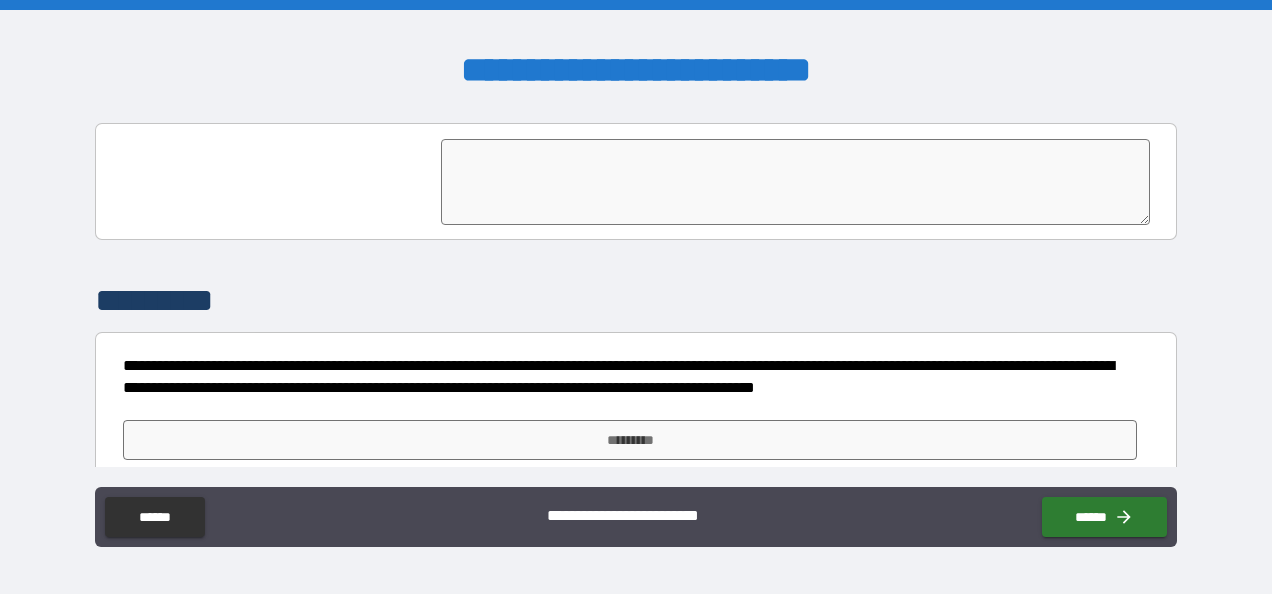 scroll, scrollTop: 5019, scrollLeft: 0, axis: vertical 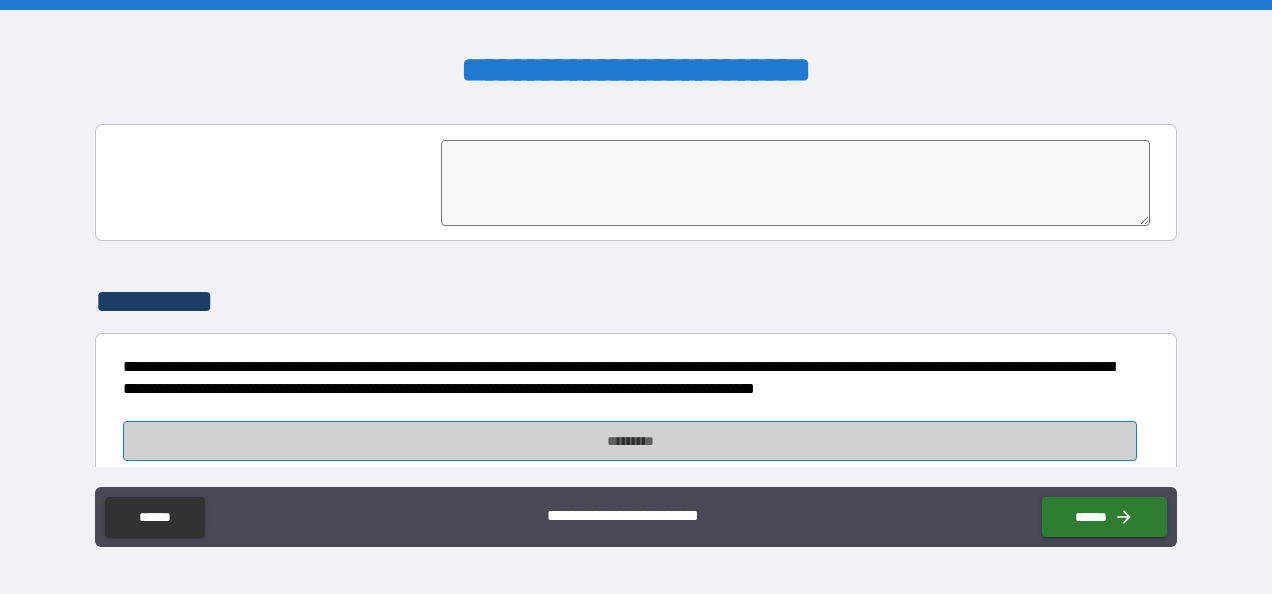click on "*********" at bounding box center (630, 441) 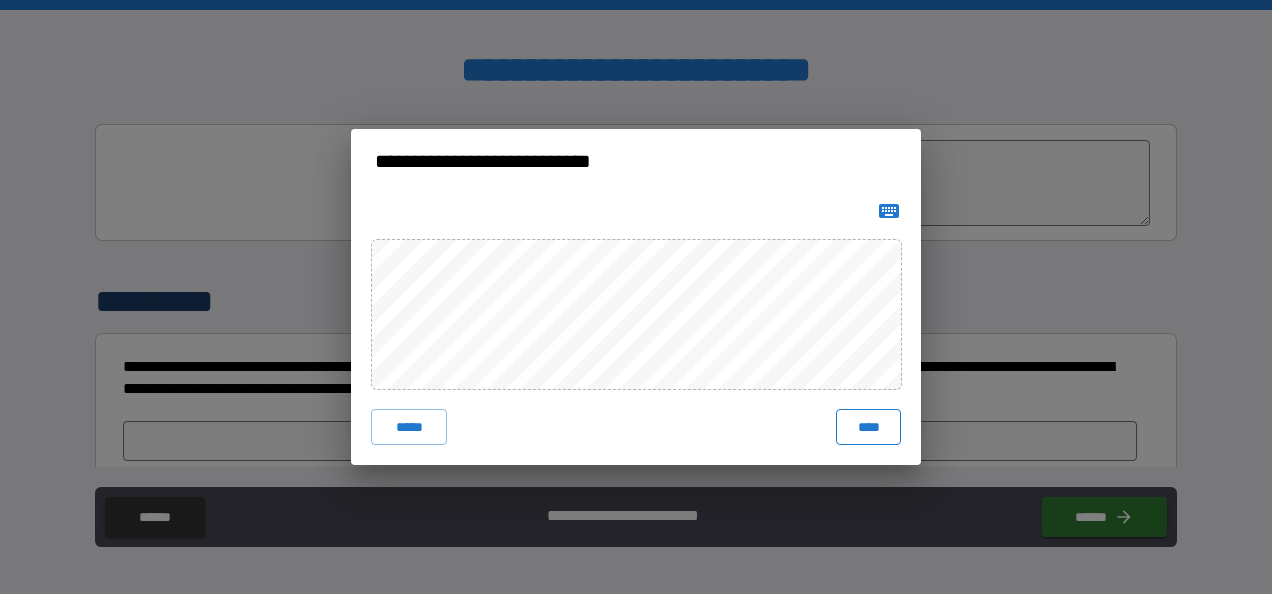click on "****" at bounding box center [868, 427] 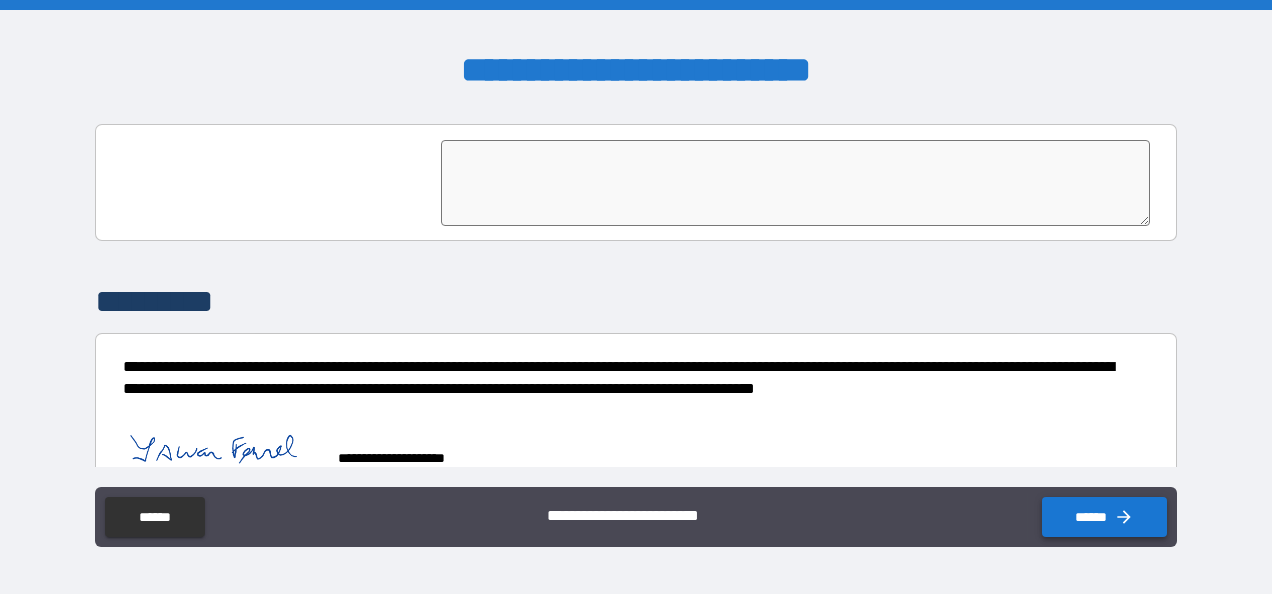 click on "******" at bounding box center (1104, 517) 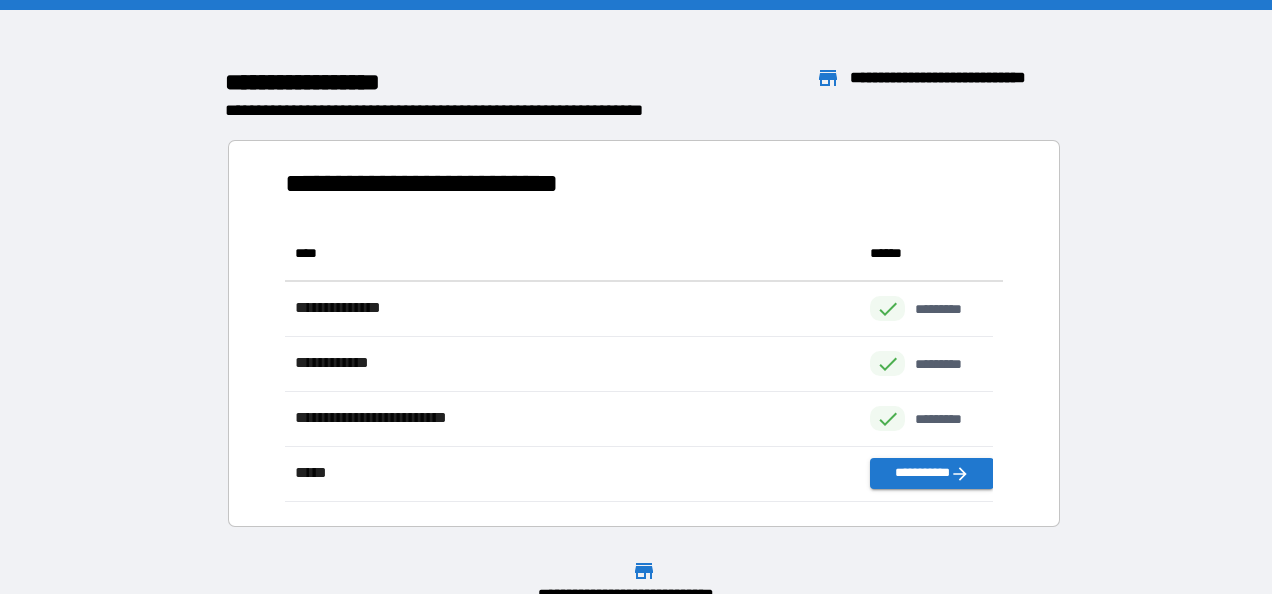 scroll, scrollTop: 16, scrollLeft: 16, axis: both 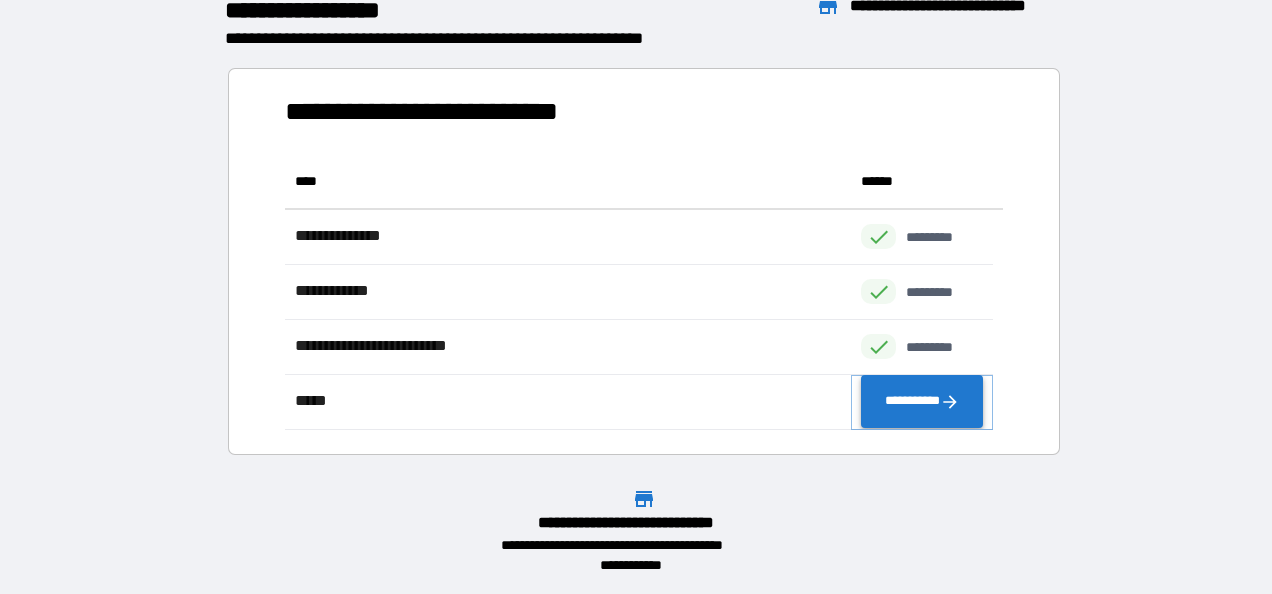click 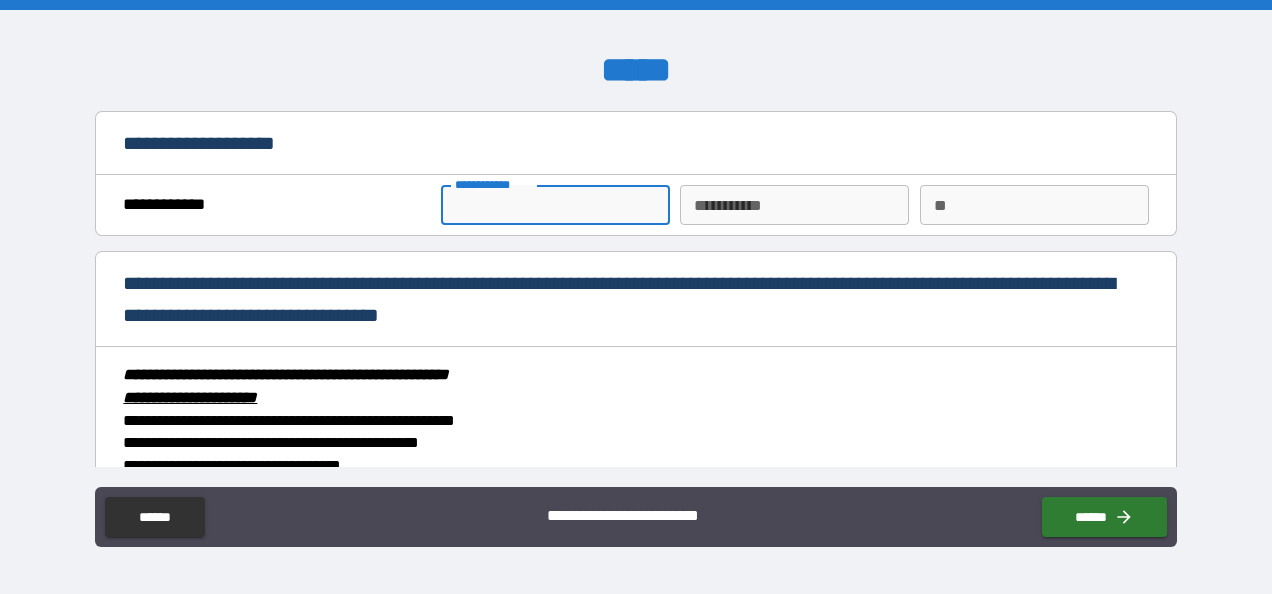 click on "**********" at bounding box center (555, 205) 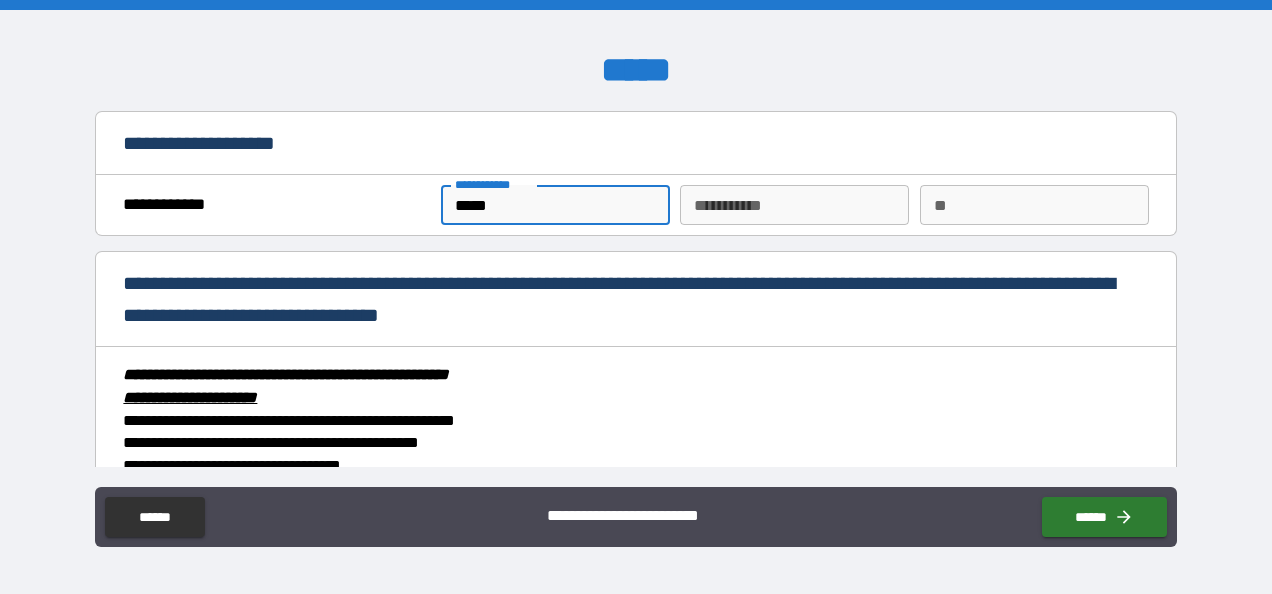 type on "**********" 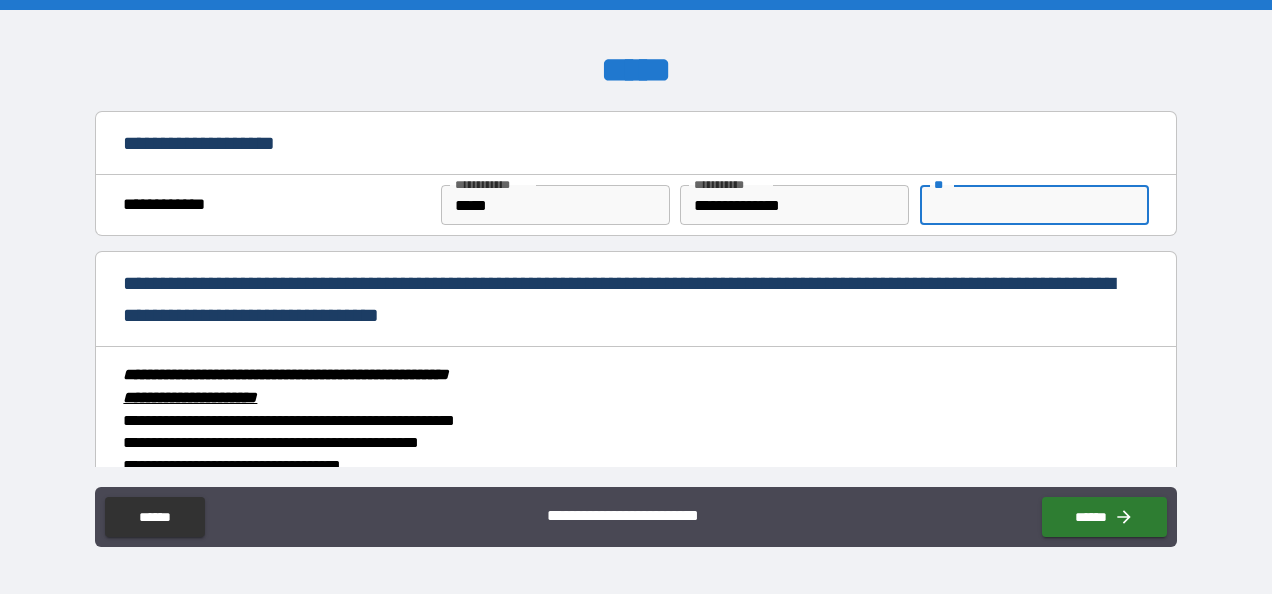 click on "**" at bounding box center [1034, 205] 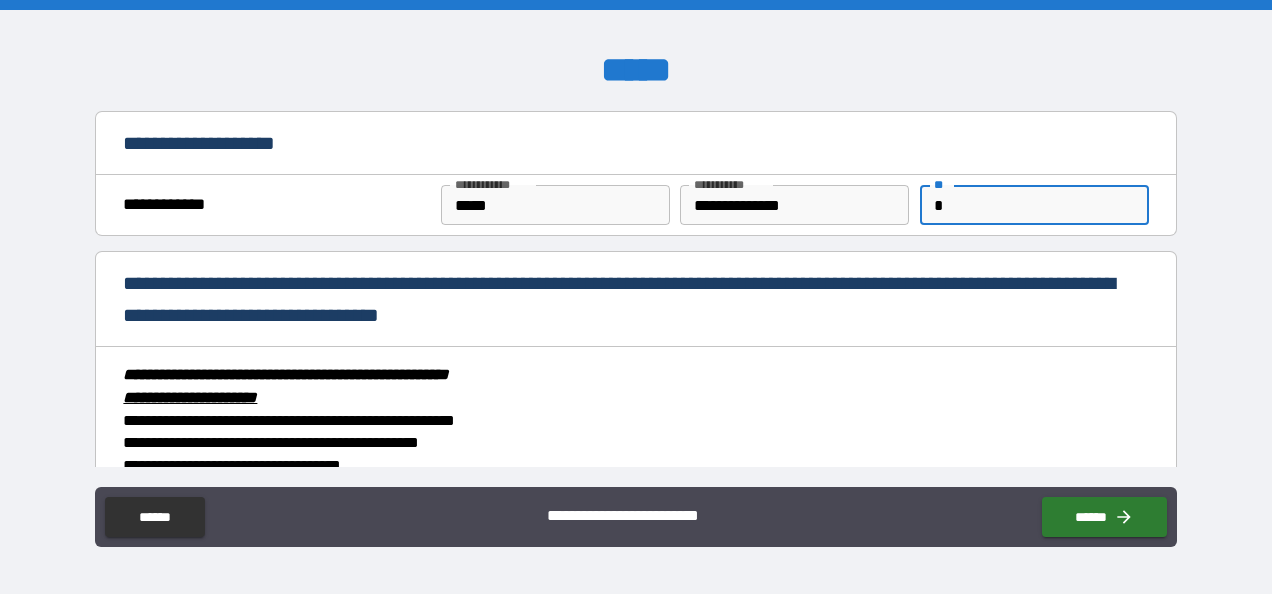 type on "*" 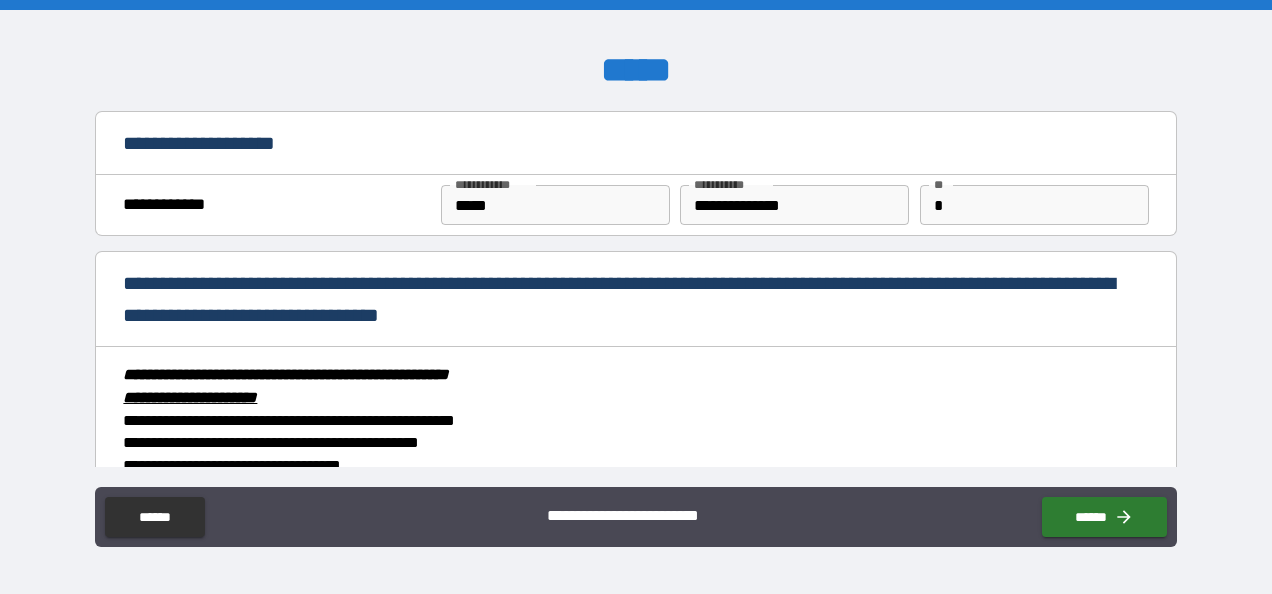 click on "**********" at bounding box center (635, 500) 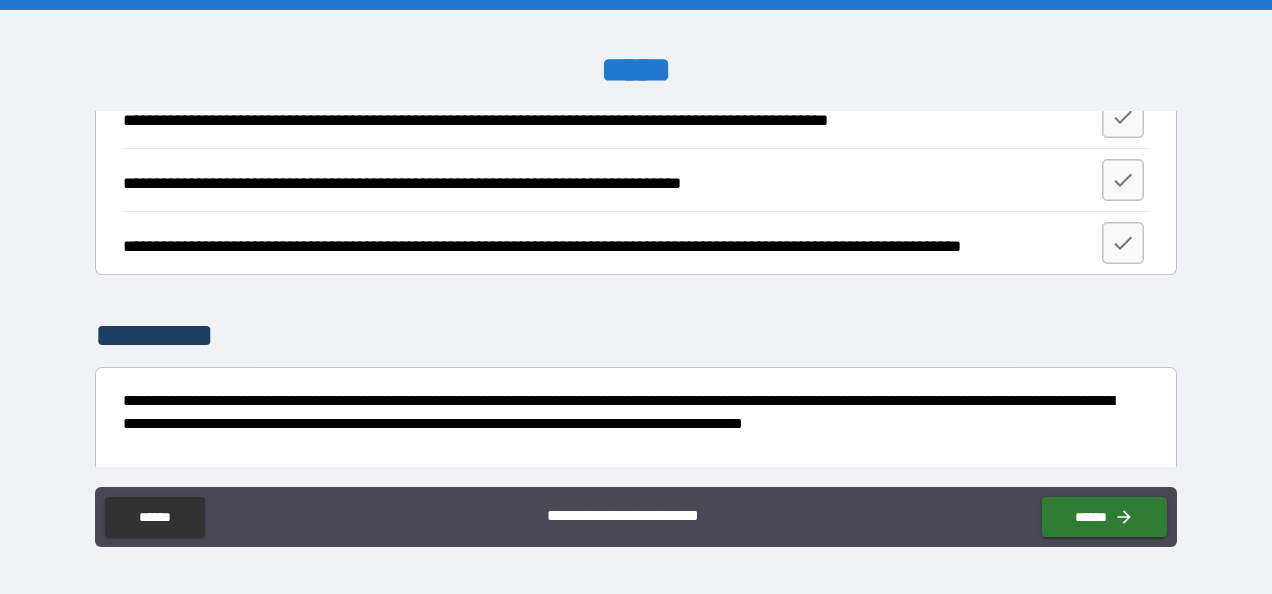 scroll, scrollTop: 1156, scrollLeft: 0, axis: vertical 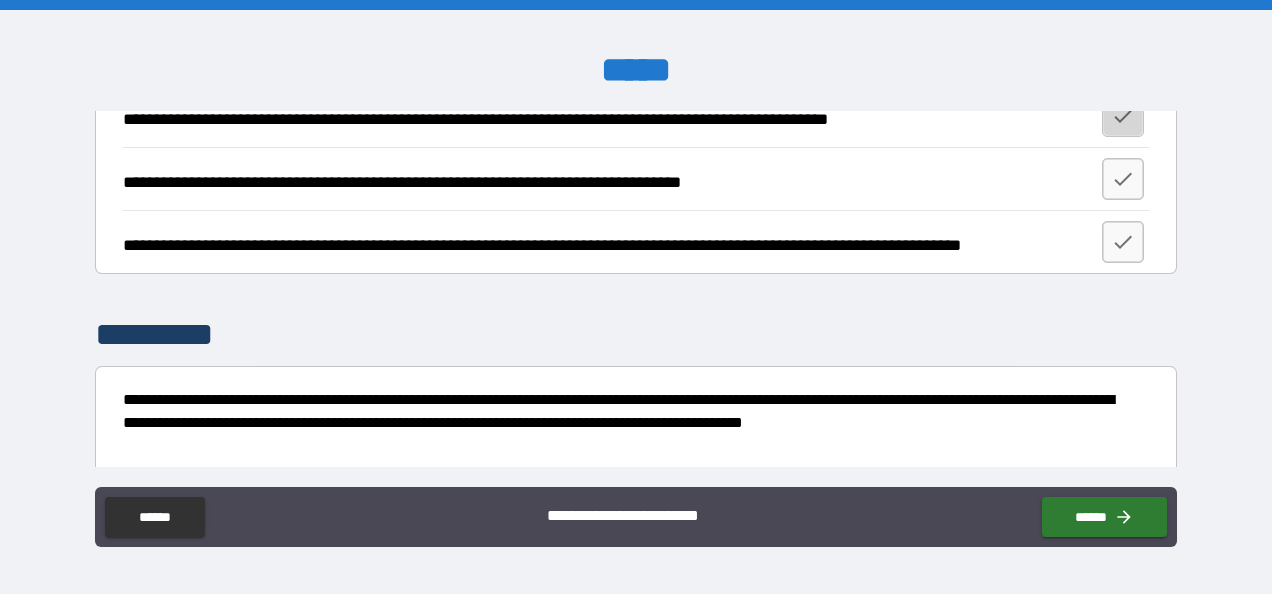 click 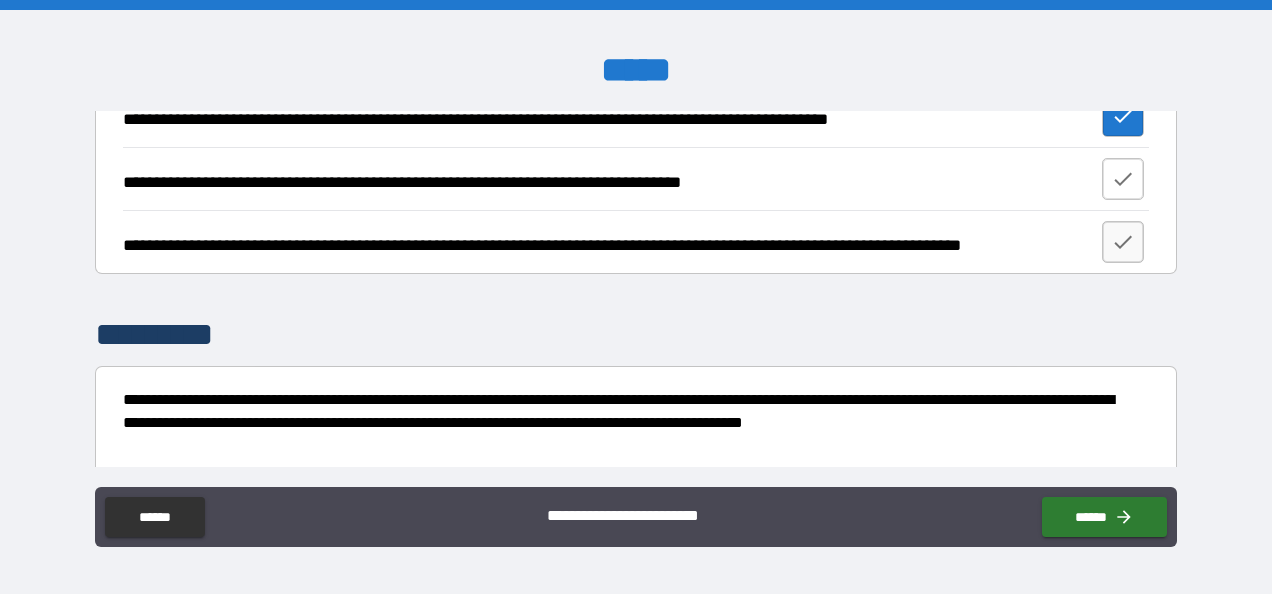 click 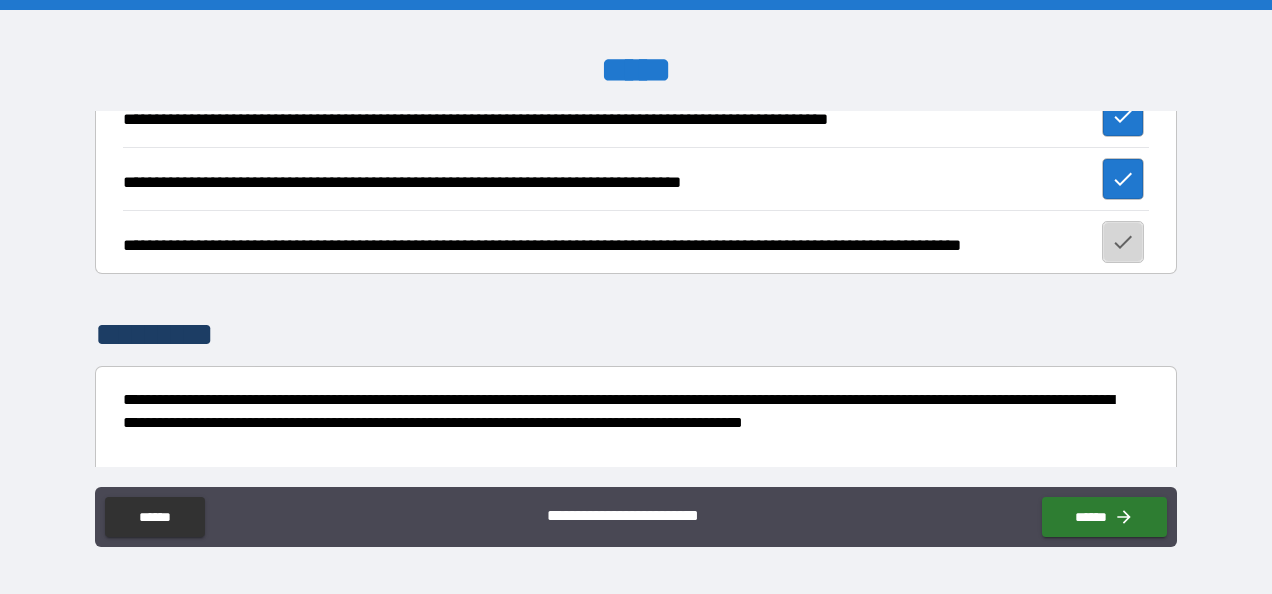 click 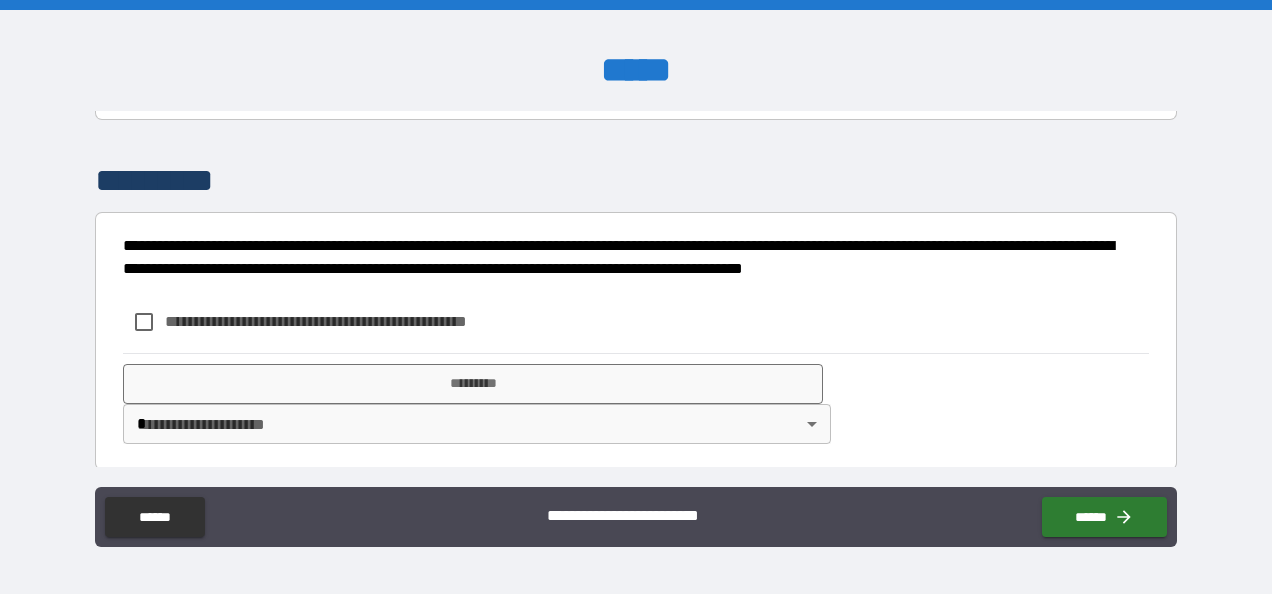 scroll, scrollTop: 1380, scrollLeft: 0, axis: vertical 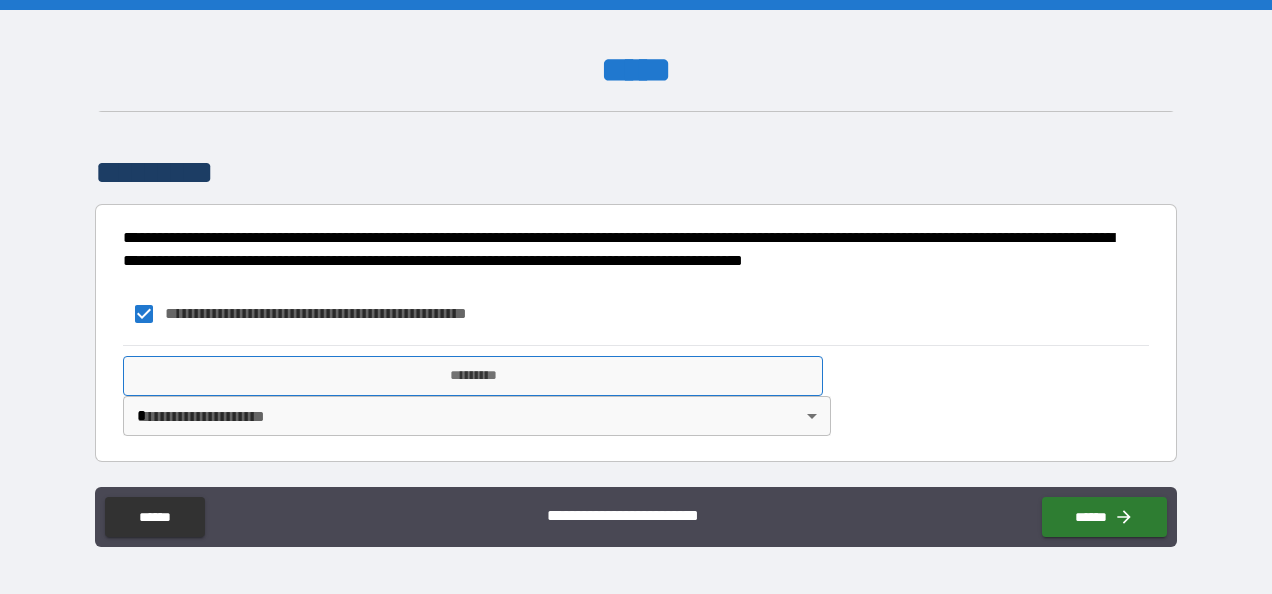 click on "*********" at bounding box center [473, 376] 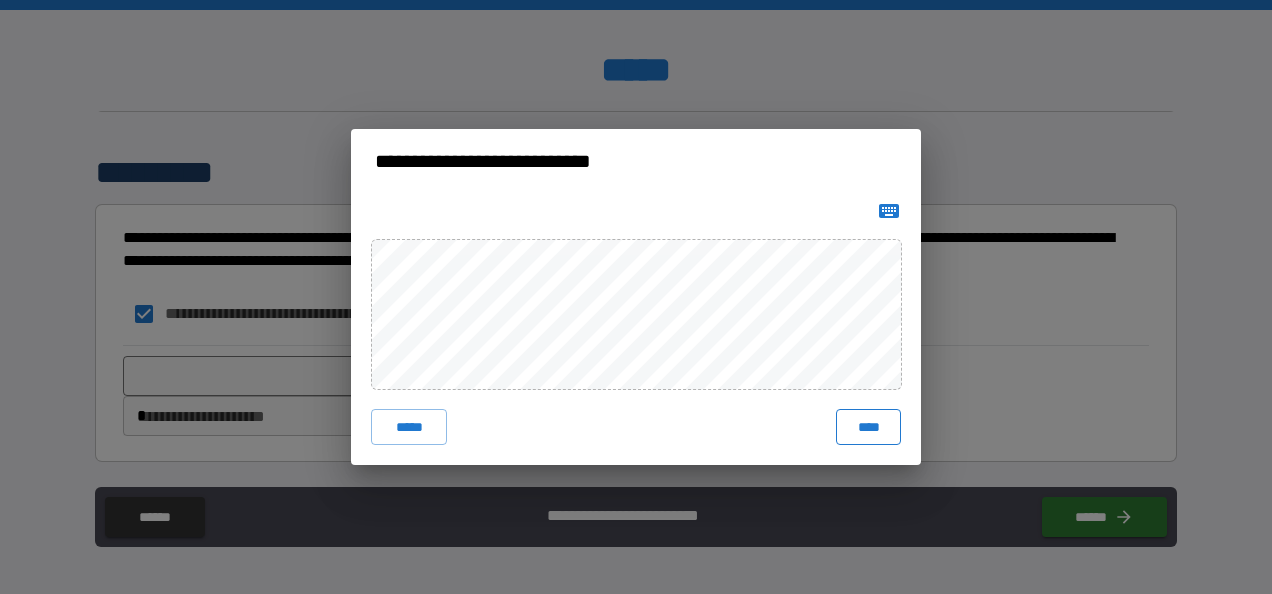 click on "****" at bounding box center (868, 427) 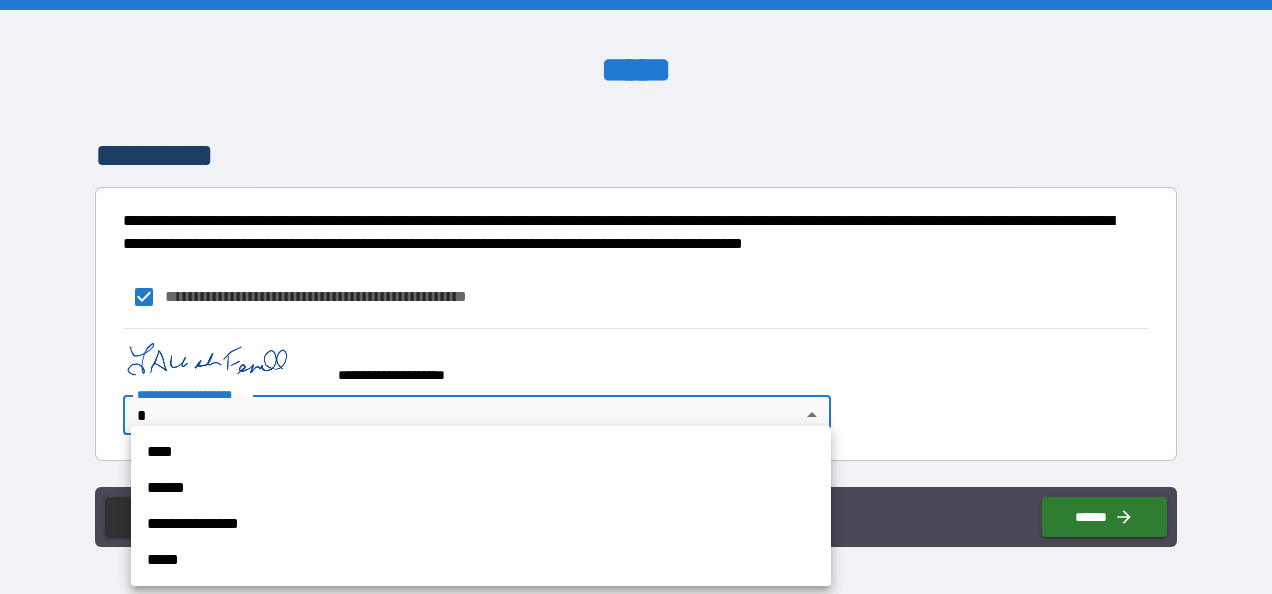click on "**********" at bounding box center (636, 297) 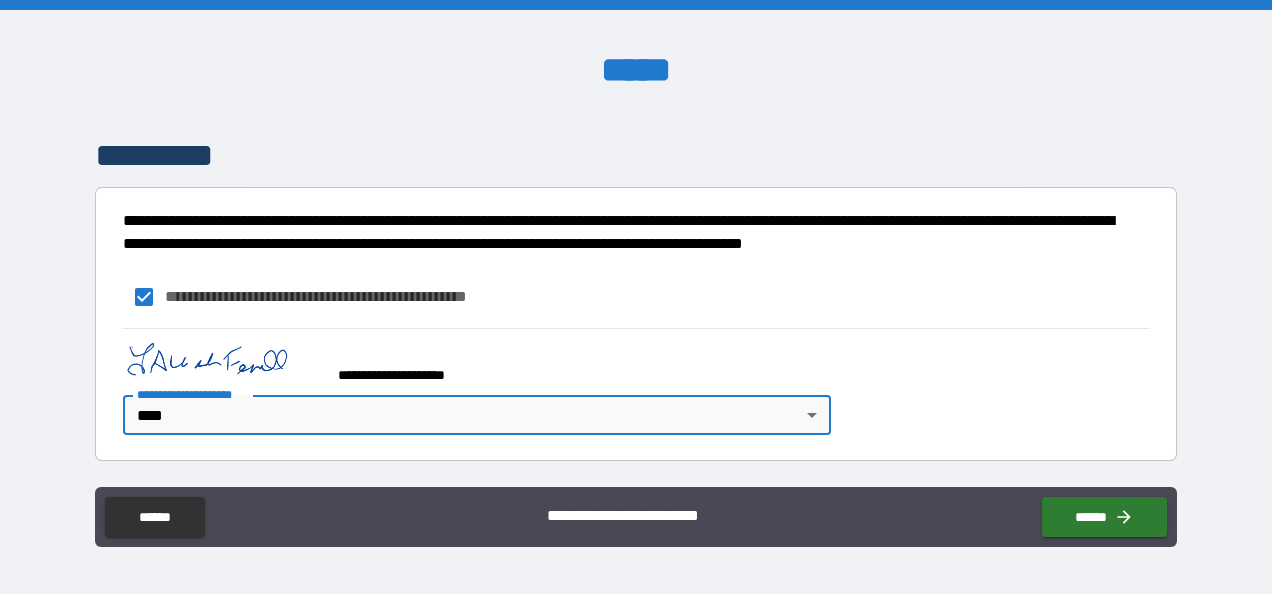 scroll, scrollTop: 1396, scrollLeft: 0, axis: vertical 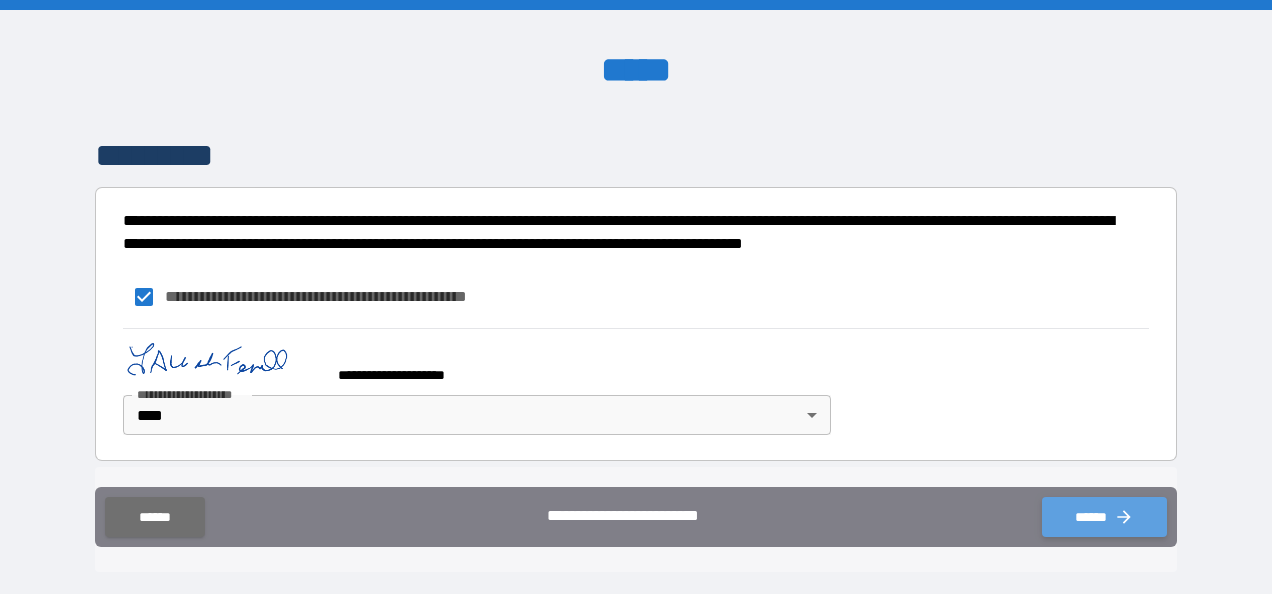 click on "******" at bounding box center (1104, 517) 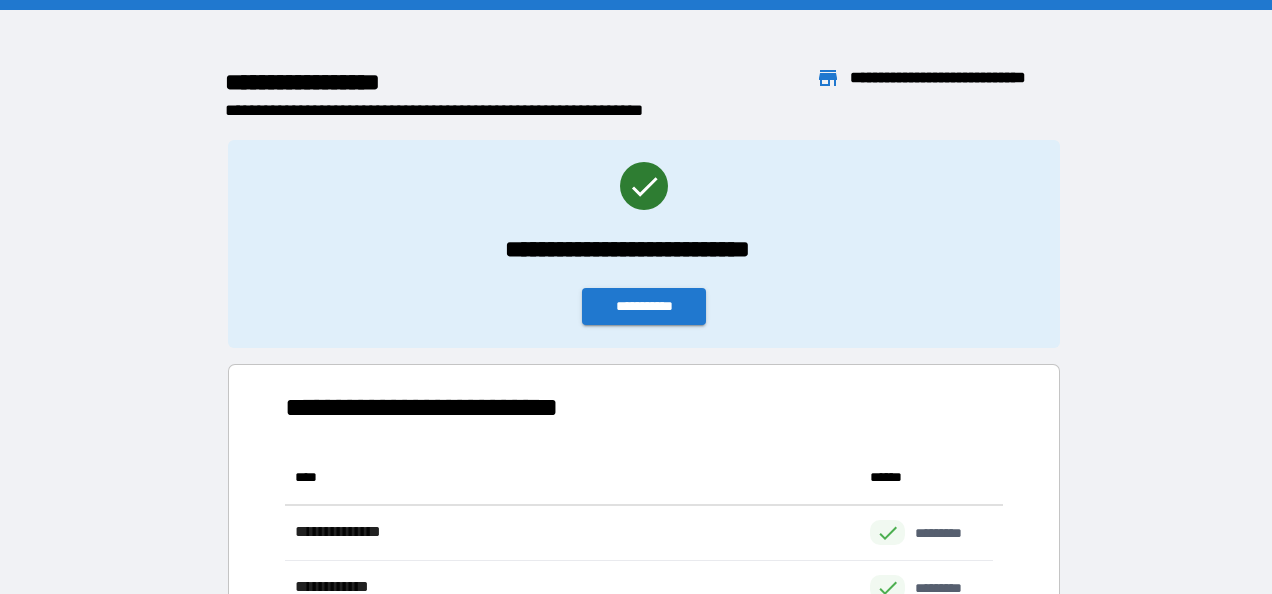 scroll, scrollTop: 16, scrollLeft: 16, axis: both 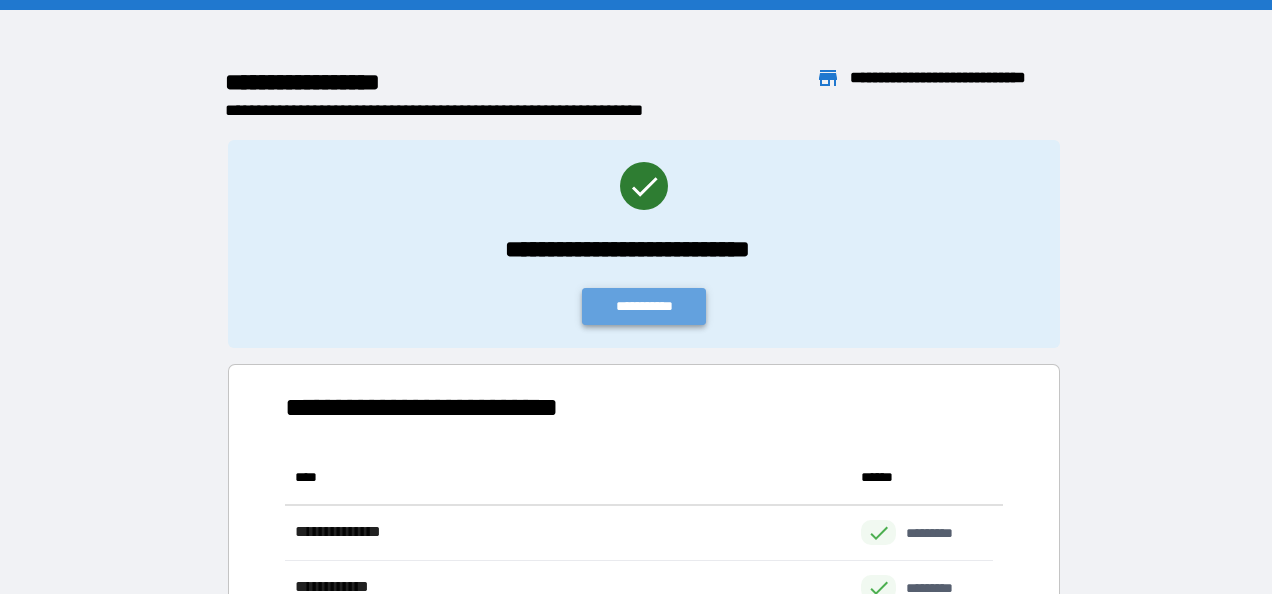 click on "**********" at bounding box center (644, 306) 